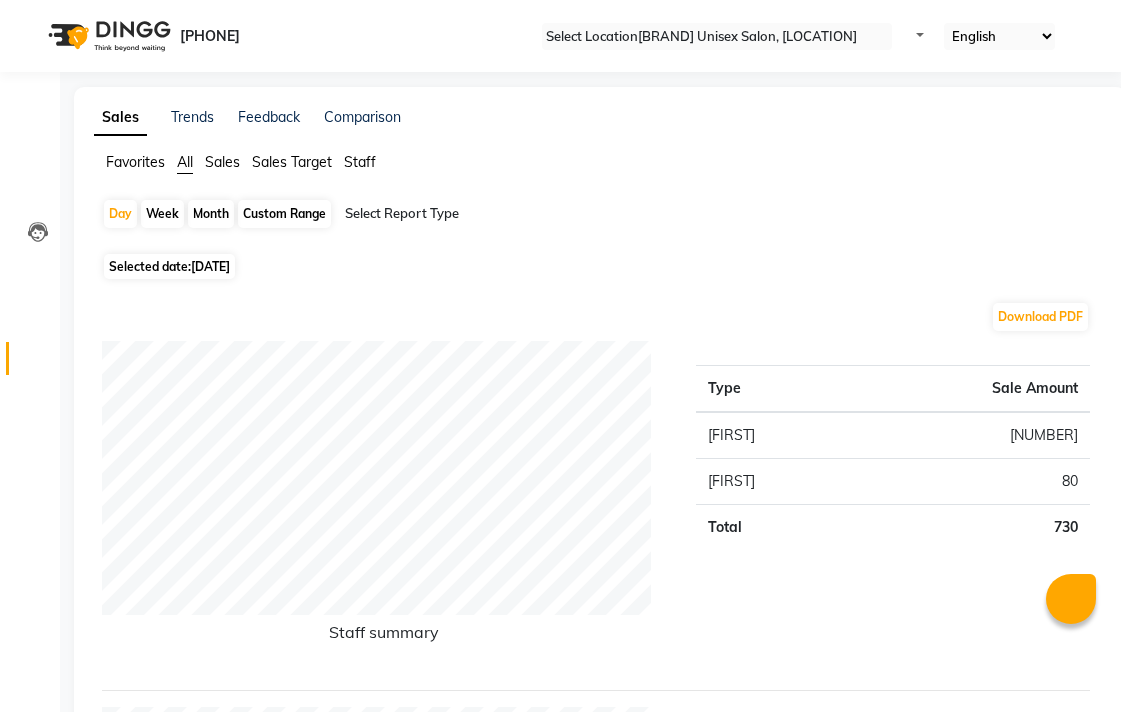 scroll, scrollTop: 0, scrollLeft: 0, axis: both 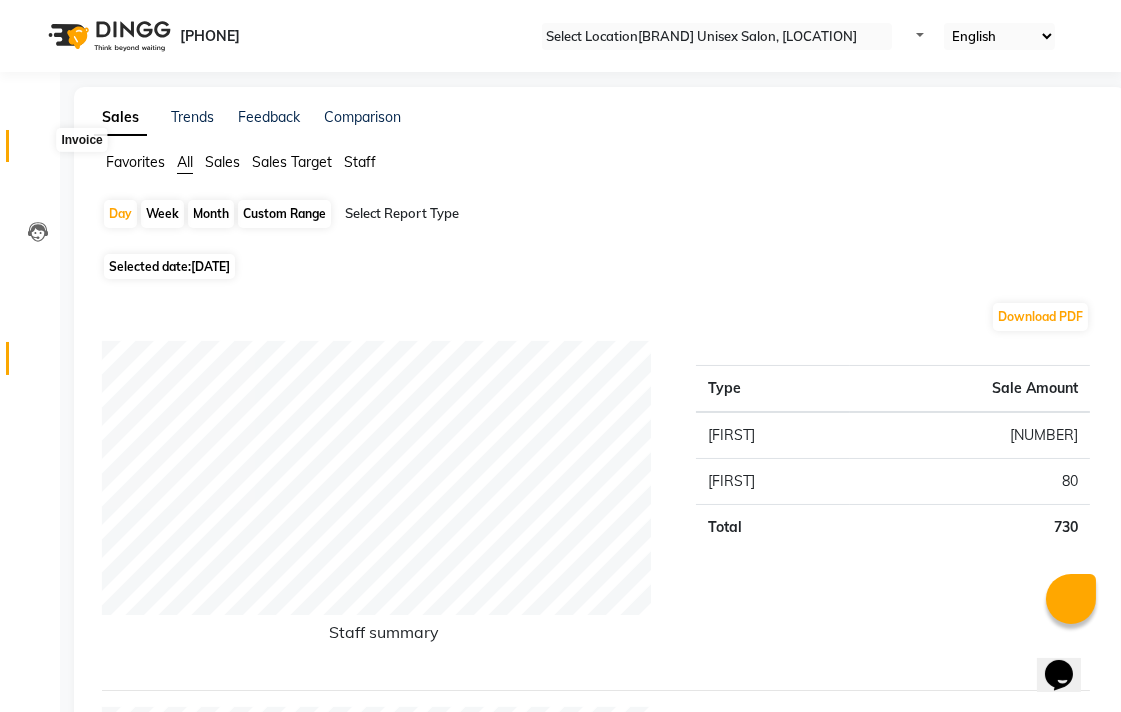 click at bounding box center [38, 151] 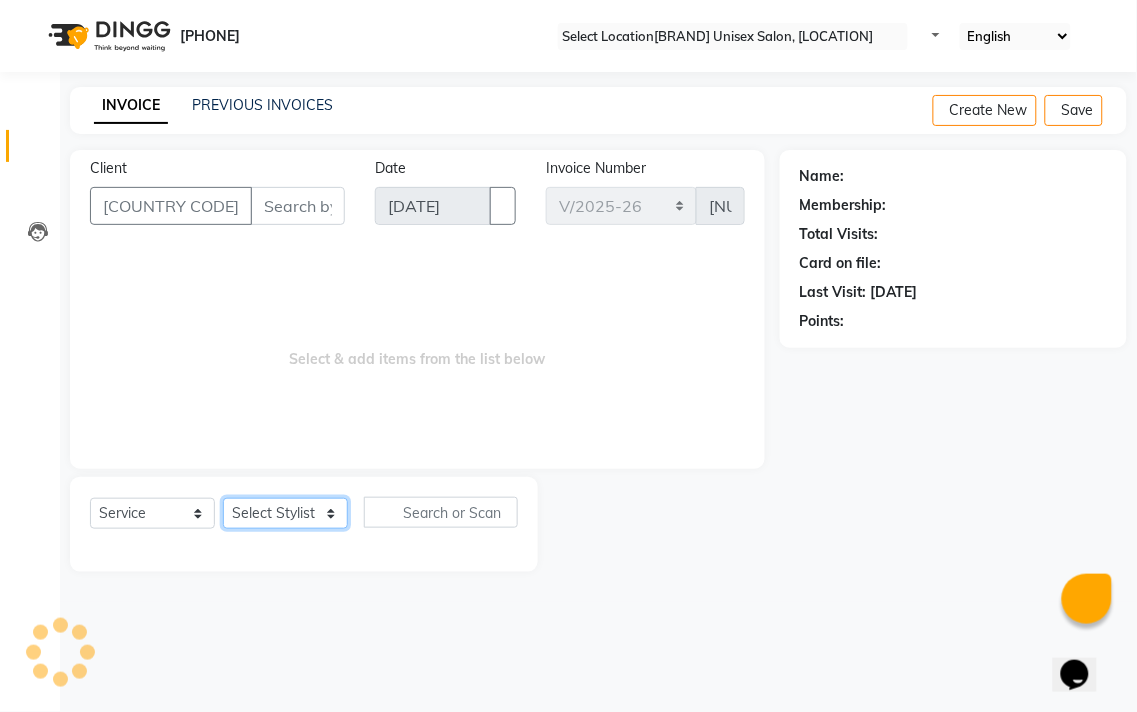 click on "Select Stylist" at bounding box center (285, 513) 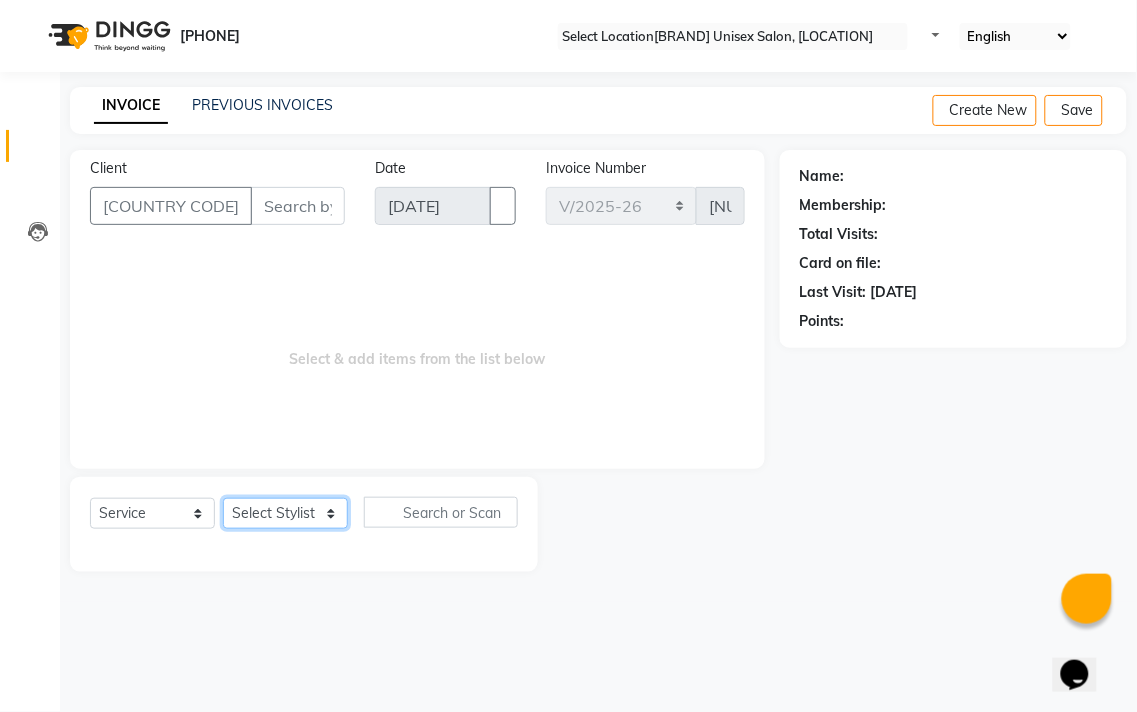 select on "50257" 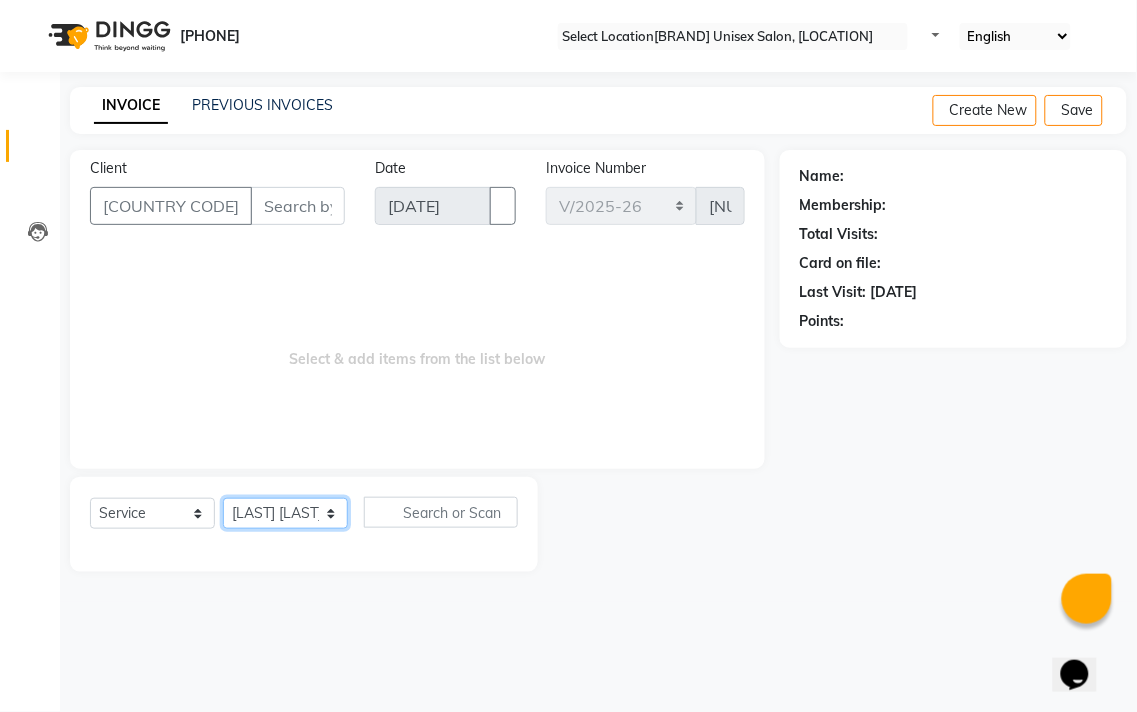 click on "Select Stylist Admin [FIRST] [LAST] [FIRST] [LAST] [FIRST] [LAST] [FIRST] [LAST] [LAST] [LAST] [LAST]" at bounding box center (285, 513) 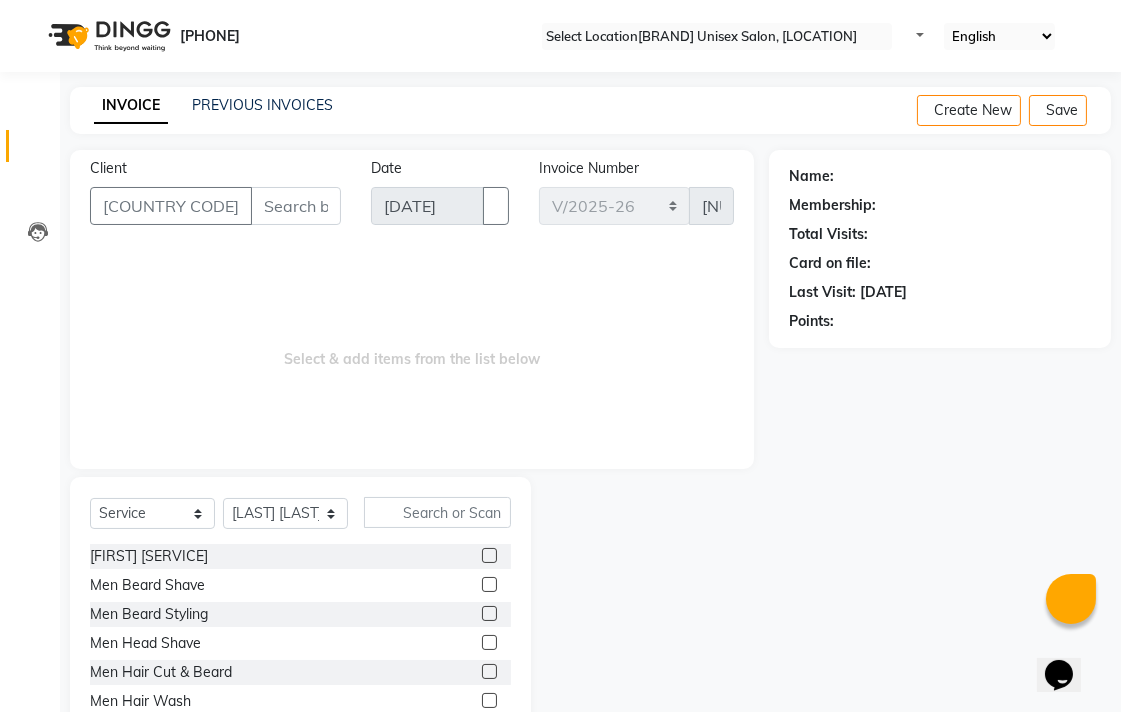 click at bounding box center (489, 671) 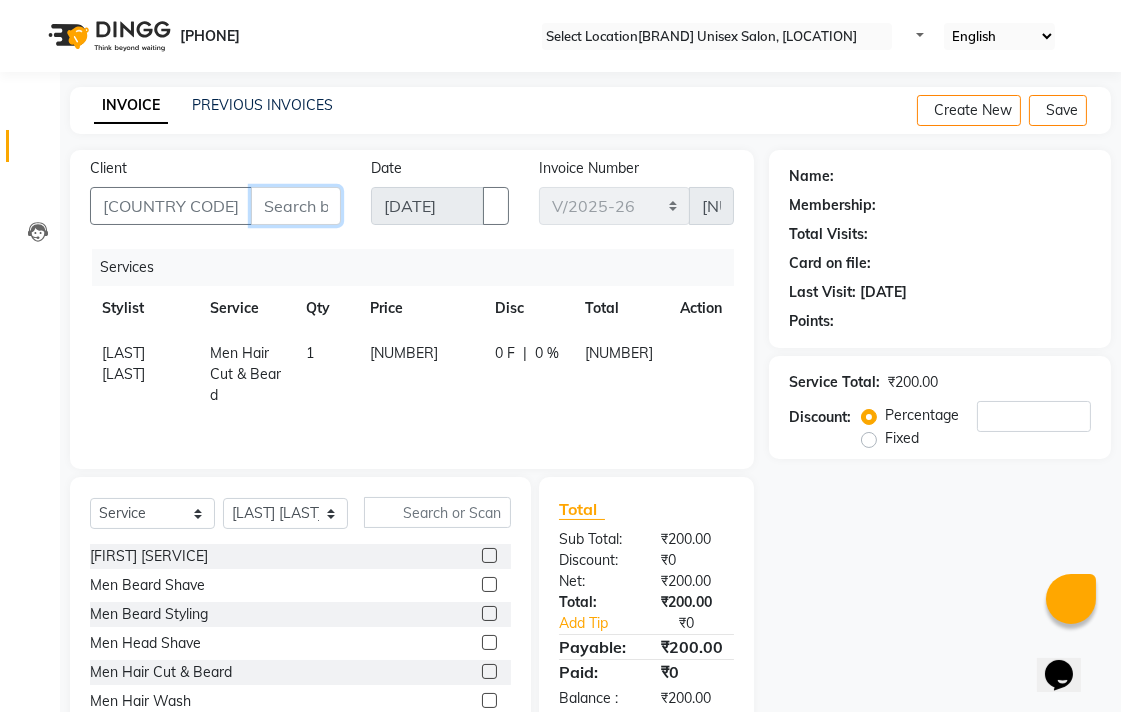 click on "Client" at bounding box center (296, 206) 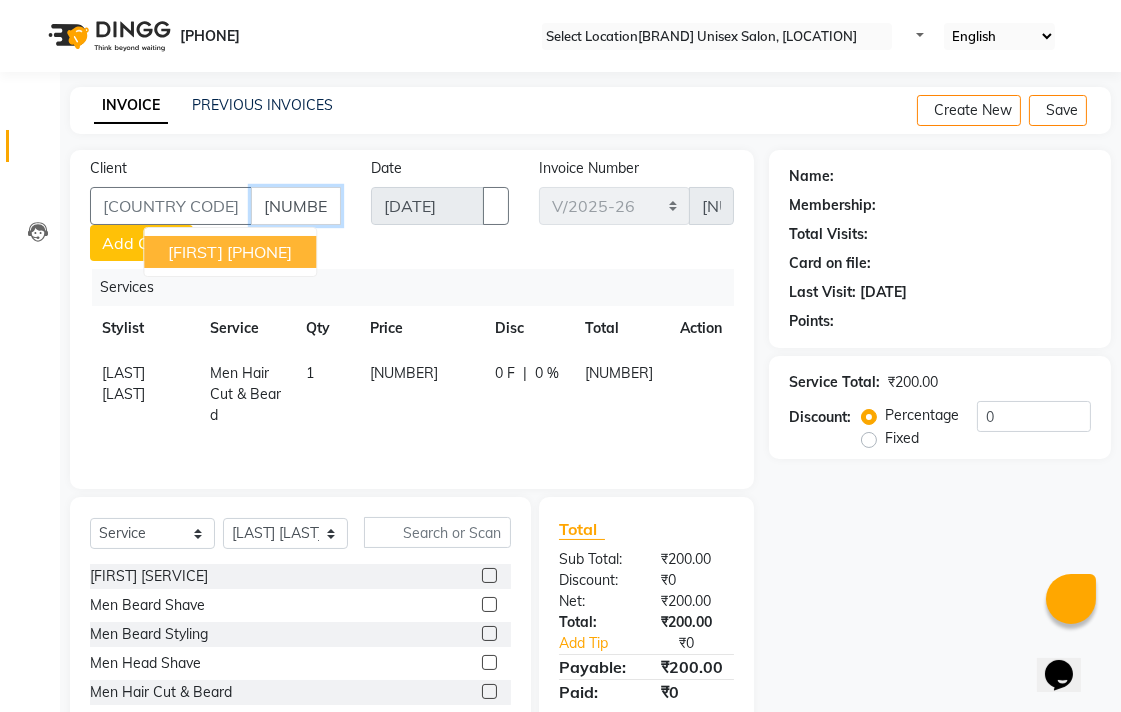 click on "[PHONE]" at bounding box center [259, 252] 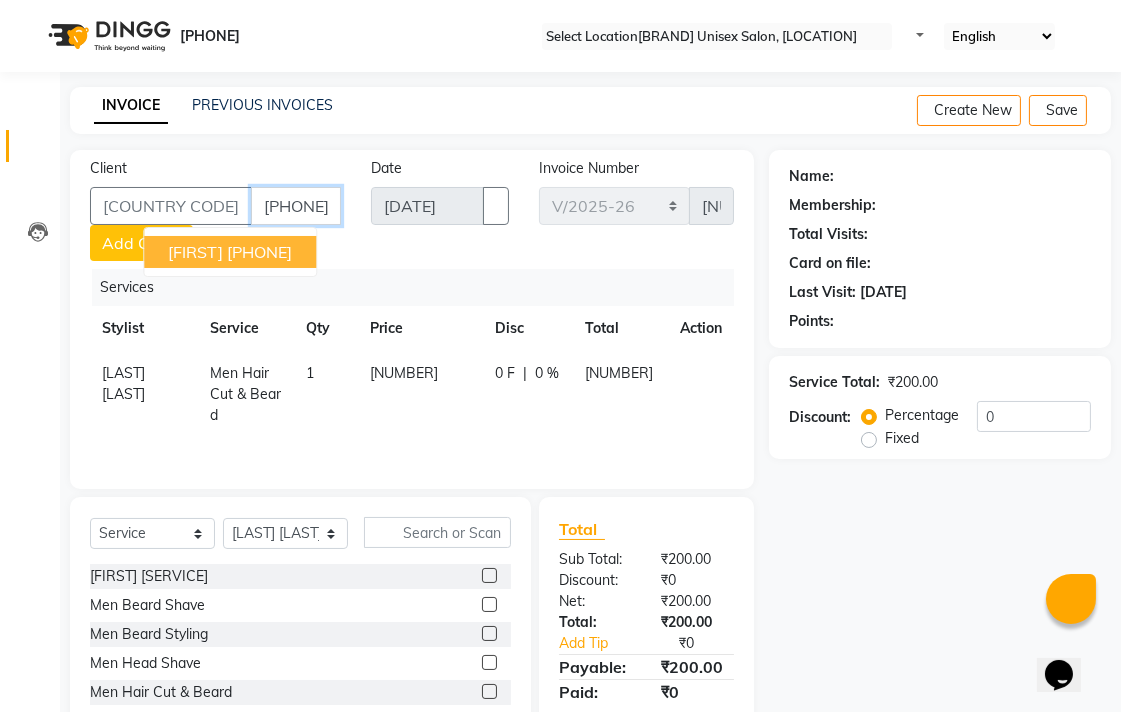 type on "[PHONE]" 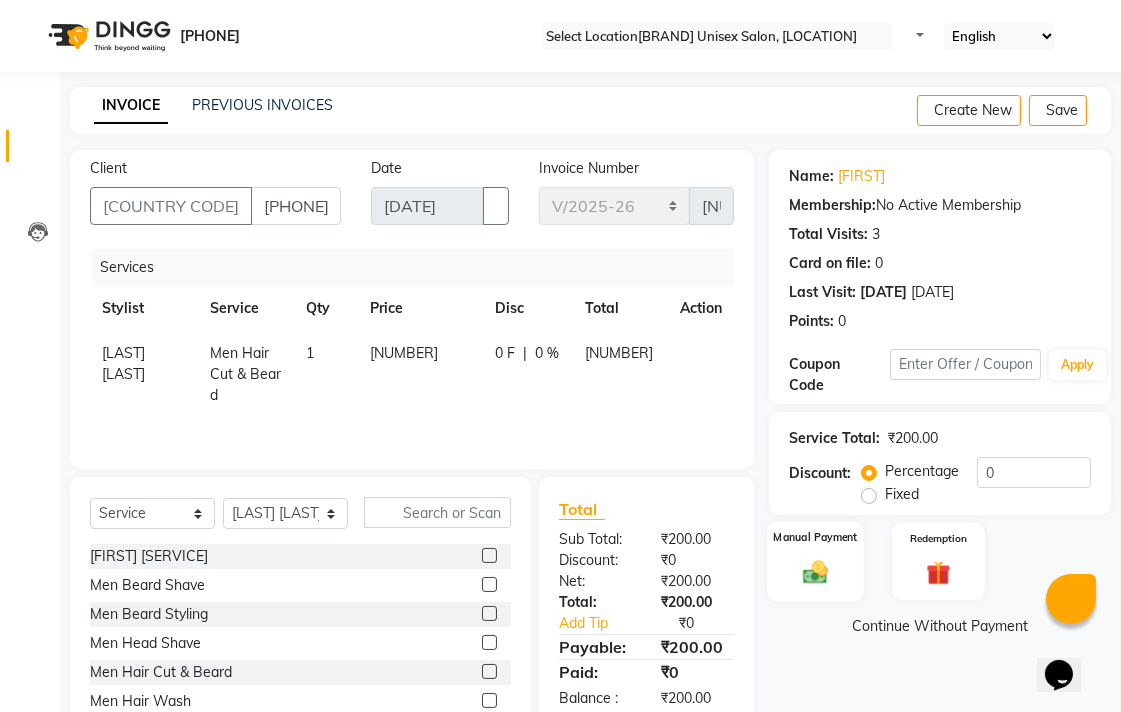 click at bounding box center (815, 571) 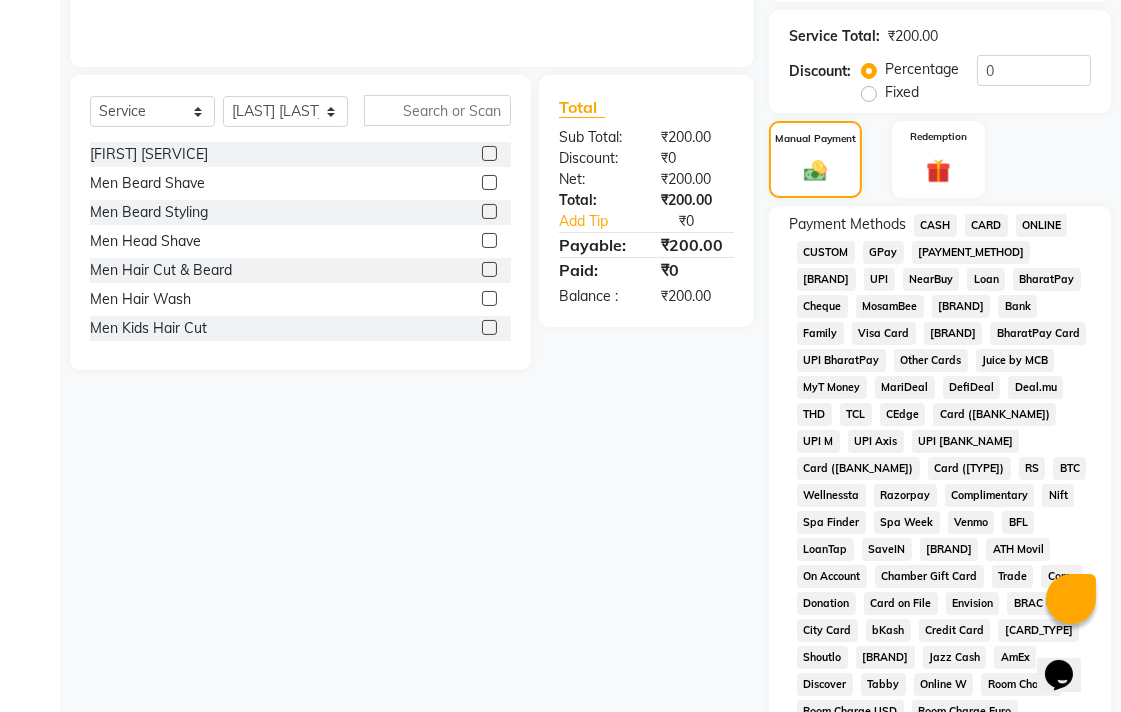 scroll, scrollTop: 444, scrollLeft: 0, axis: vertical 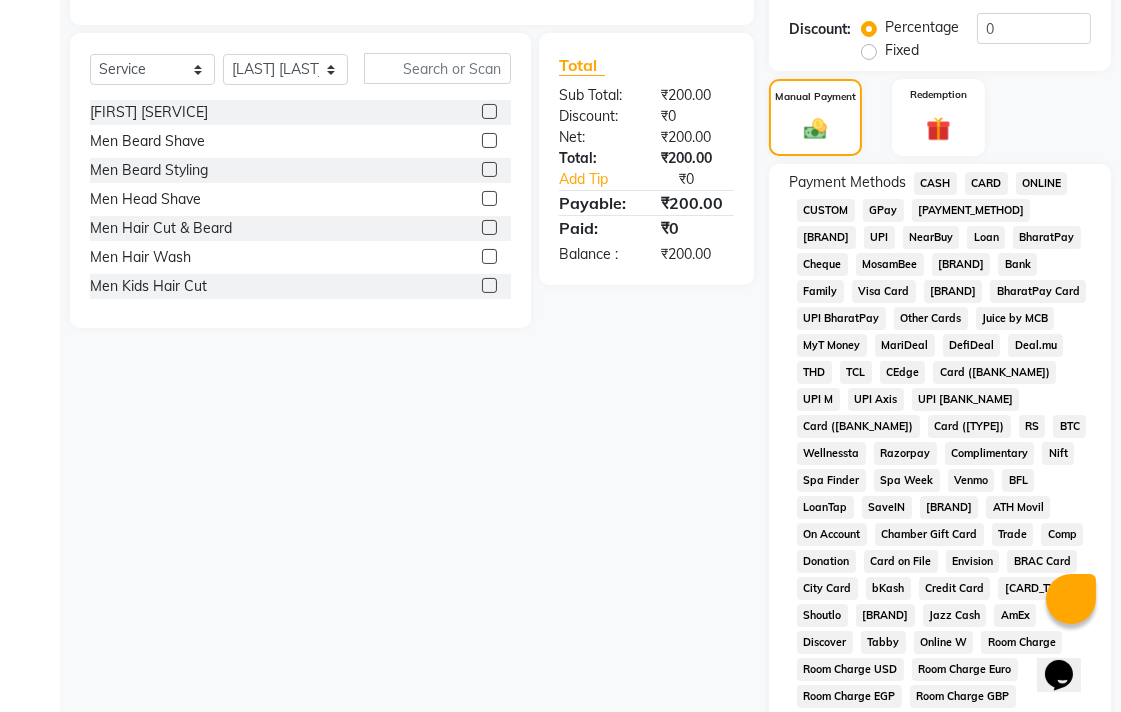 click on "CASH" at bounding box center [935, 183] 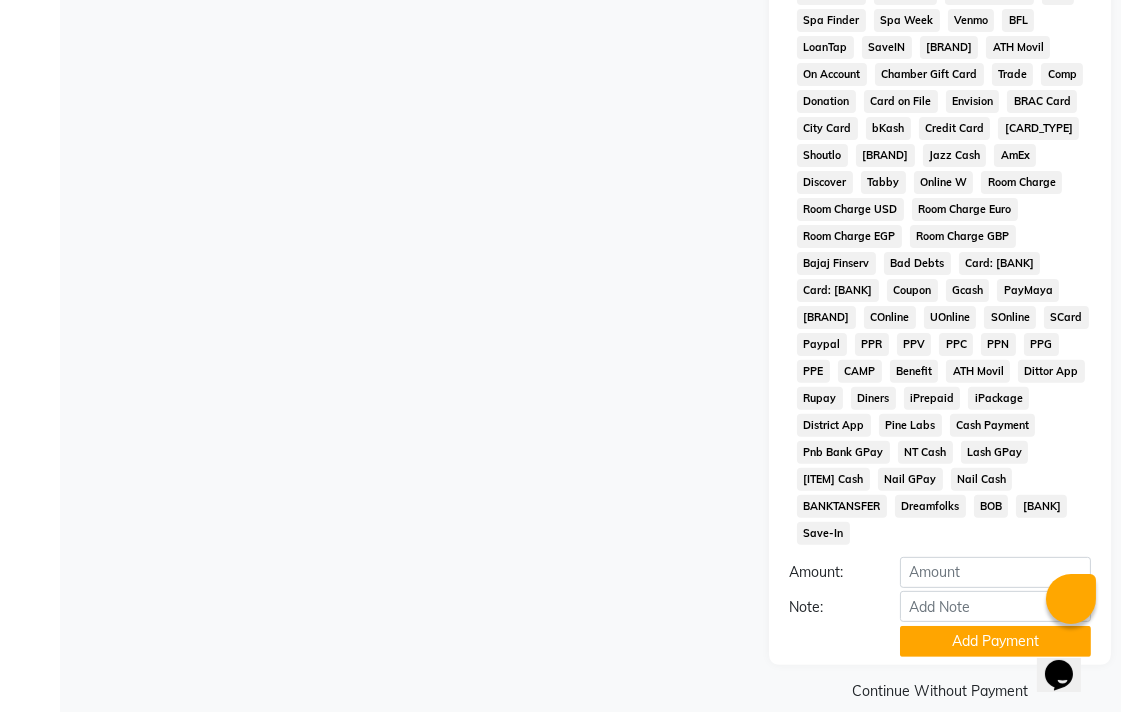 scroll, scrollTop: 913, scrollLeft: 0, axis: vertical 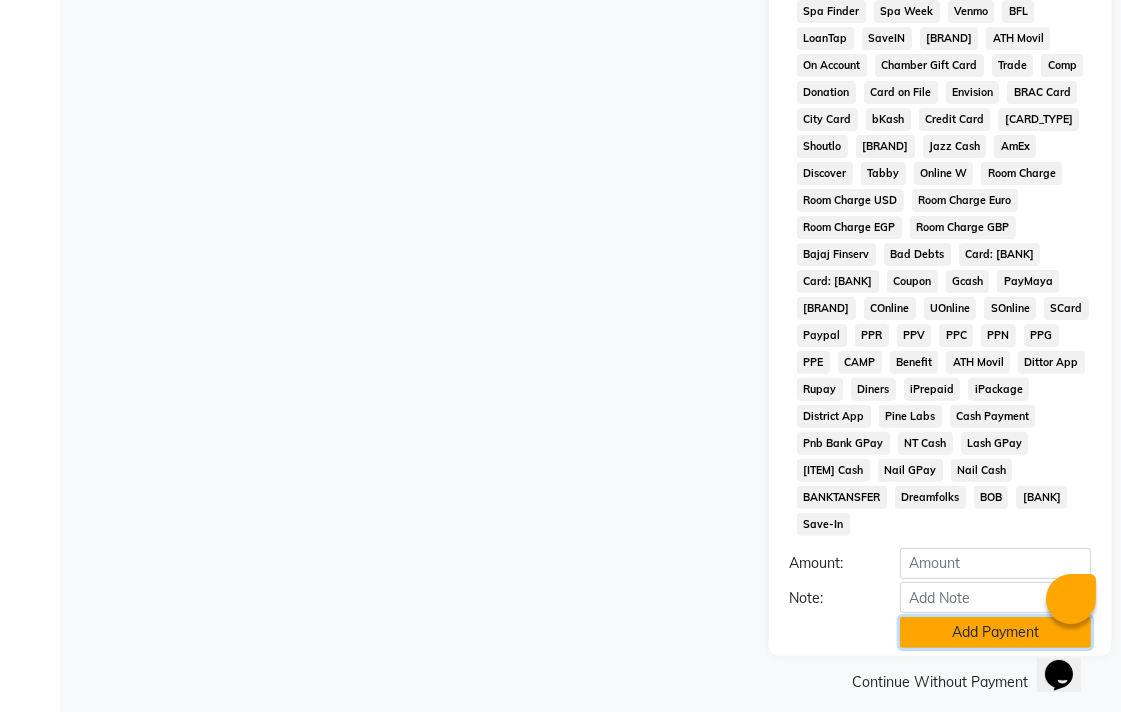 click on "Add Payment" at bounding box center (995, 632) 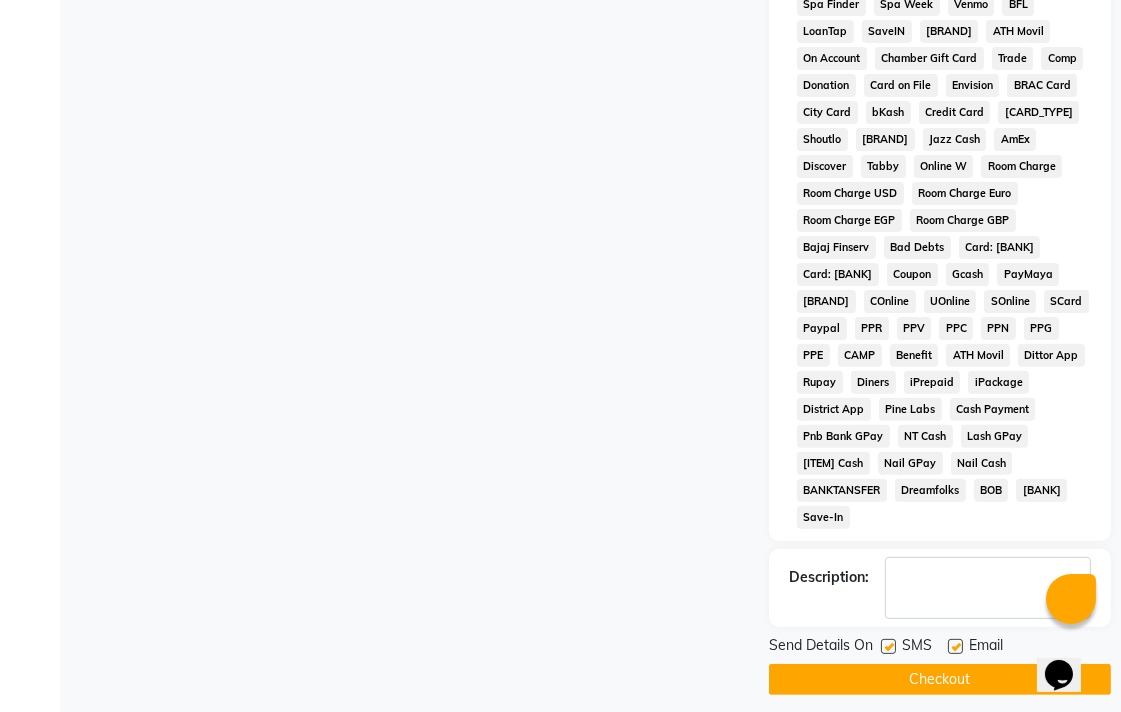 scroll, scrollTop: 921, scrollLeft: 0, axis: vertical 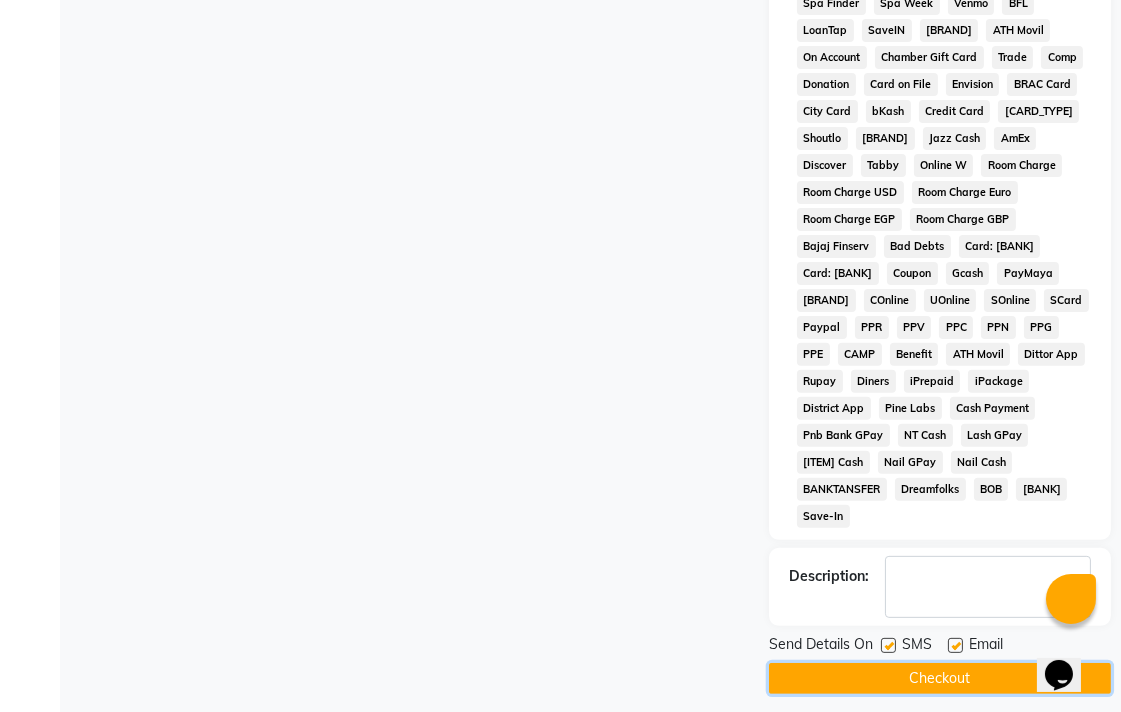 click on "Checkout" at bounding box center (940, 678) 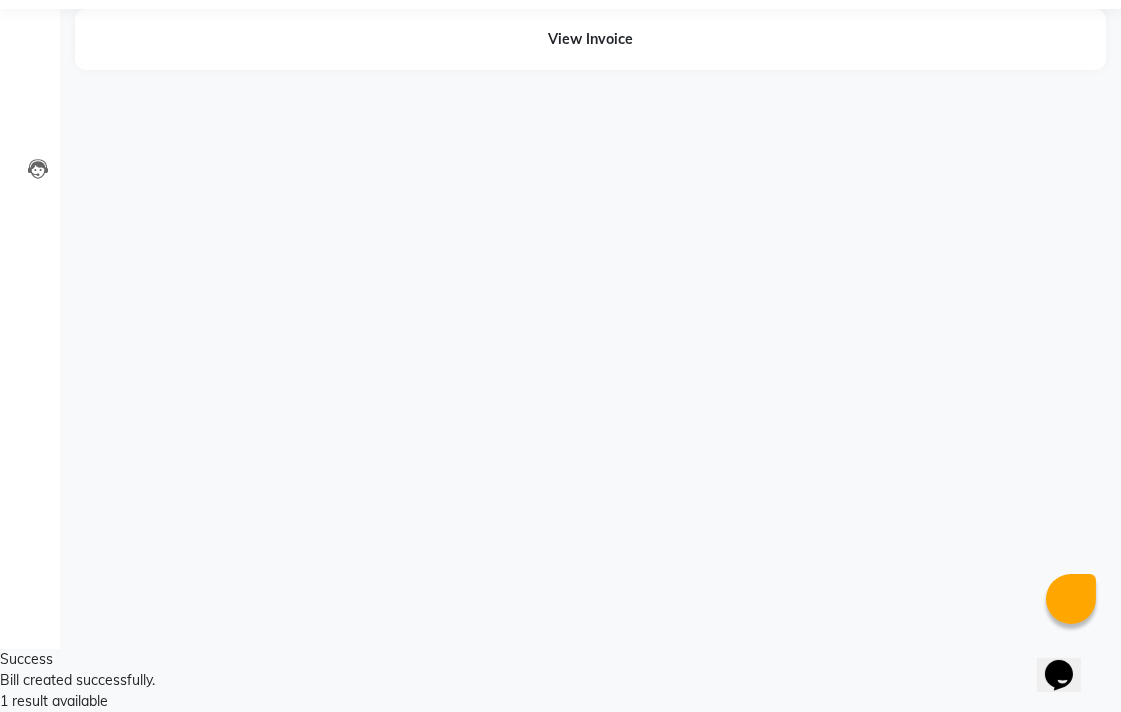 scroll, scrollTop: 0, scrollLeft: 0, axis: both 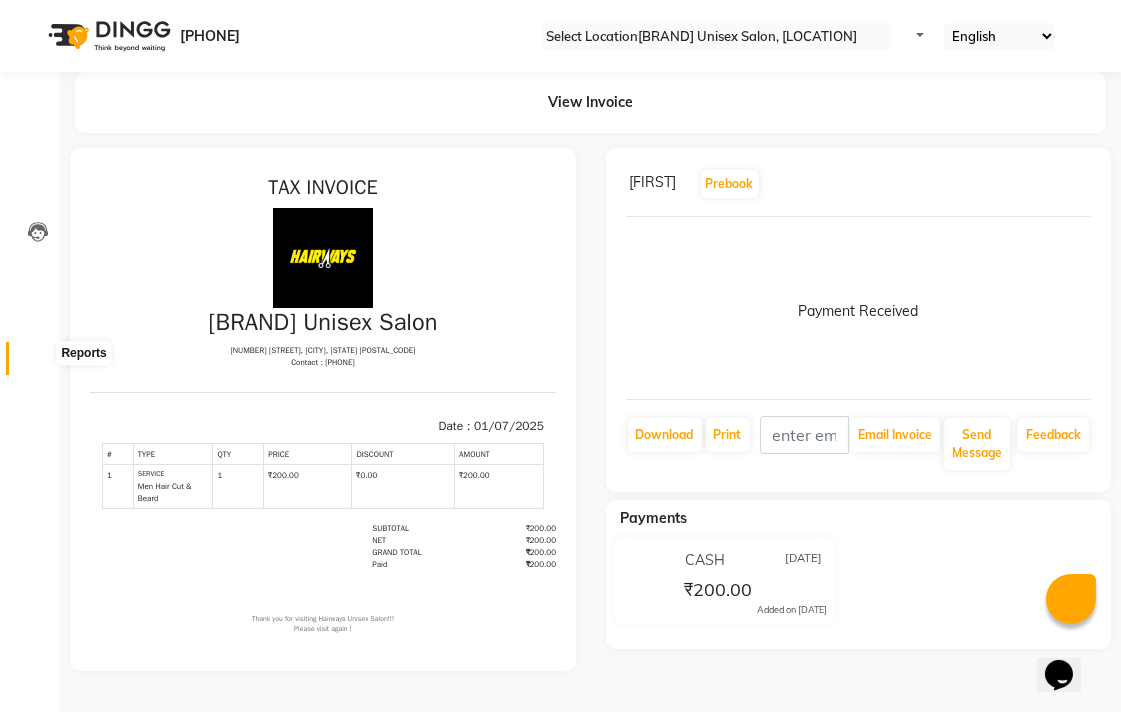click at bounding box center [38, 363] 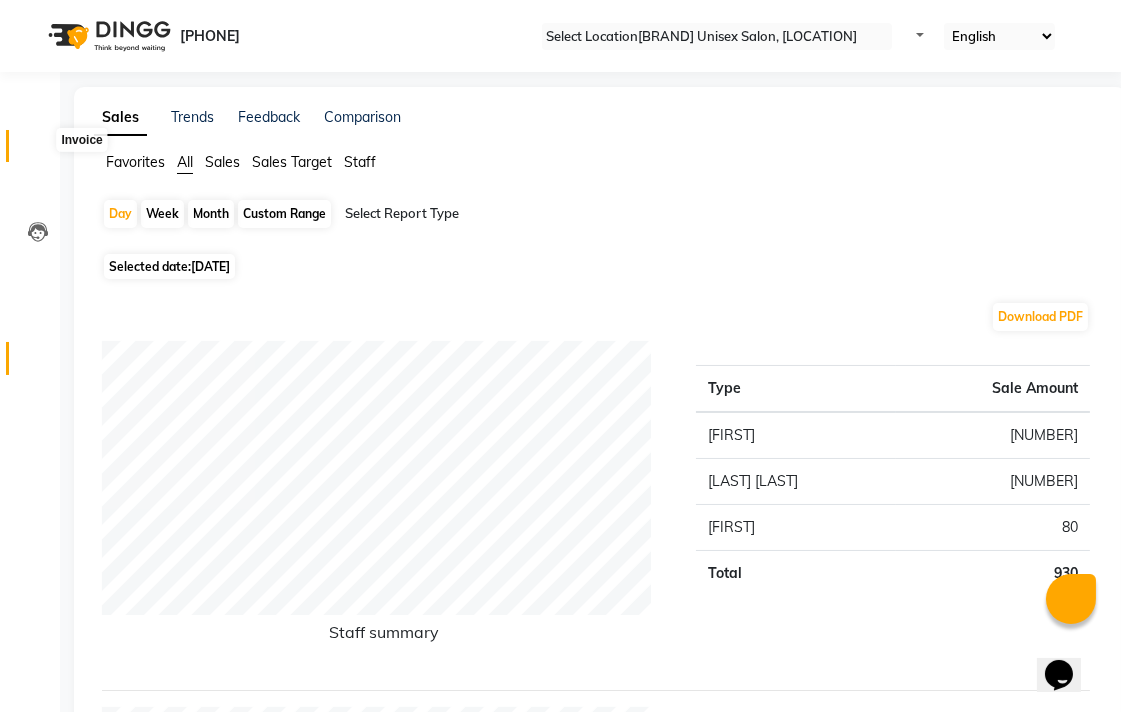 click at bounding box center [38, 151] 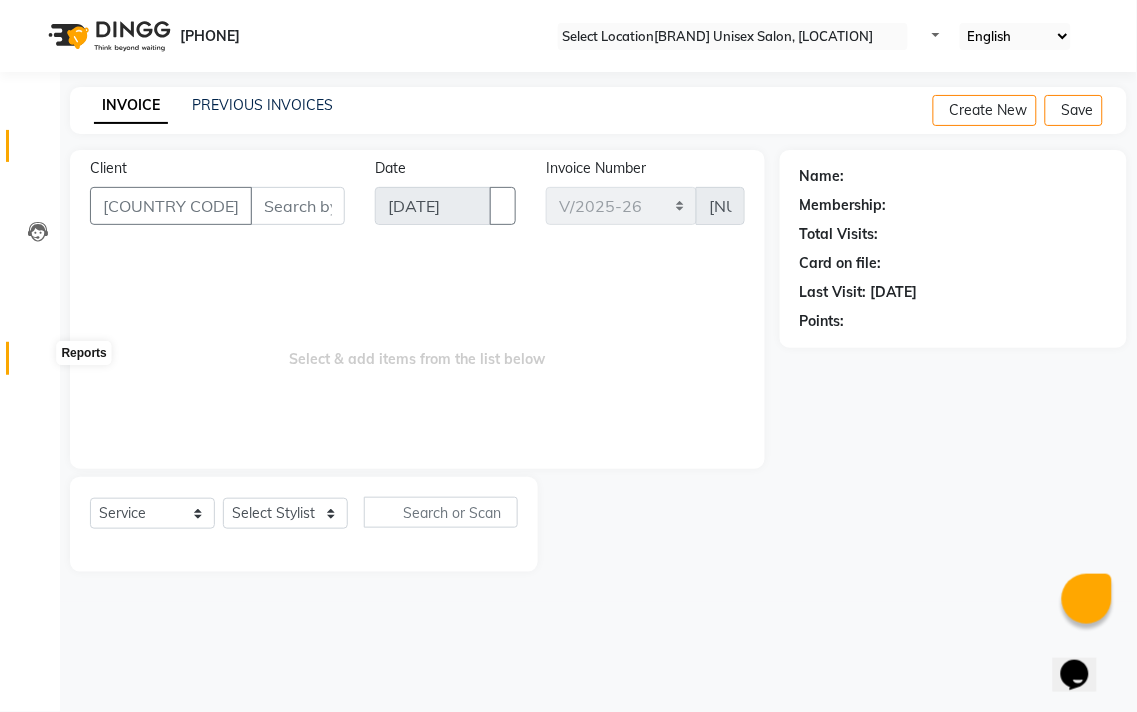 click at bounding box center [38, 363] 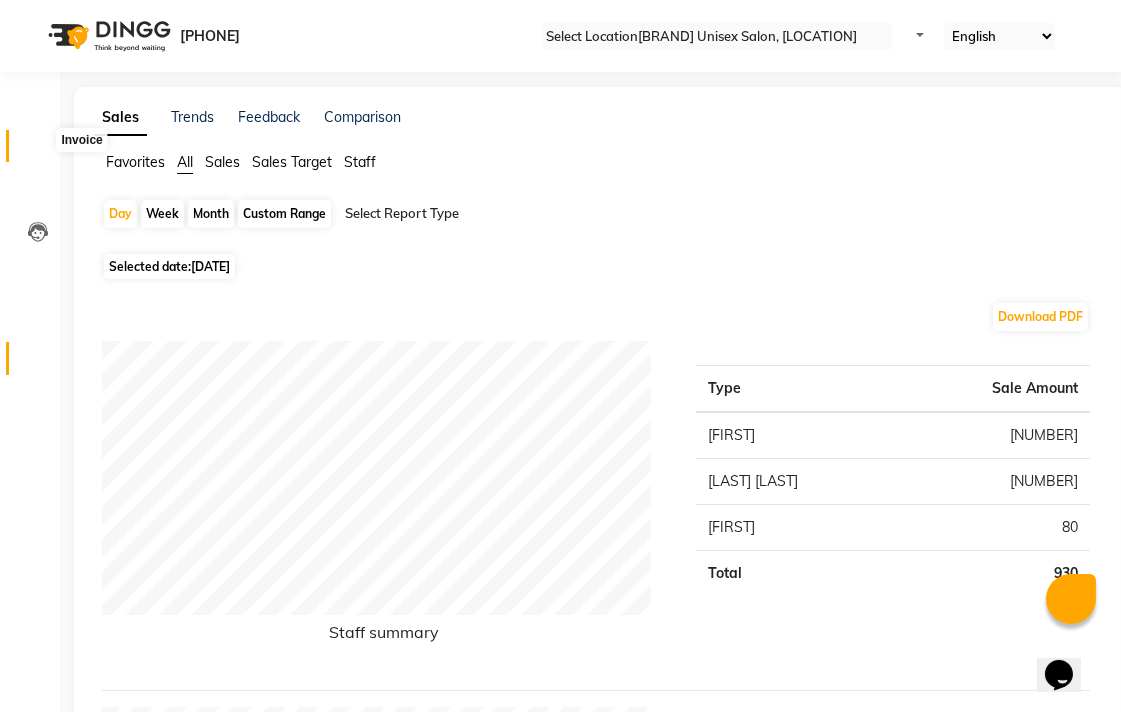 click at bounding box center (37, 151) 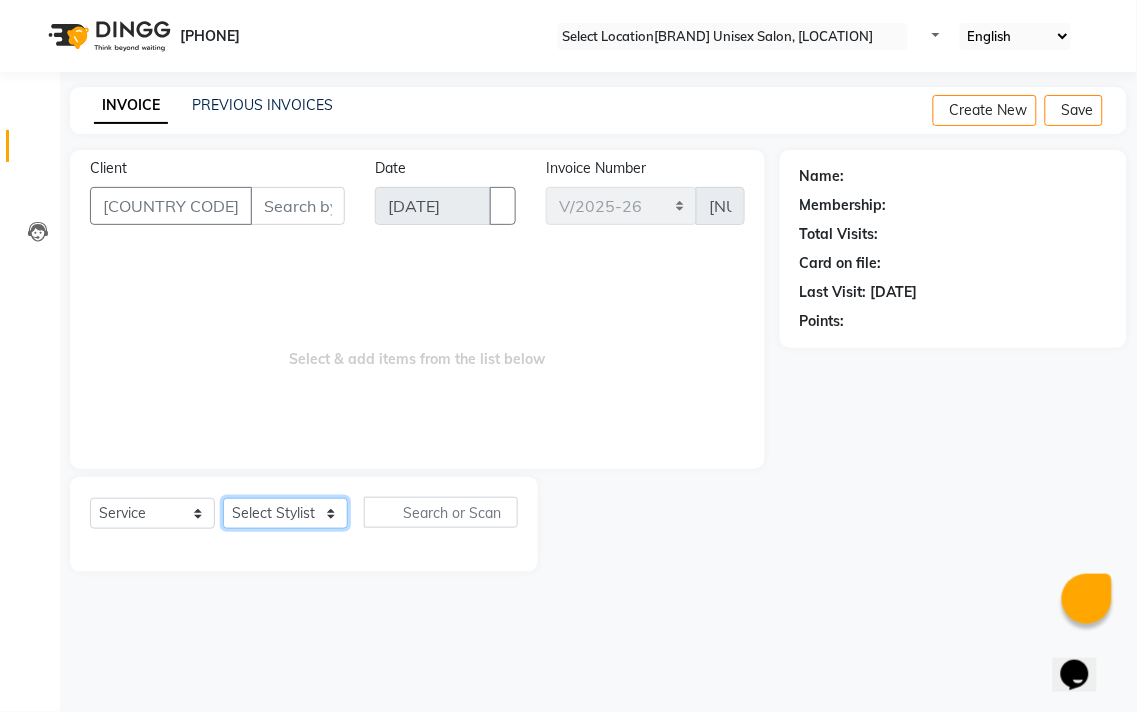 click on "Select Stylist Admin [FIRST] [LAST] [FIRST] [LAST] [FIRST] [LAST] [FIRST] [LAST] [LAST] [LAST] [LAST]" at bounding box center [285, 513] 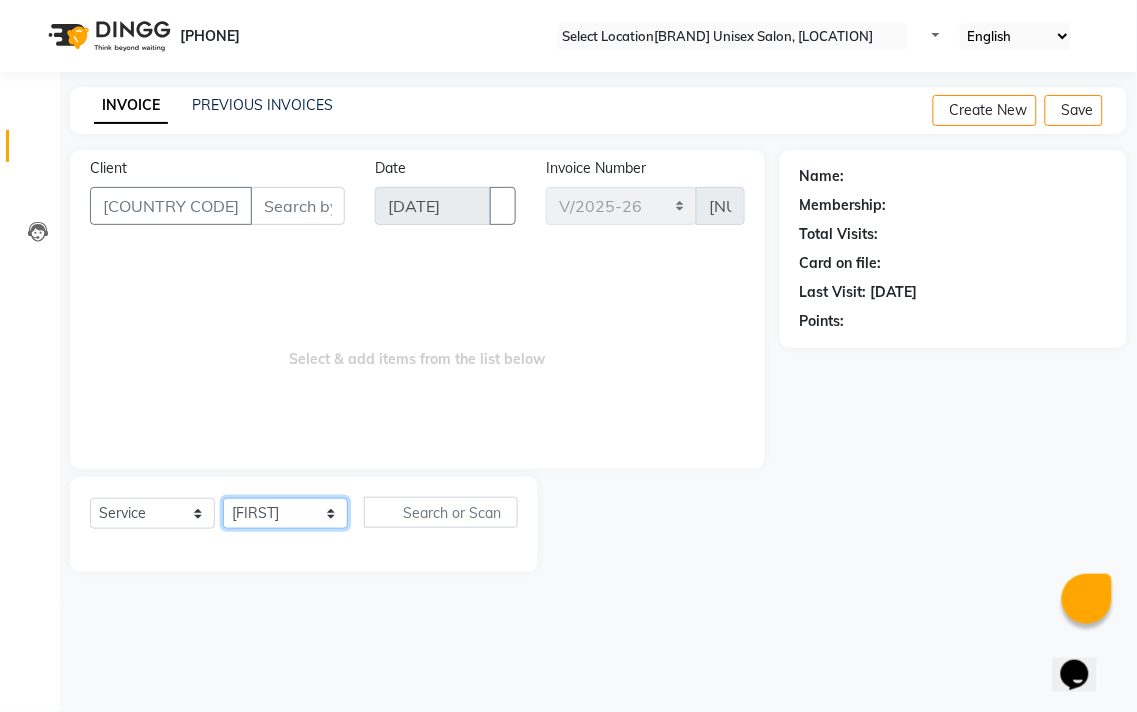 click on "Select Stylist Admin [FIRST] [LAST] [FIRST] [LAST] [FIRST] [LAST] [FIRST] [LAST] [LAST] [LAST] [LAST]" at bounding box center (285, 513) 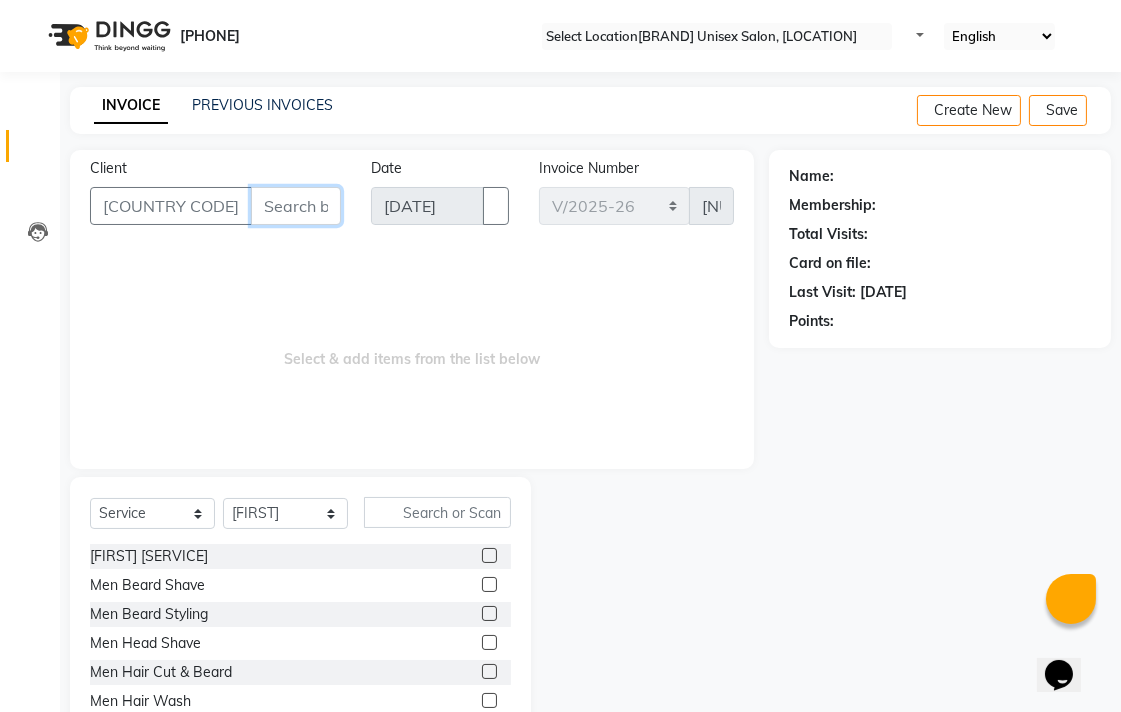 click on "Client" at bounding box center [296, 206] 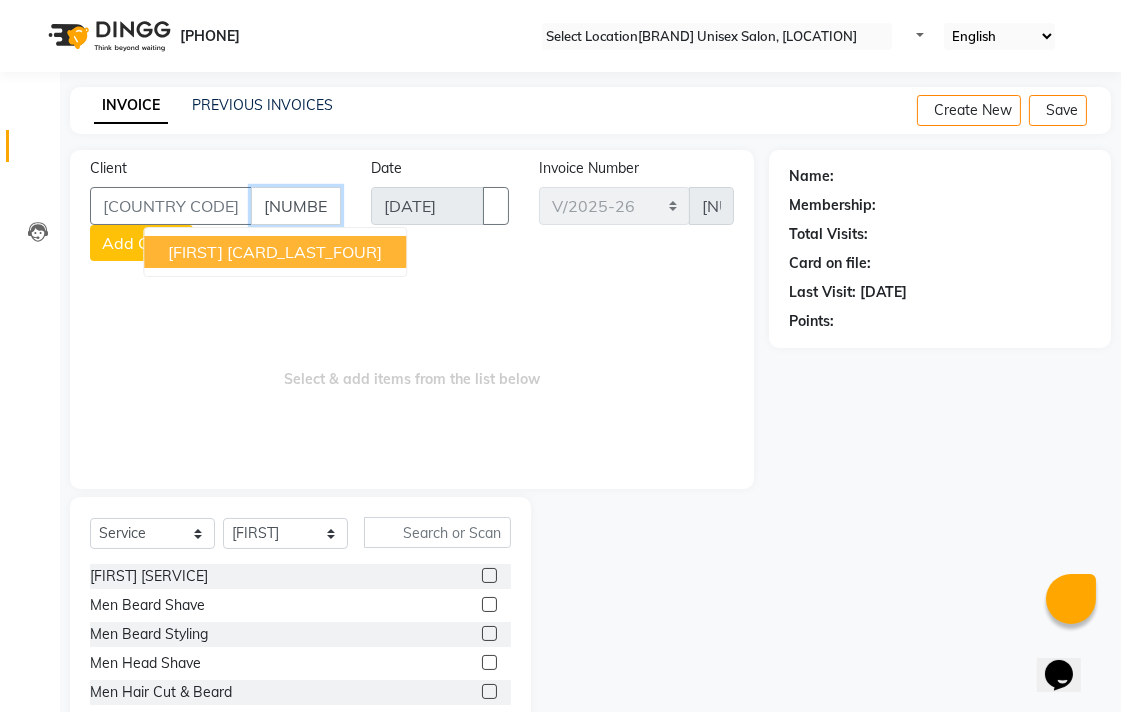 click on "[CARD_LAST_FOUR]" at bounding box center [304, 252] 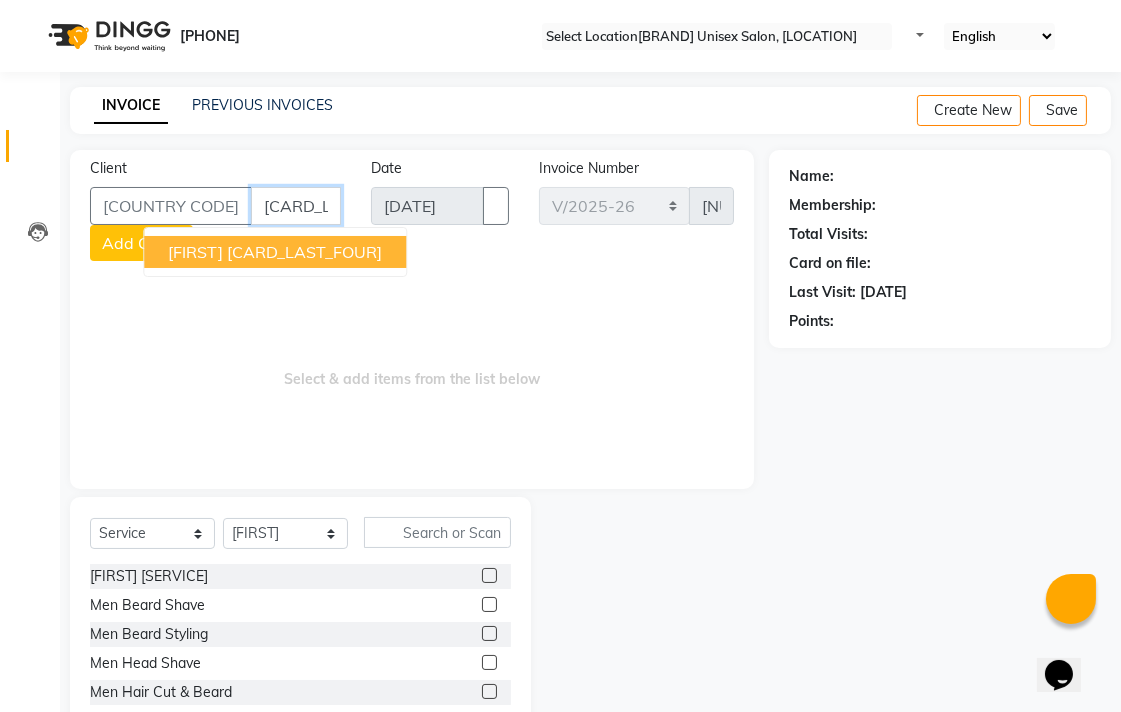 type on "[CARD_LAST_FOUR]" 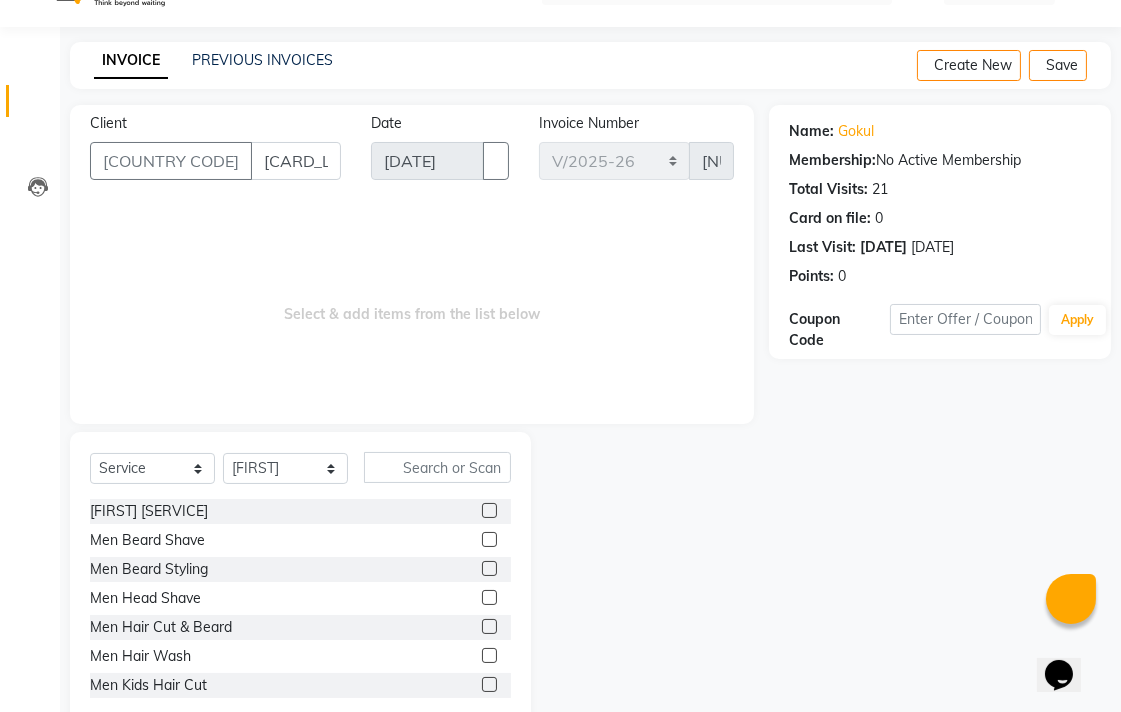 scroll, scrollTop: 88, scrollLeft: 0, axis: vertical 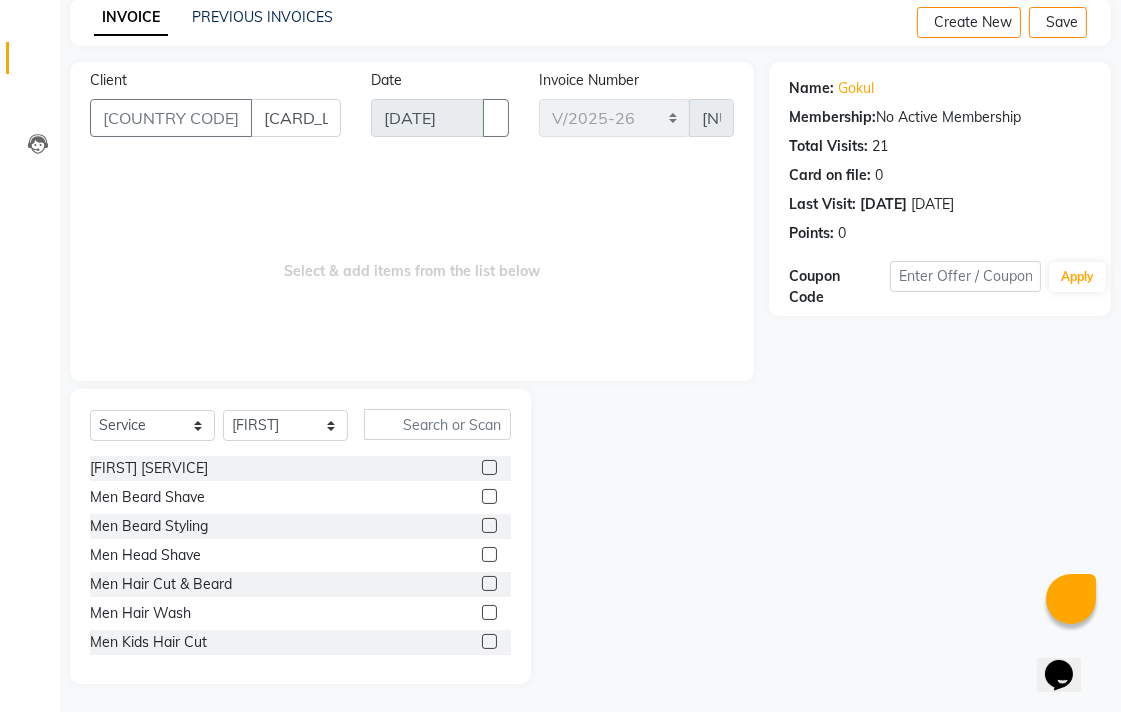 click at bounding box center [489, 525] 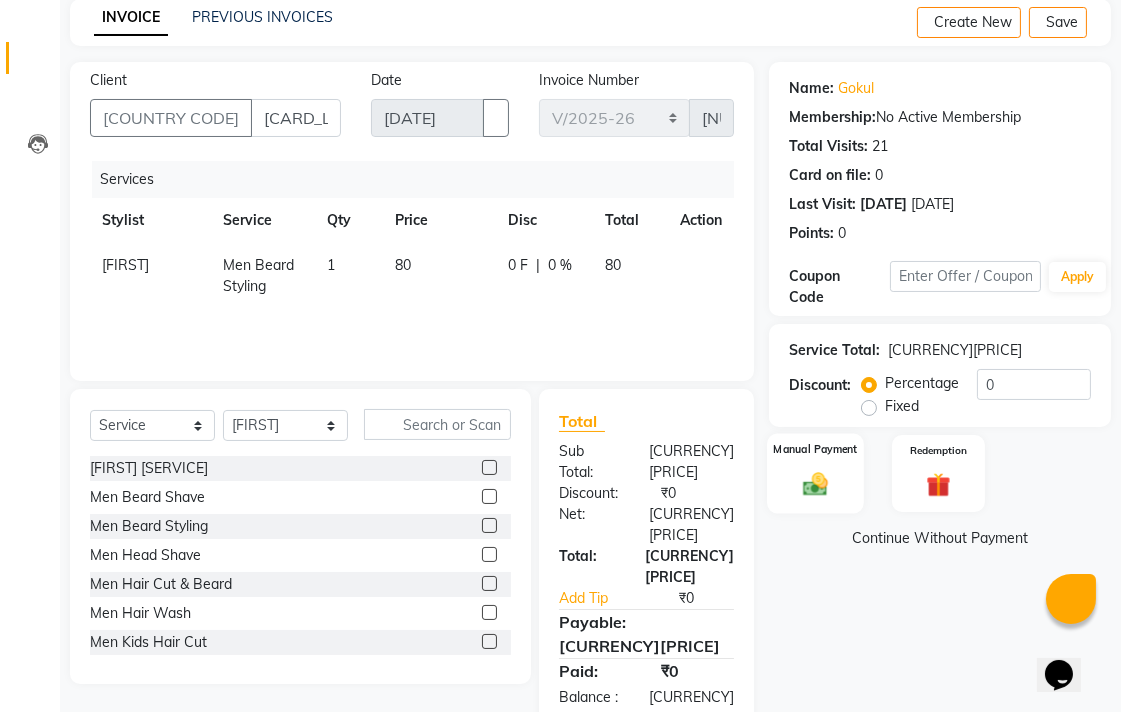 click on "Manual Payment" at bounding box center (815, 473) 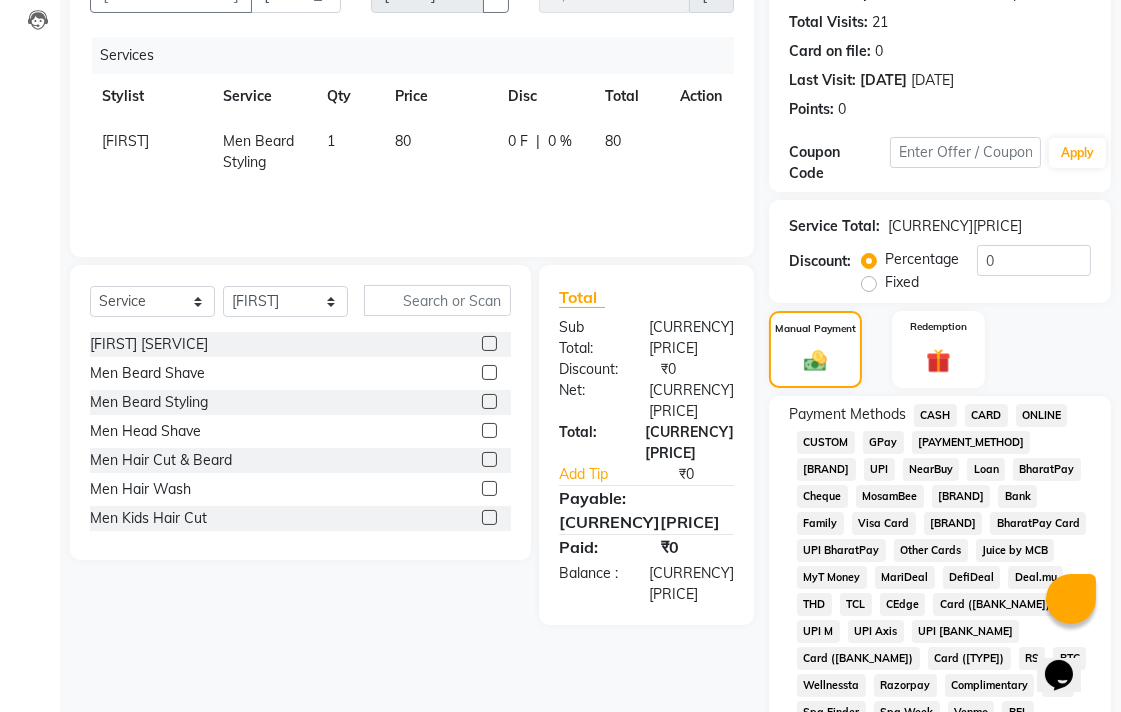 scroll, scrollTop: 533, scrollLeft: 0, axis: vertical 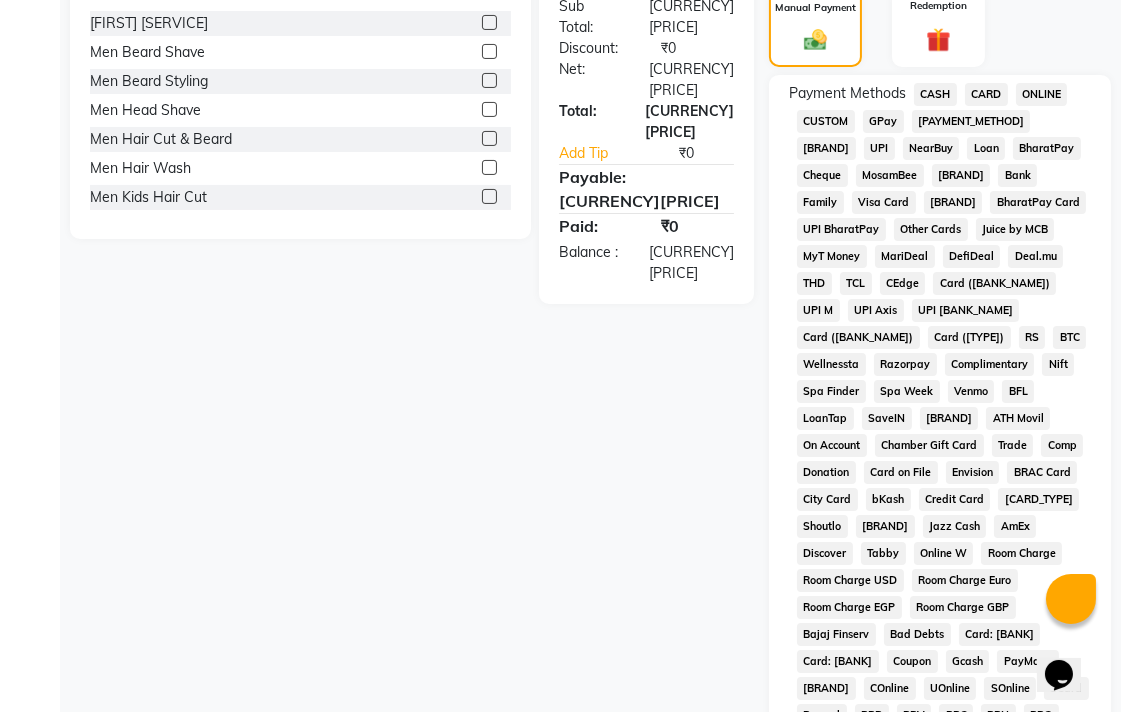 click on "UPI" at bounding box center (935, 94) 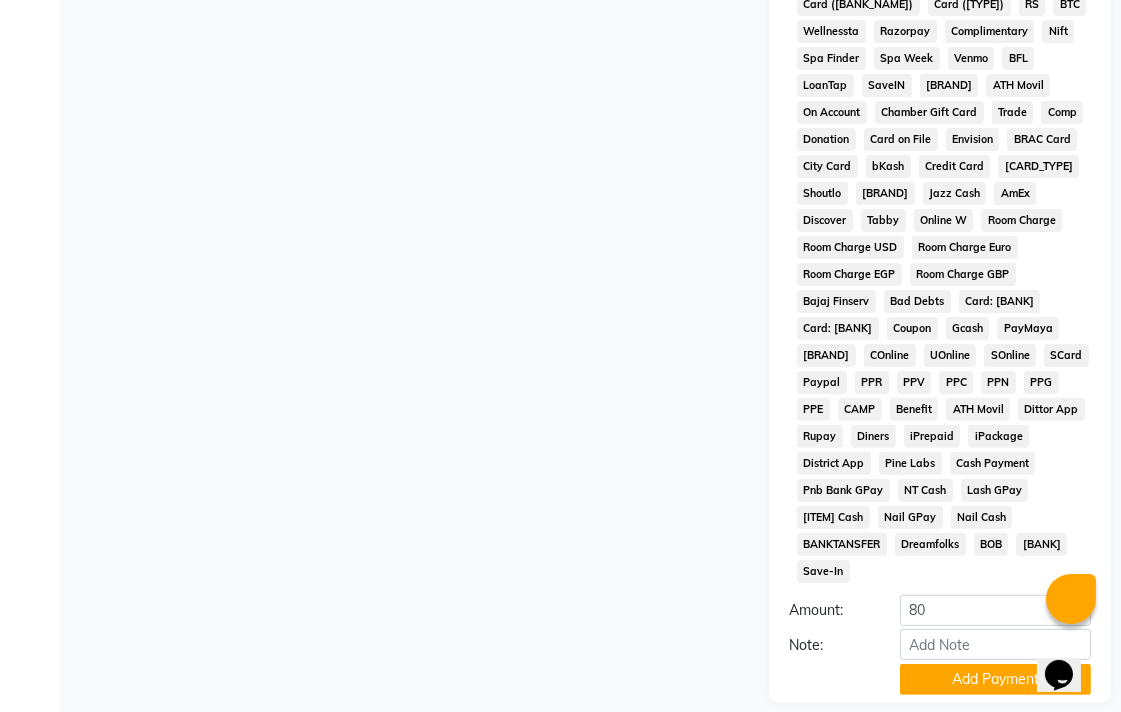 scroll, scrollTop: 913, scrollLeft: 0, axis: vertical 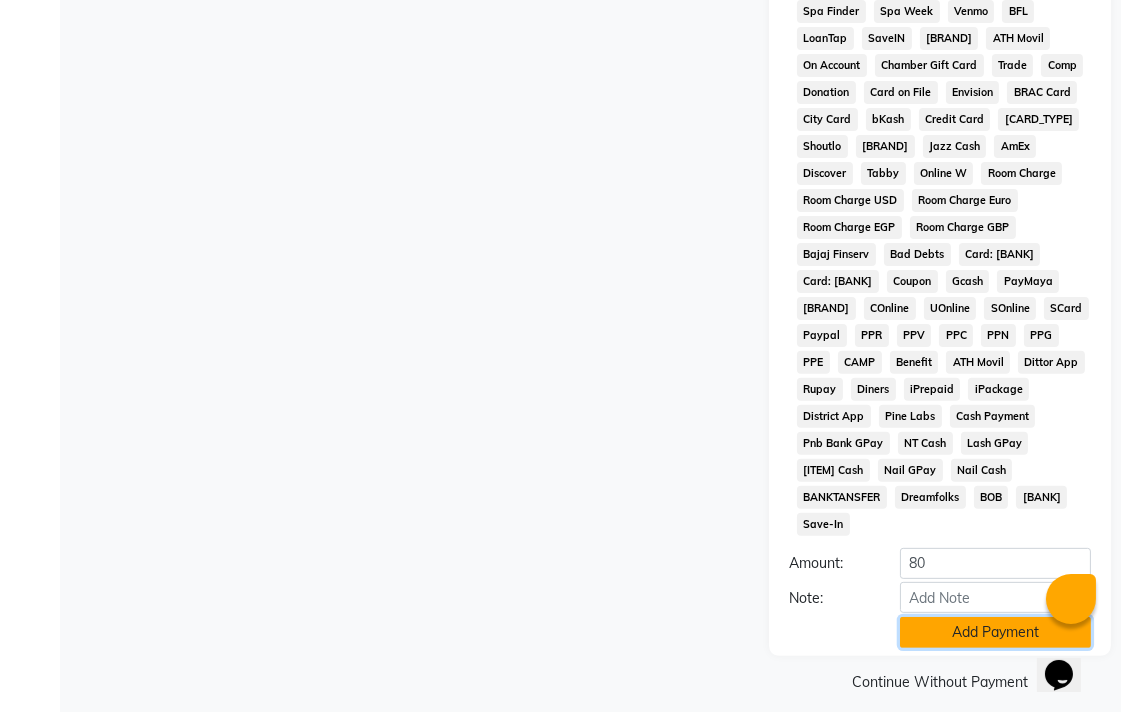 click on "Add Payment" at bounding box center (995, 632) 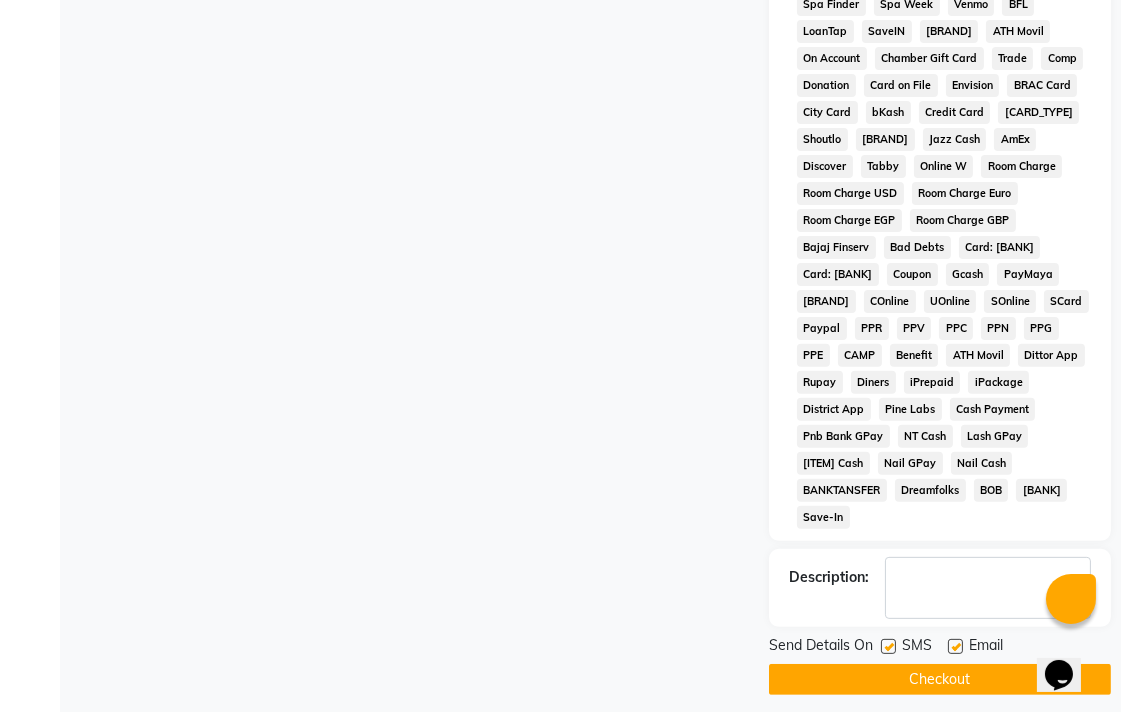 scroll, scrollTop: 921, scrollLeft: 0, axis: vertical 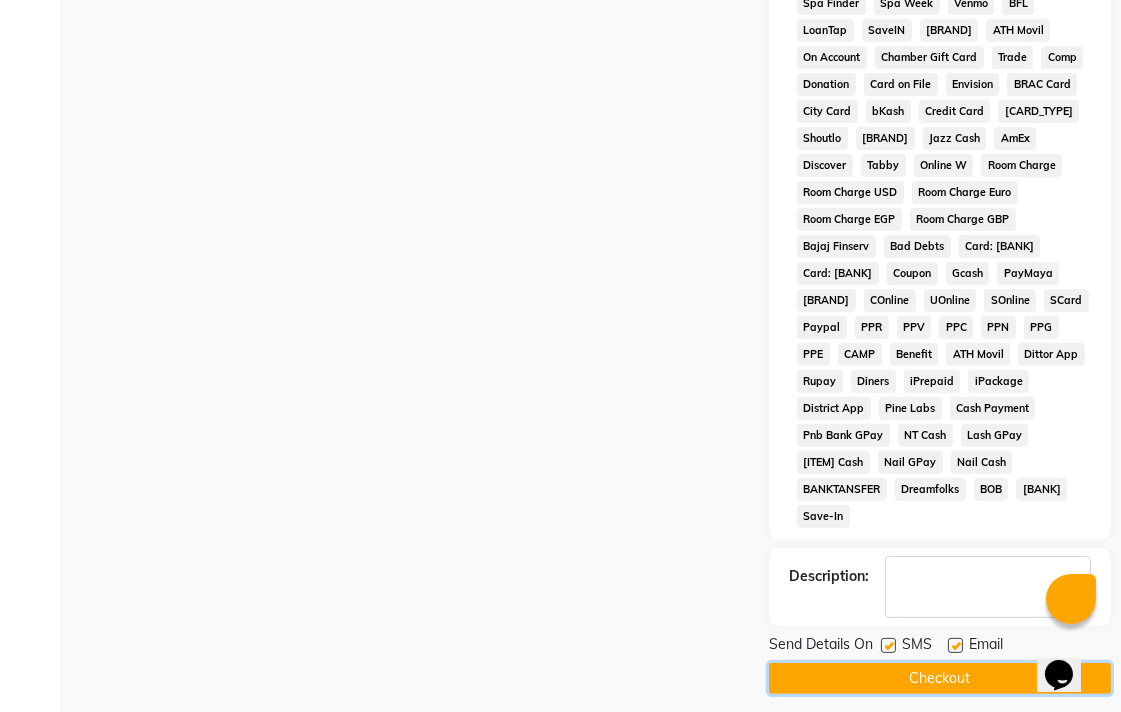 click on "Checkout" at bounding box center [940, 678] 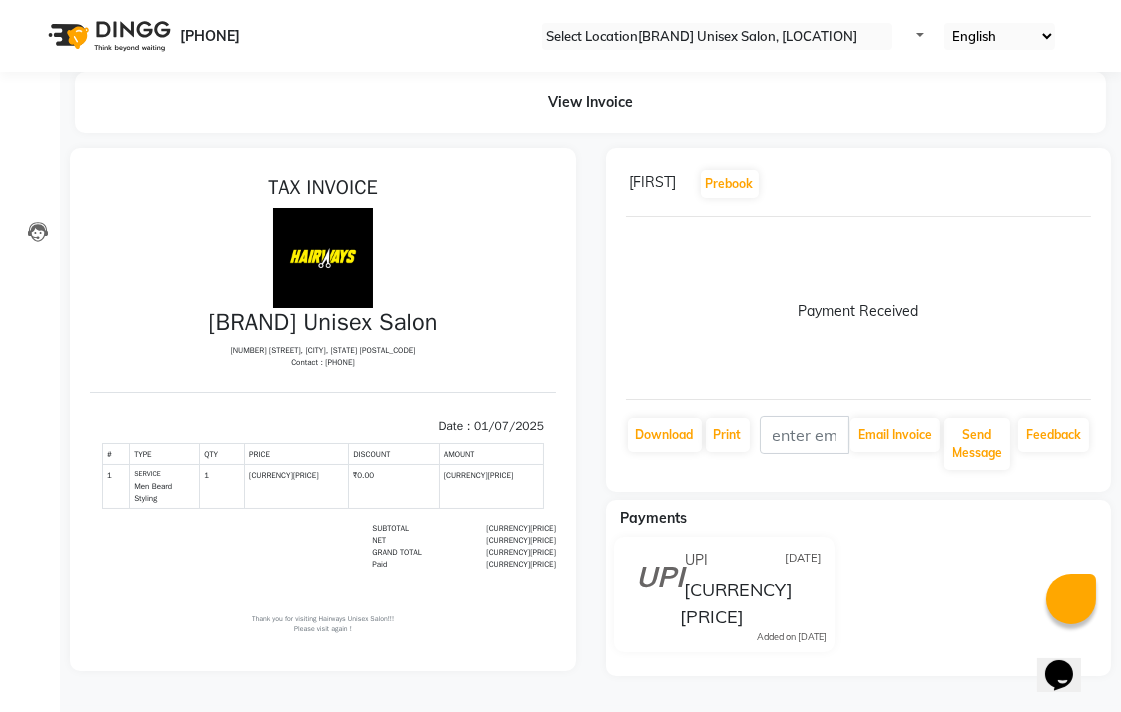 scroll, scrollTop: 0, scrollLeft: 0, axis: both 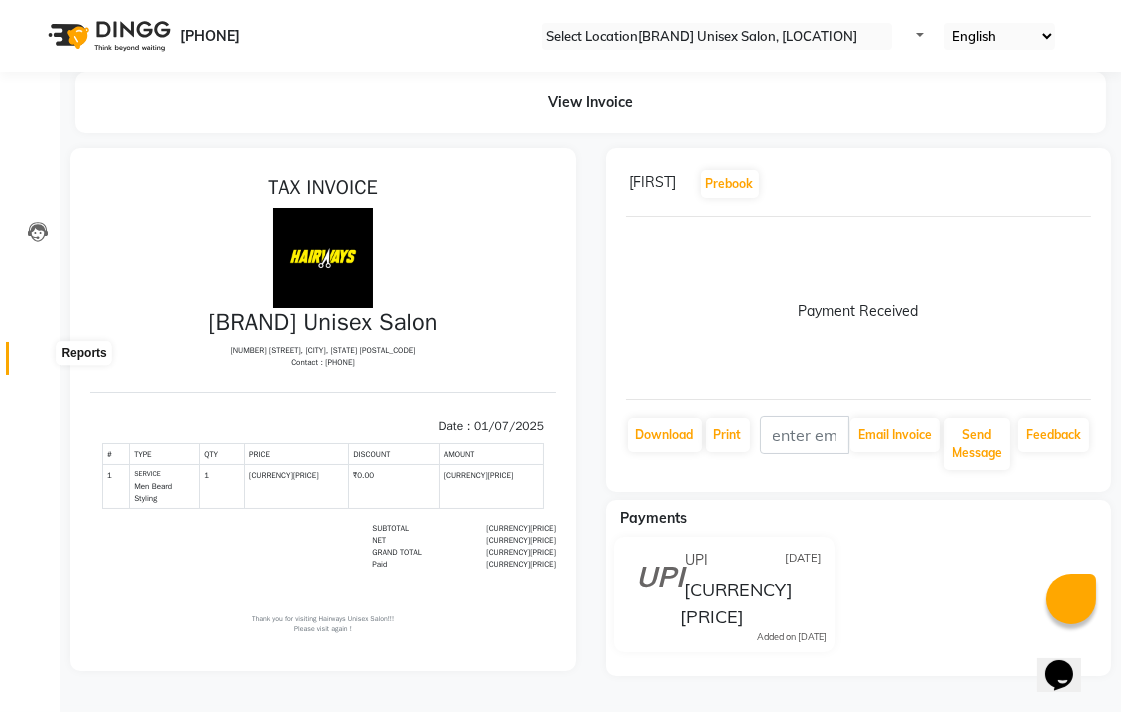 click at bounding box center [37, 363] 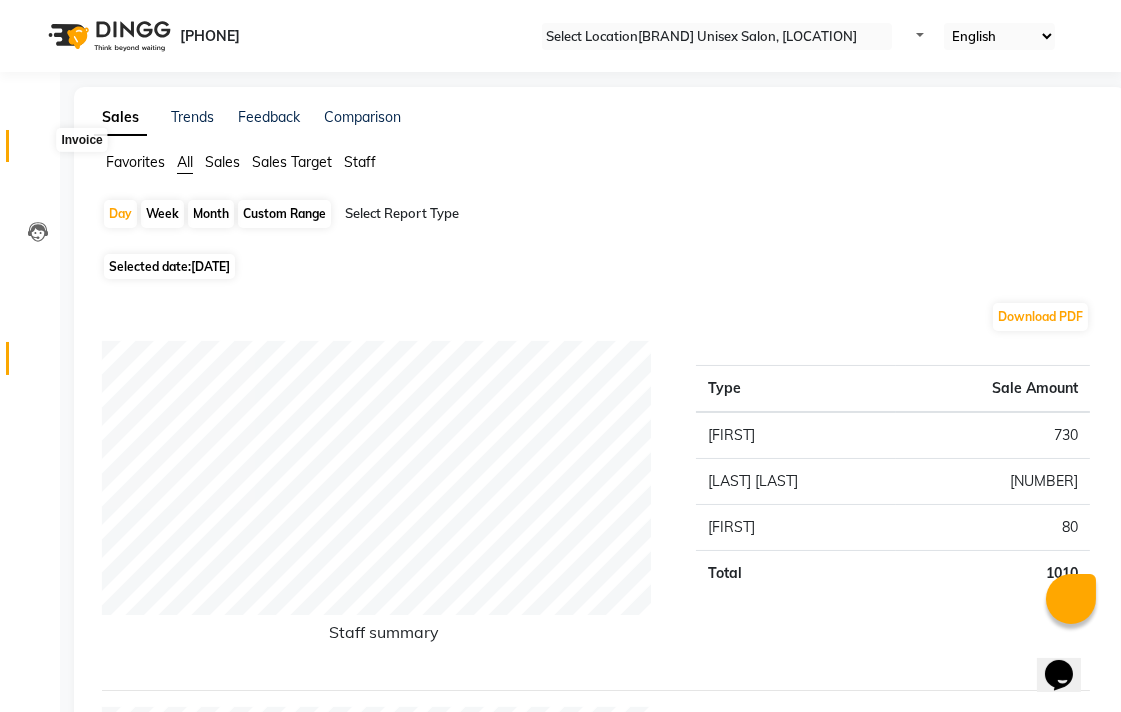 click at bounding box center (37, 151) 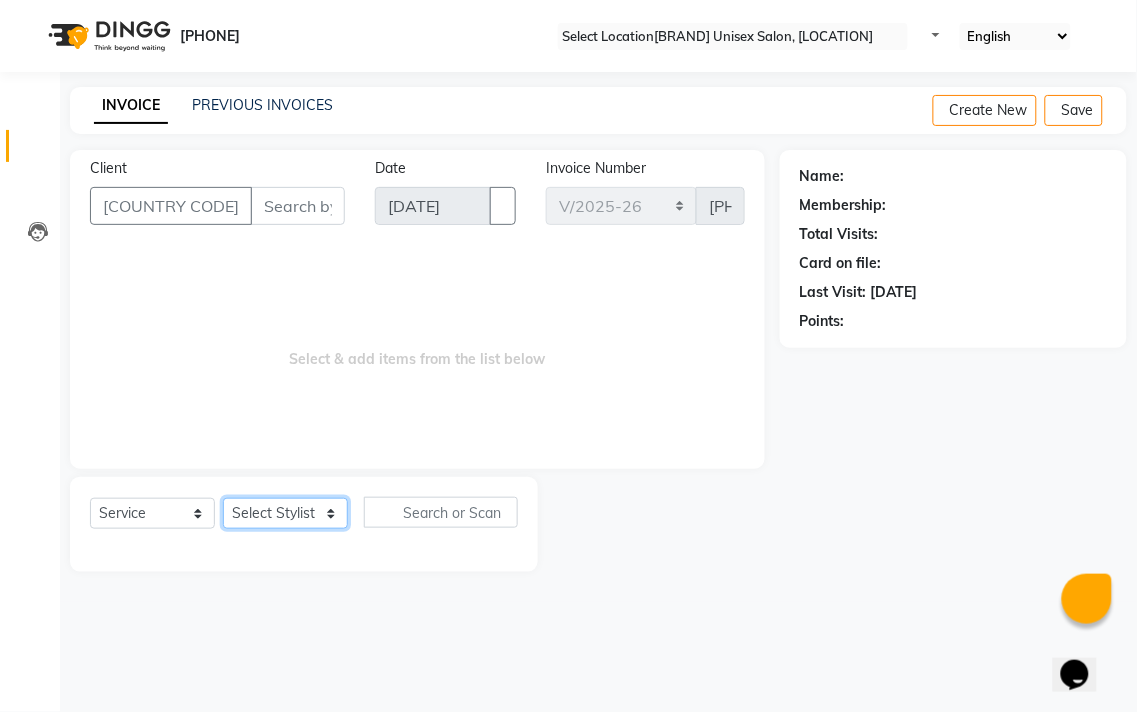click on "Select Stylist Admin [FIRST] [LAST] [FIRST] [LAST] [FIRST] [LAST] [FIRST] [LAST] [LAST] [LAST] [LAST]" at bounding box center (285, 513) 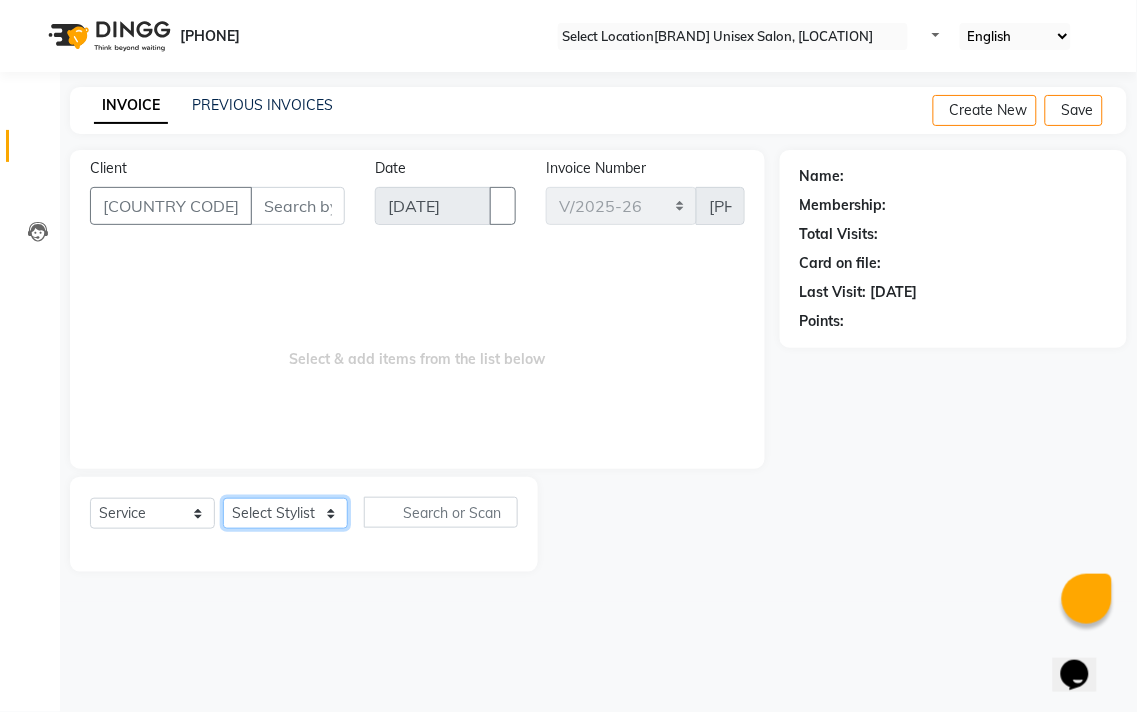 select on "[PHONE]" 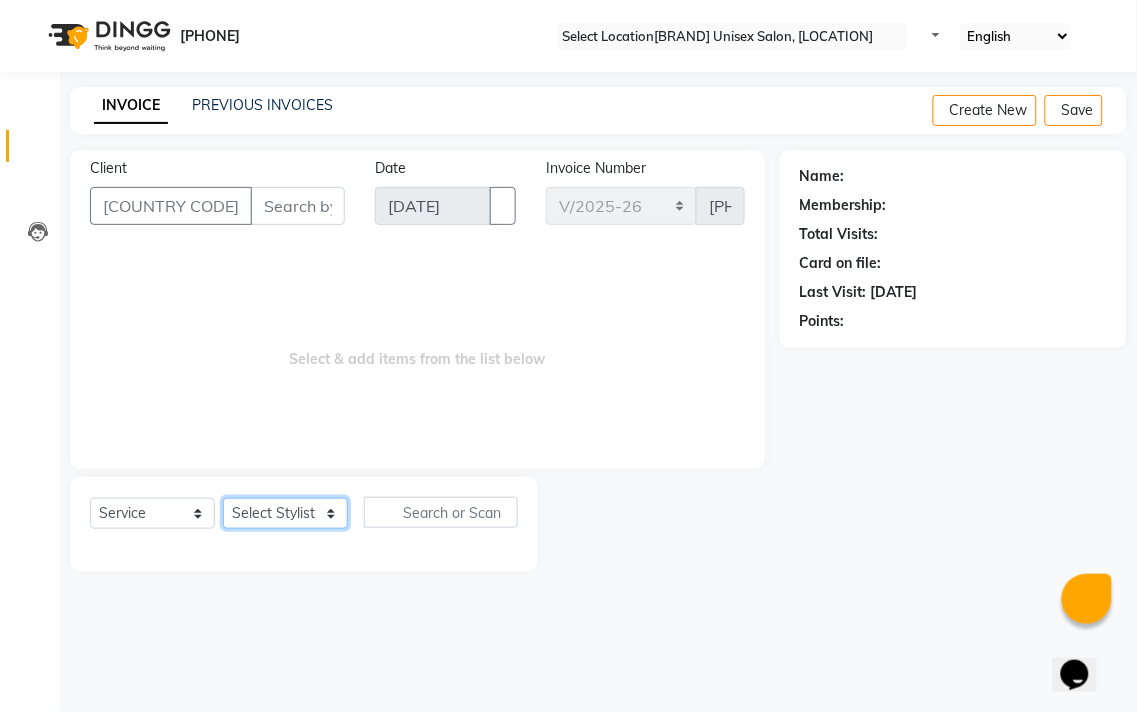 click on "Select Stylist Admin [FIRST] [LAST] [FIRST] [LAST] [FIRST] [LAST] [FIRST] [LAST] [LAST] [LAST] [LAST]" at bounding box center [285, 513] 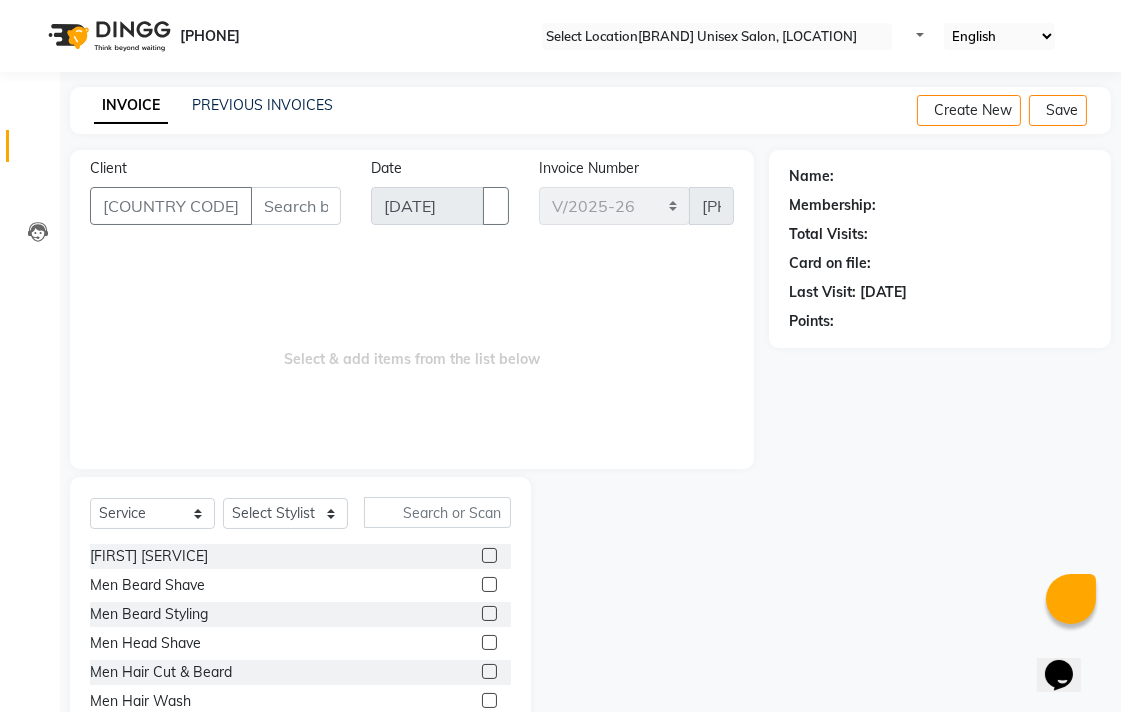 click at bounding box center (489, 584) 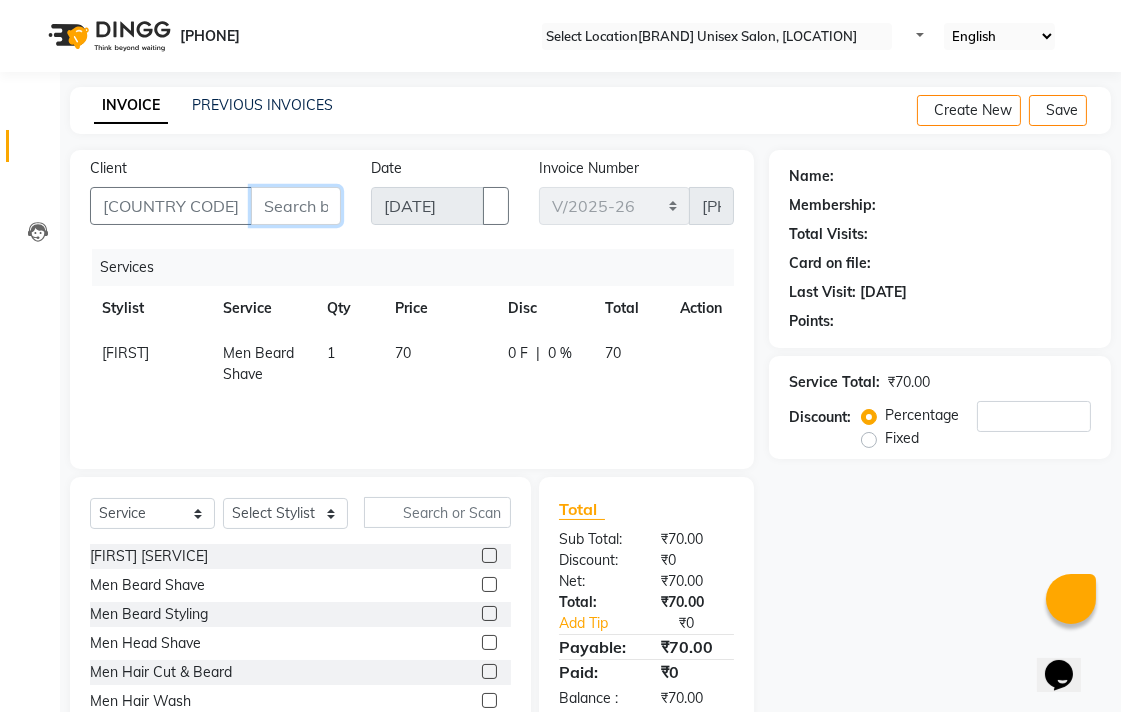click on "Client" at bounding box center (296, 206) 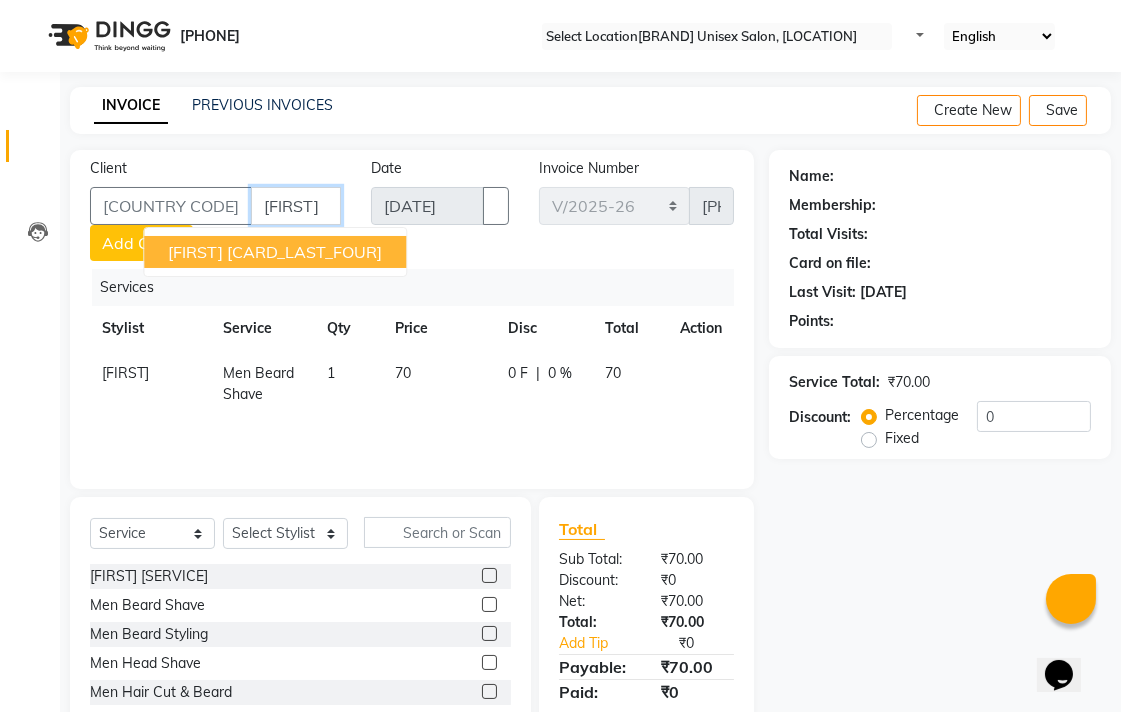 click on "[CARD_LAST_FOUR]" at bounding box center (304, 252) 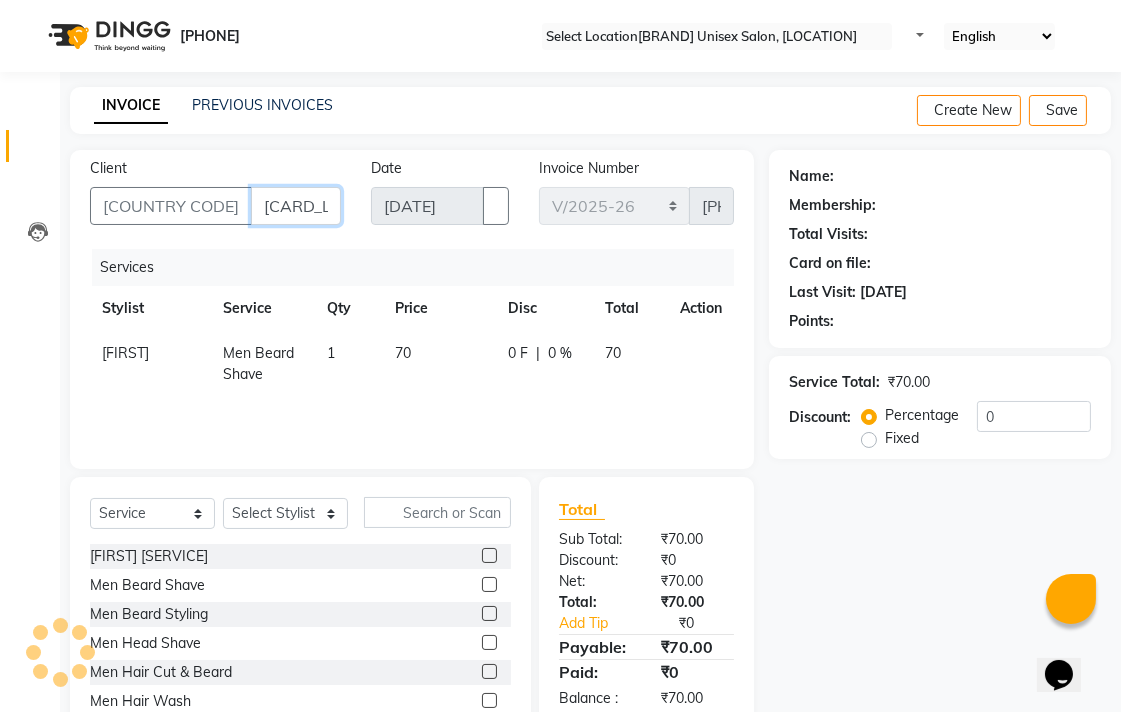 type on "[CARD_LAST_FOUR]" 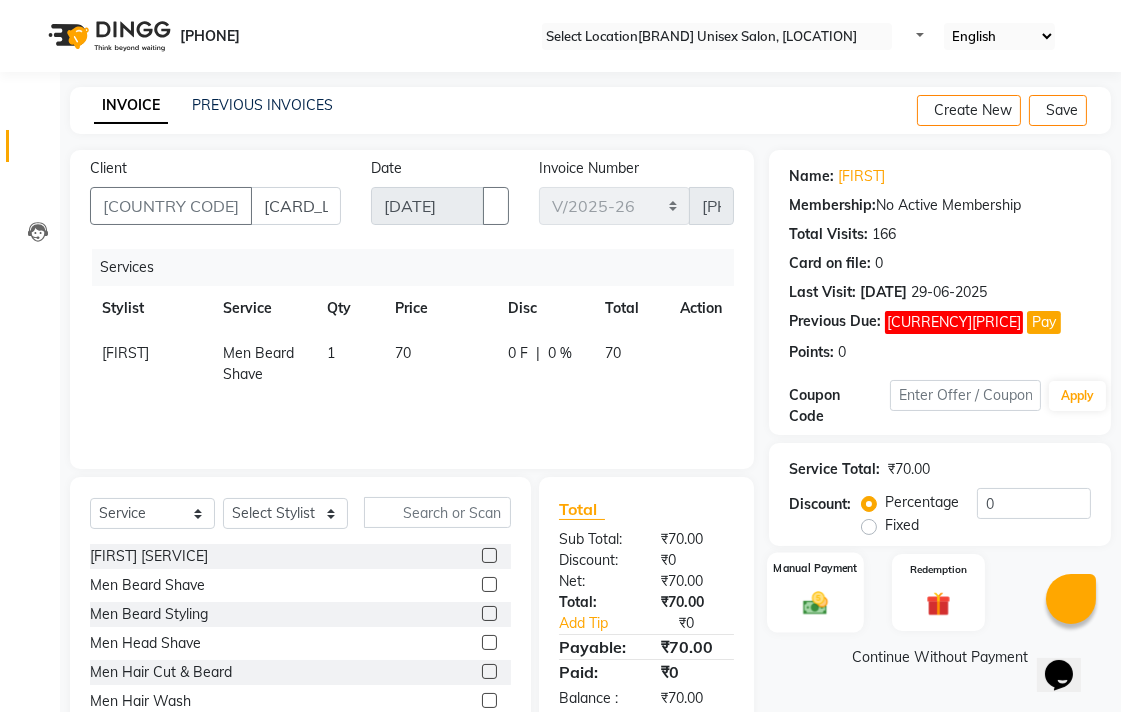 click on "Manual Payment" at bounding box center [815, 592] 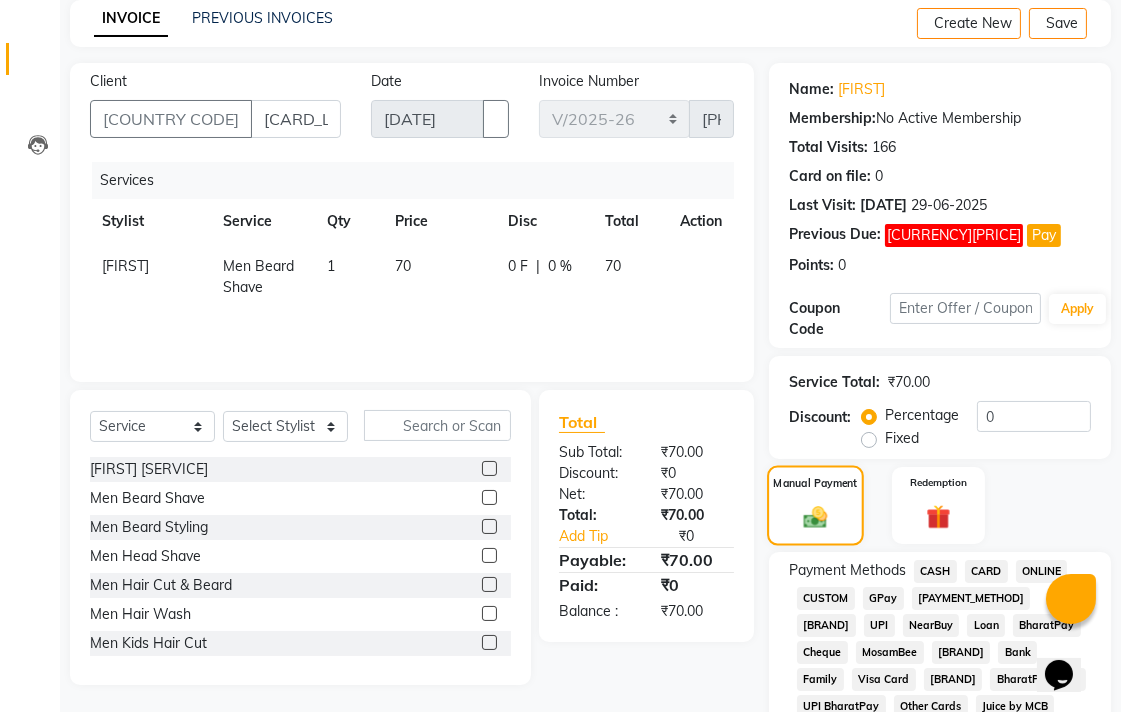 scroll, scrollTop: 222, scrollLeft: 0, axis: vertical 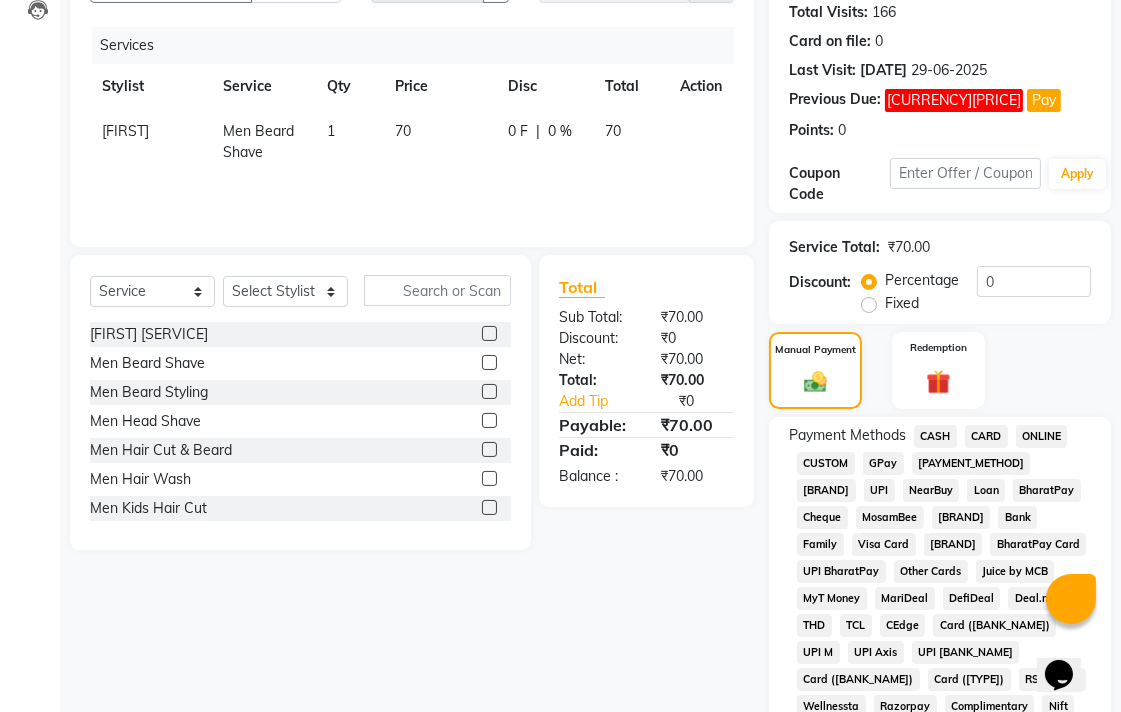 click on "UPI" at bounding box center [935, 436] 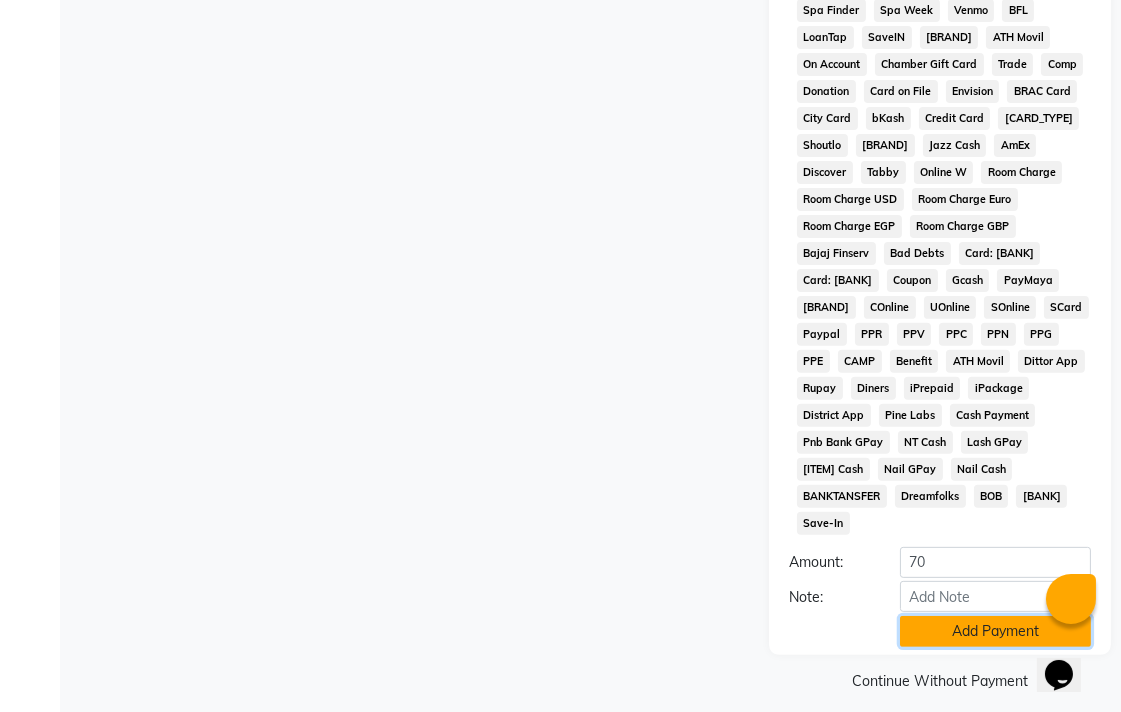 click on "Add Payment" at bounding box center [995, 631] 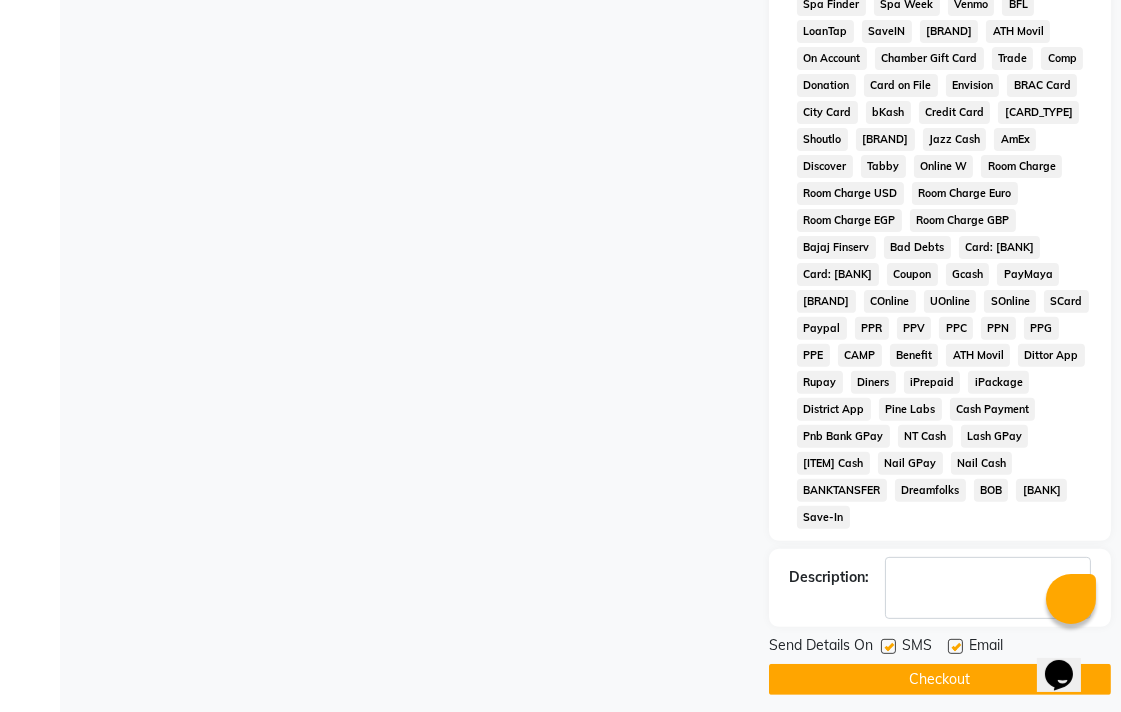 scroll, scrollTop: 952, scrollLeft: 0, axis: vertical 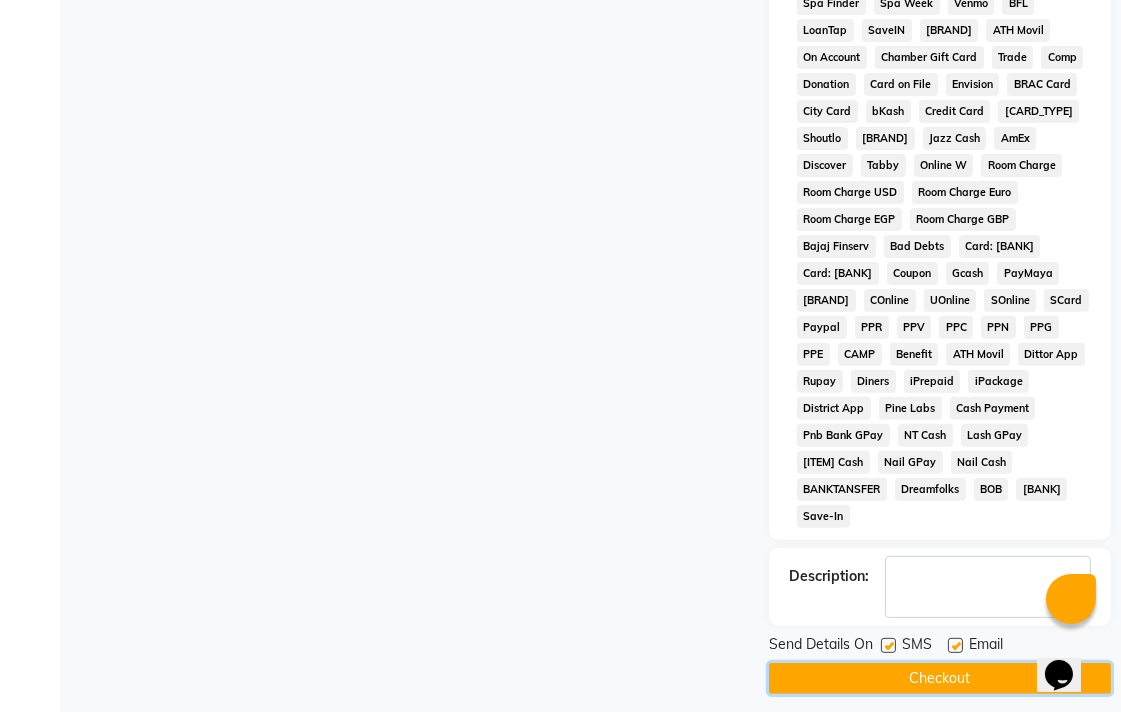 click on "Checkout" at bounding box center [940, 678] 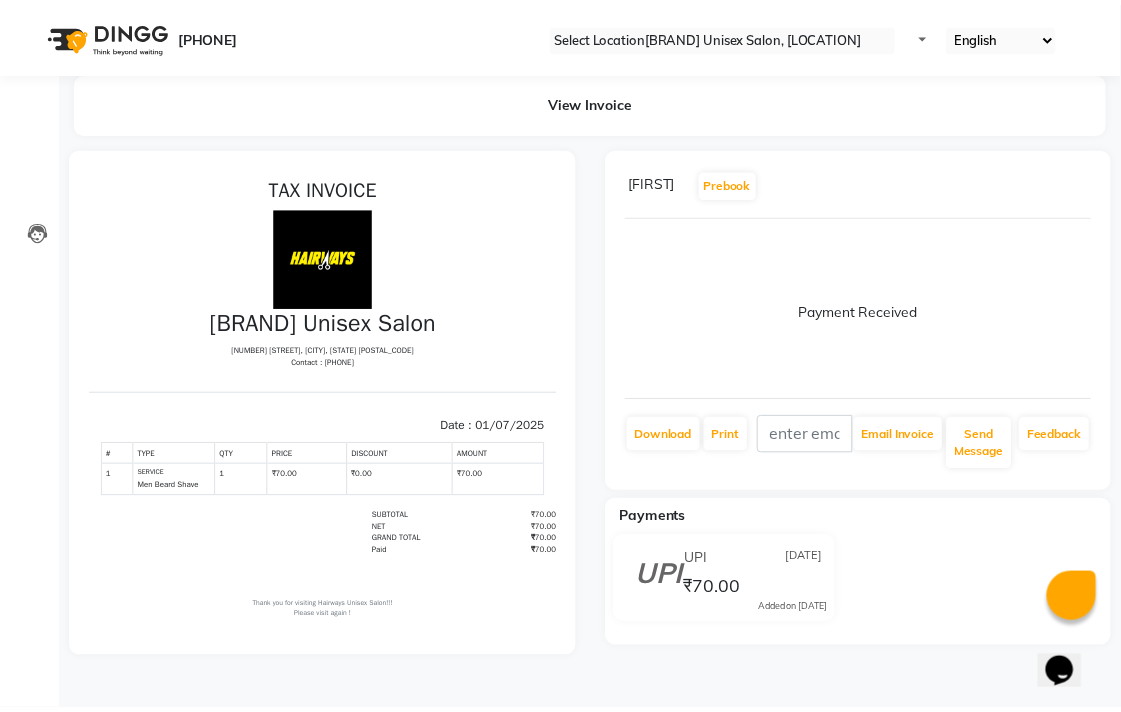 scroll, scrollTop: 0, scrollLeft: 0, axis: both 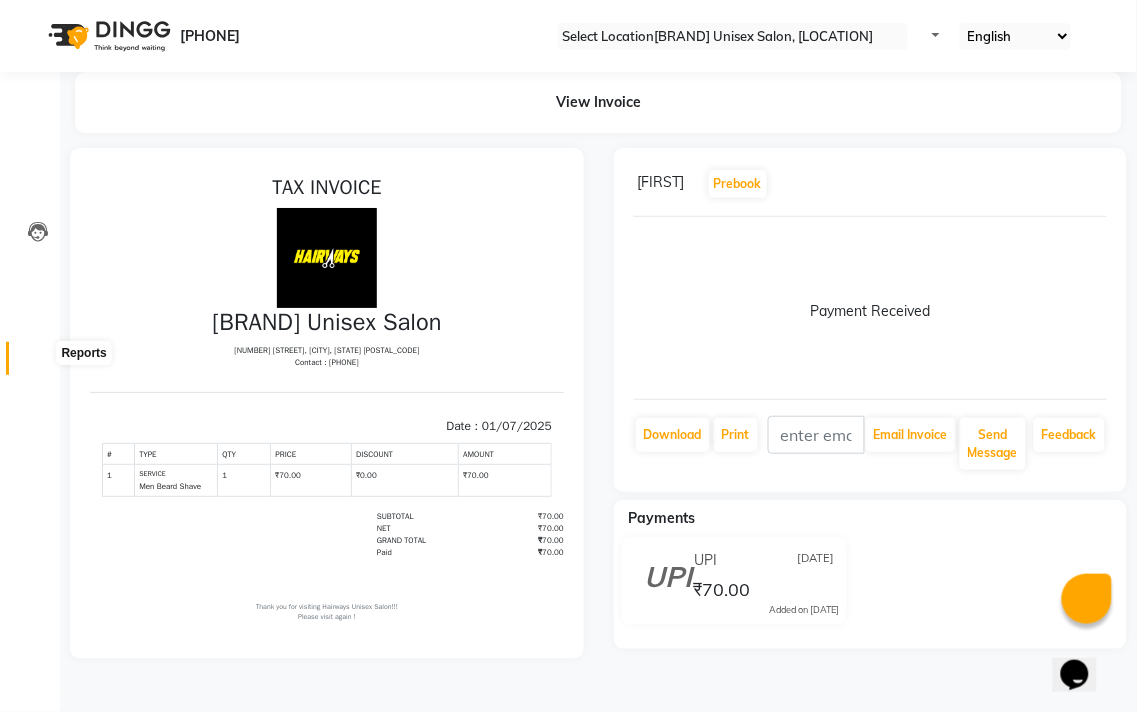 click at bounding box center [38, 363] 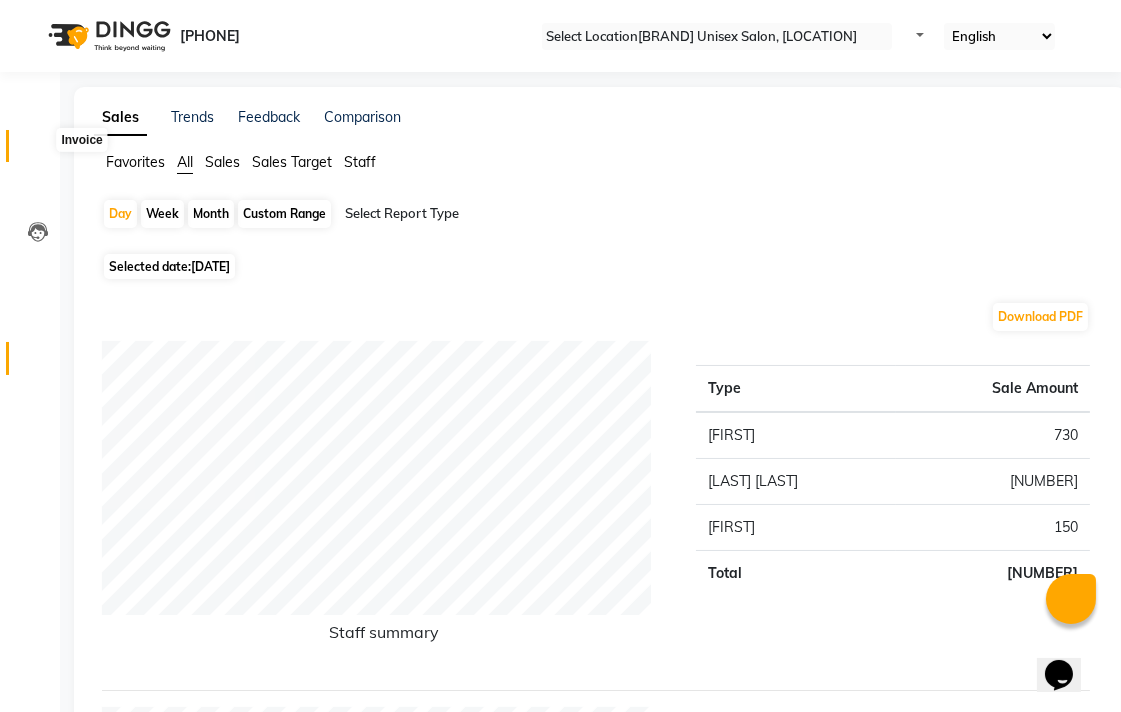 click at bounding box center [37, 151] 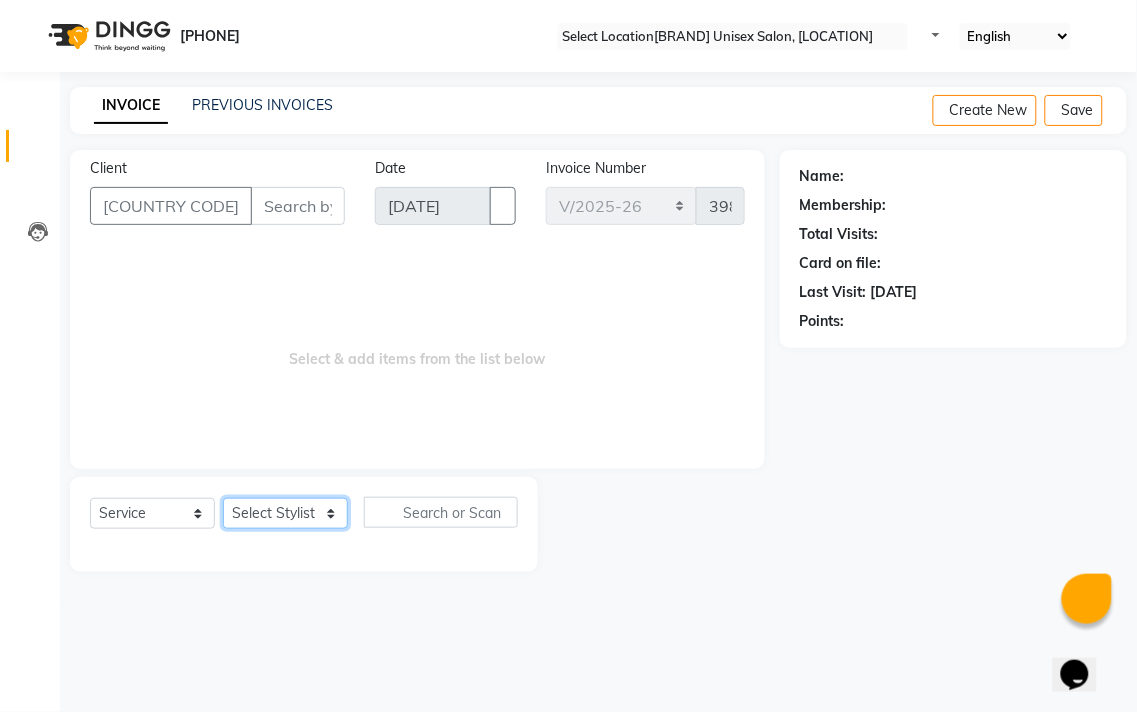 click on "Select Stylist" at bounding box center (285, 513) 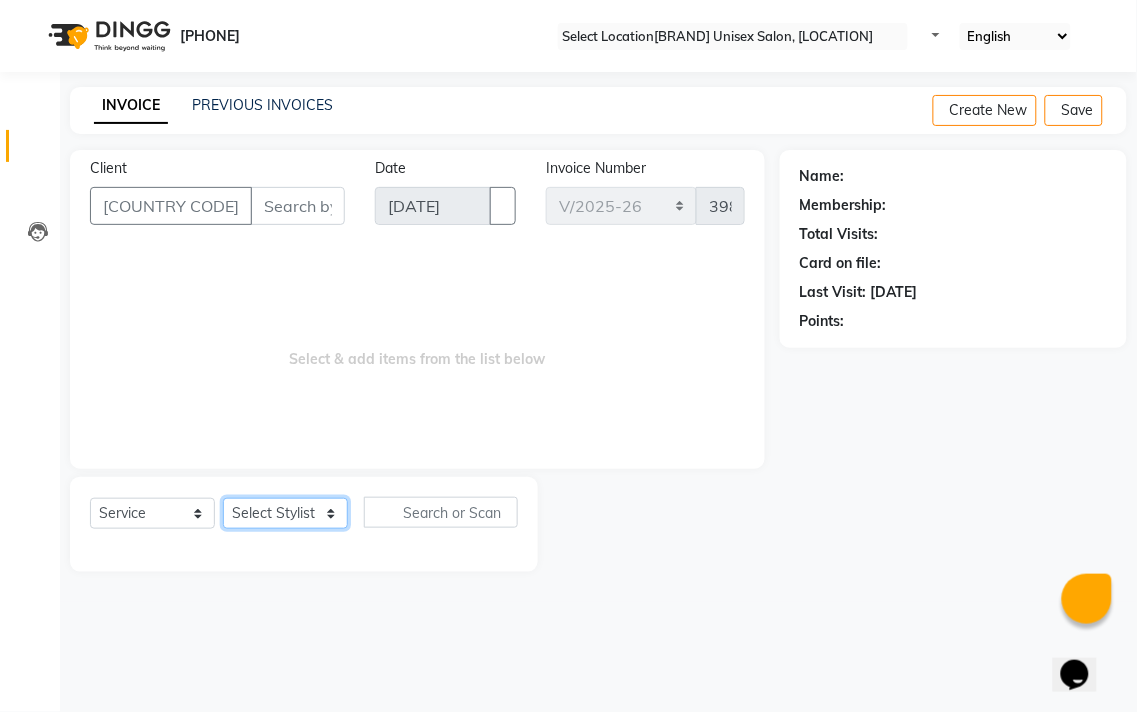 click on "Select Stylist Admin [FIRST] [LAST] [FIRST] [LAST] [FIRST] [LAST] [FIRST] [LAST] [LAST] [LAST] [LAST]" at bounding box center (285, 513) 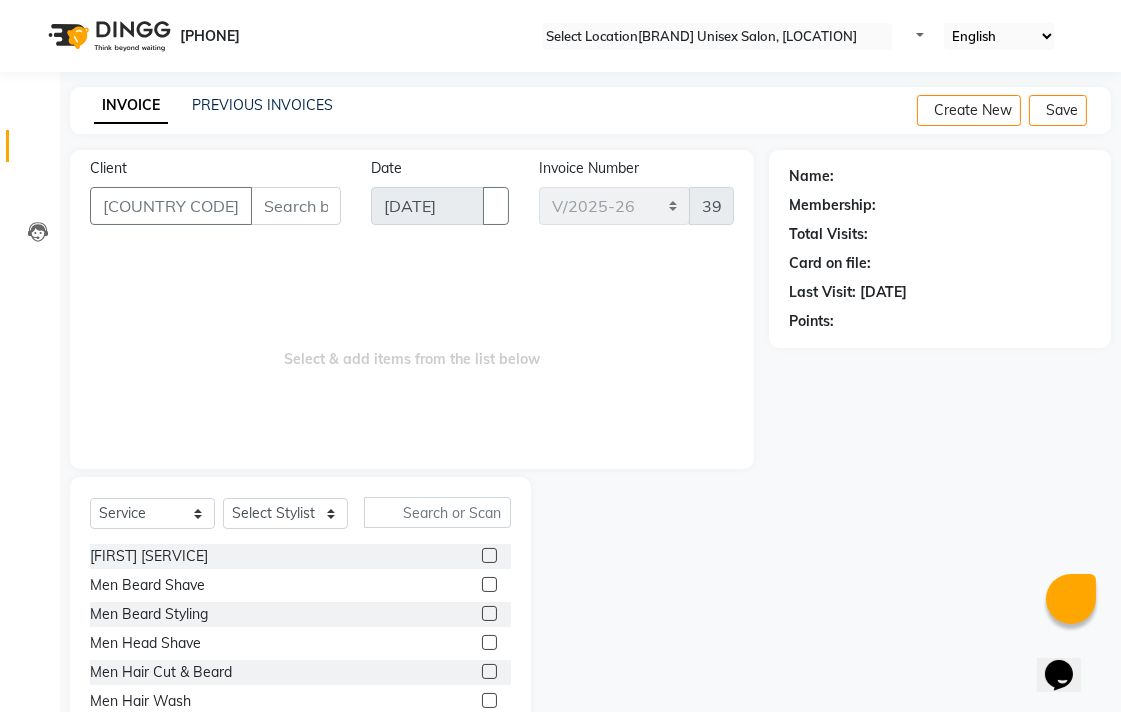 click at bounding box center [489, 671] 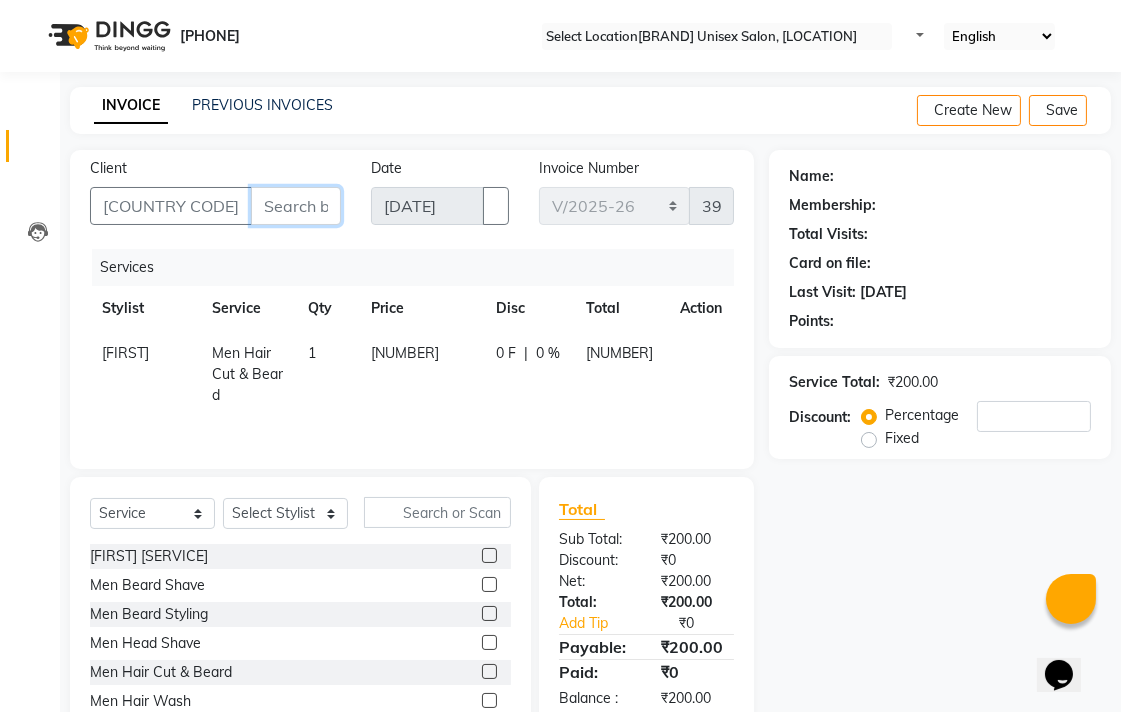 click on "Client" at bounding box center (296, 206) 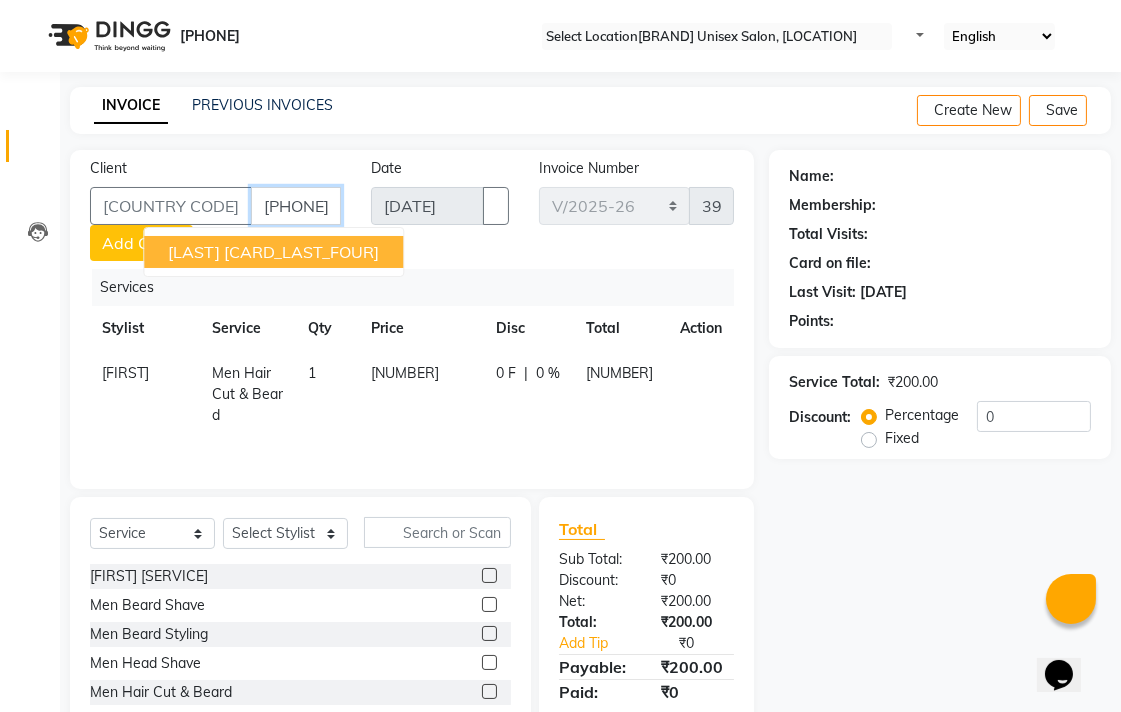 click on "[CARD_LAST_FOUR]" at bounding box center (301, 252) 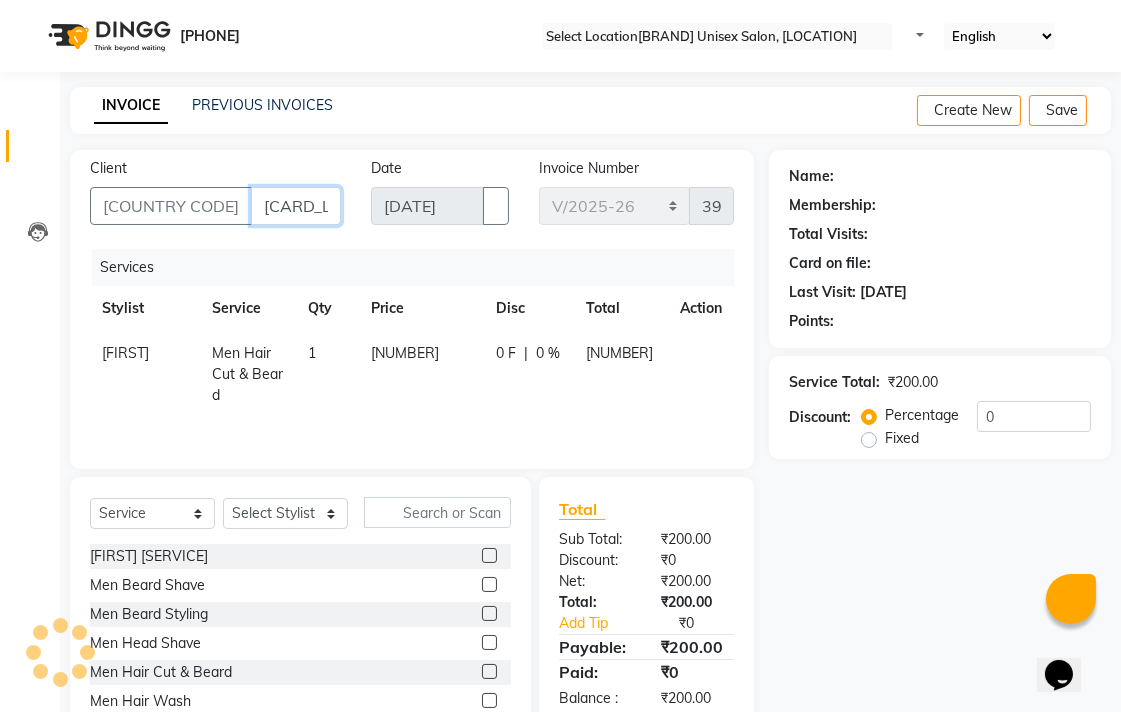 type on "[CARD_LAST_FOUR]" 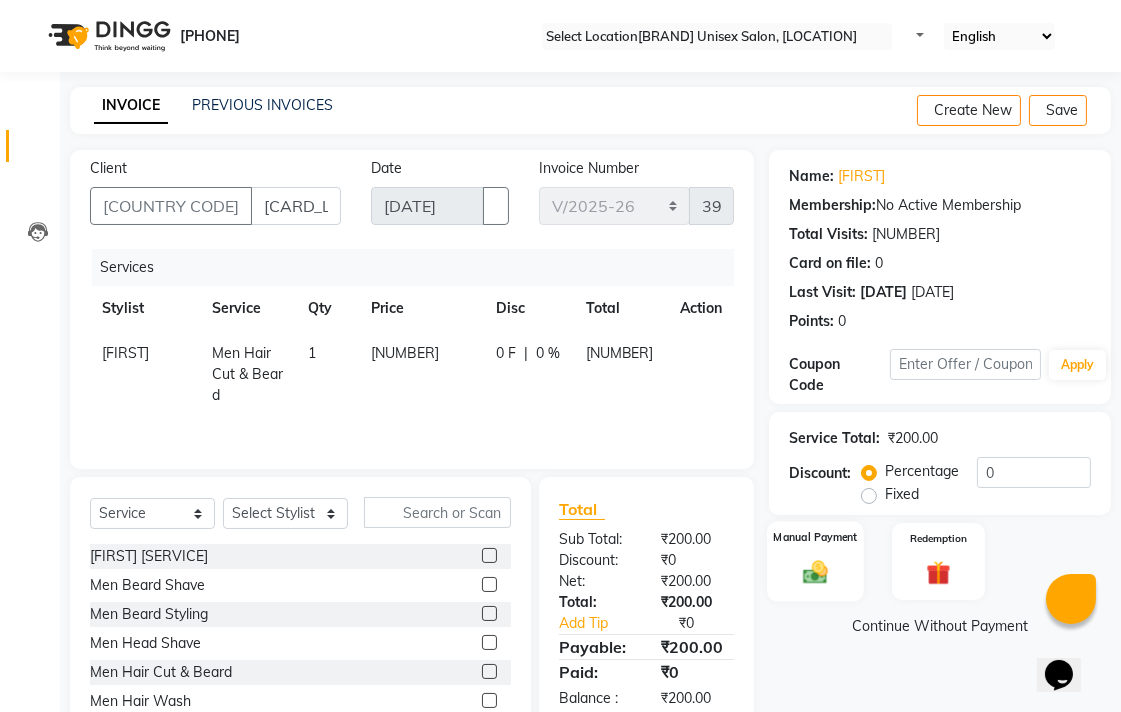 click at bounding box center [815, 571] 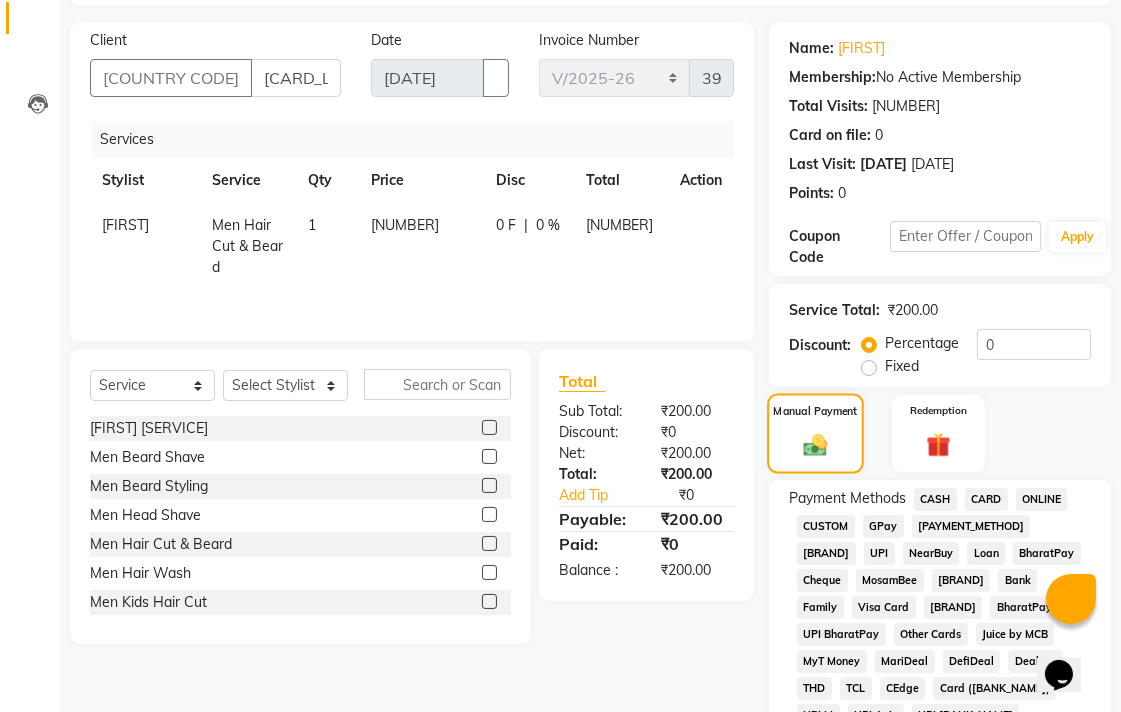 scroll, scrollTop: 333, scrollLeft: 0, axis: vertical 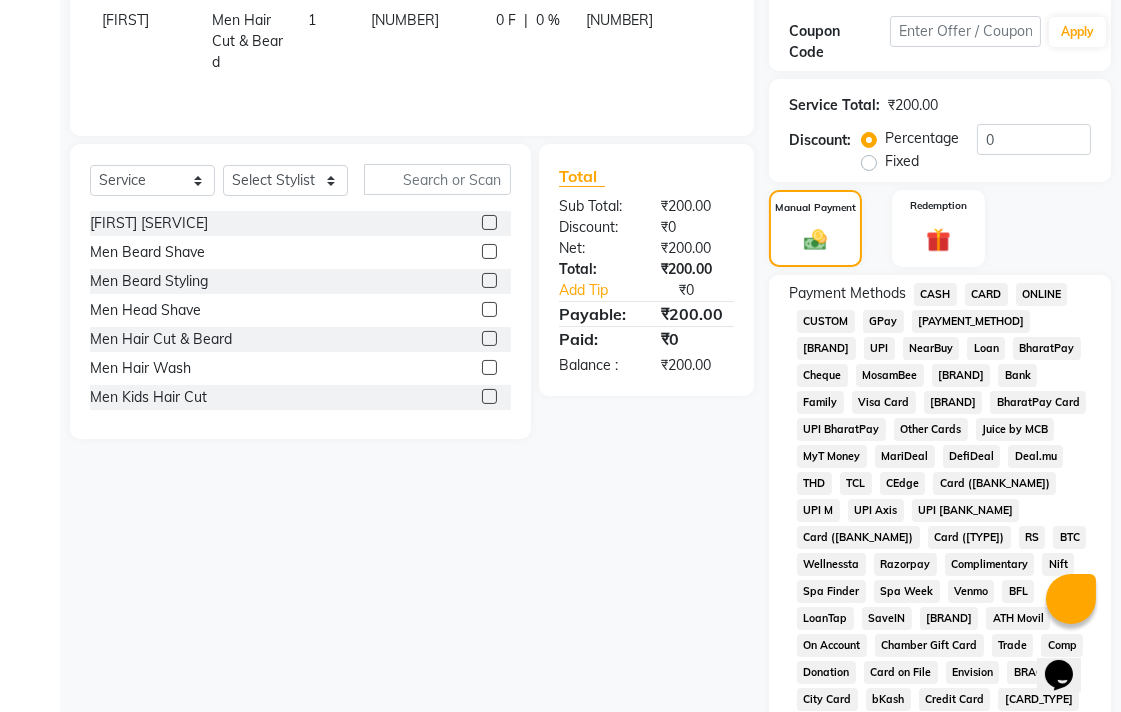 click on "UPI" at bounding box center (935, 294) 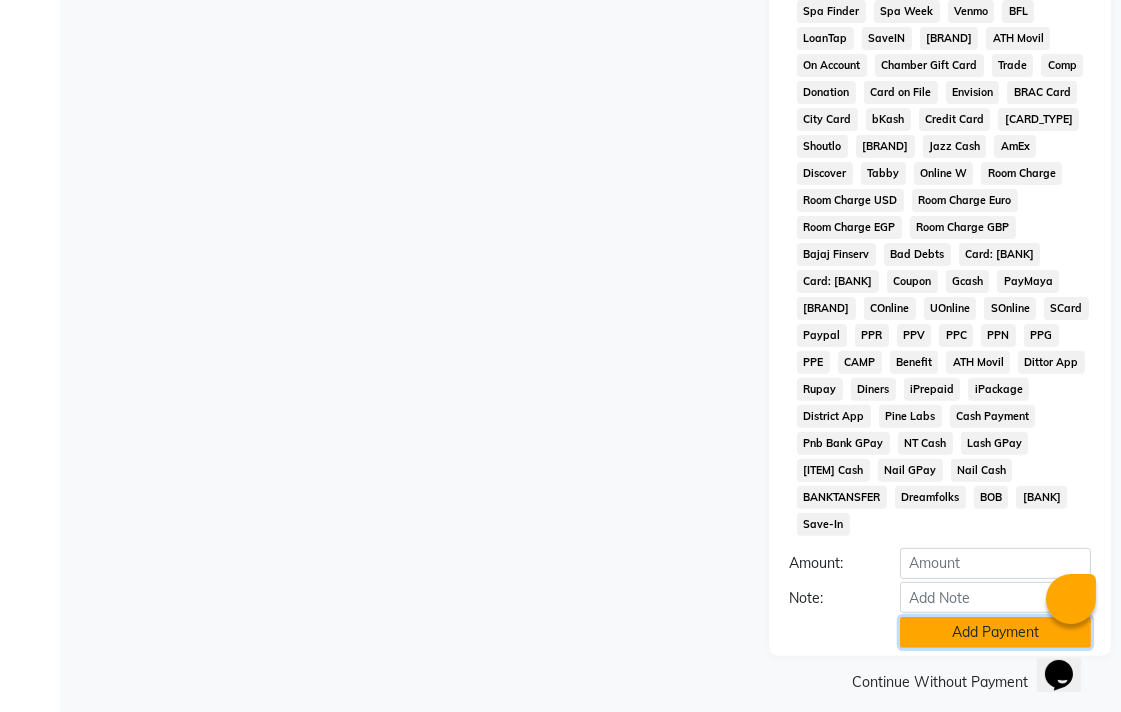 click on "Add Payment" at bounding box center (995, 632) 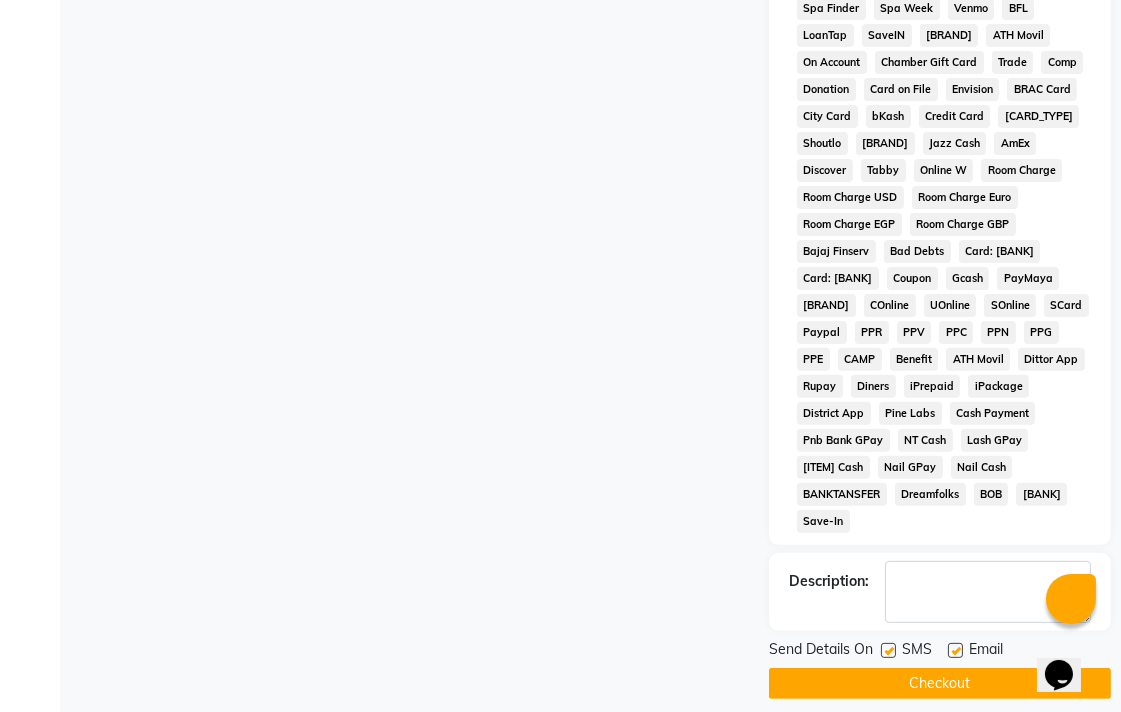 scroll, scrollTop: 921, scrollLeft: 0, axis: vertical 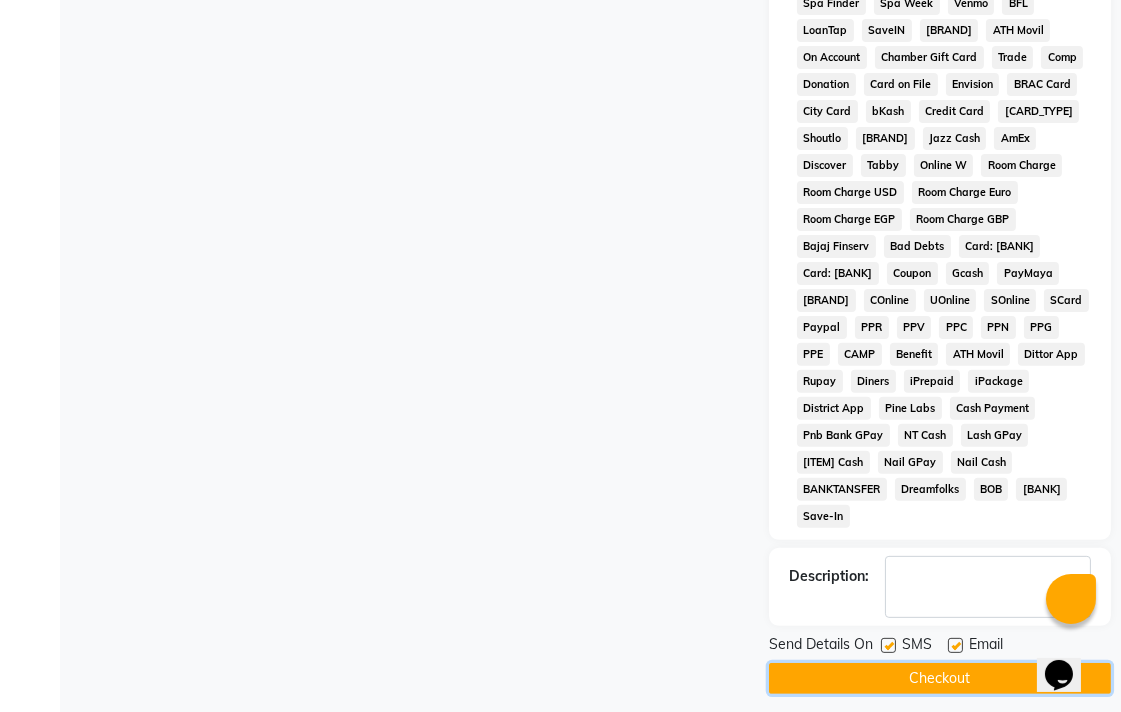click on "Checkout" at bounding box center (940, 678) 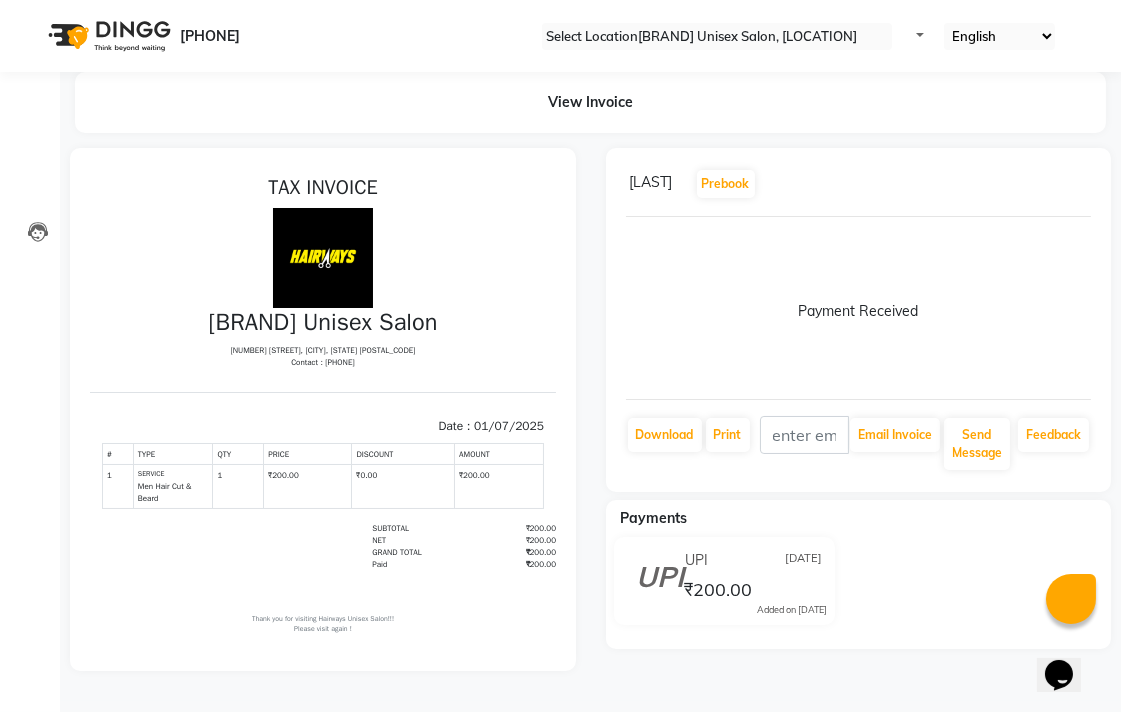 scroll, scrollTop: 0, scrollLeft: 0, axis: both 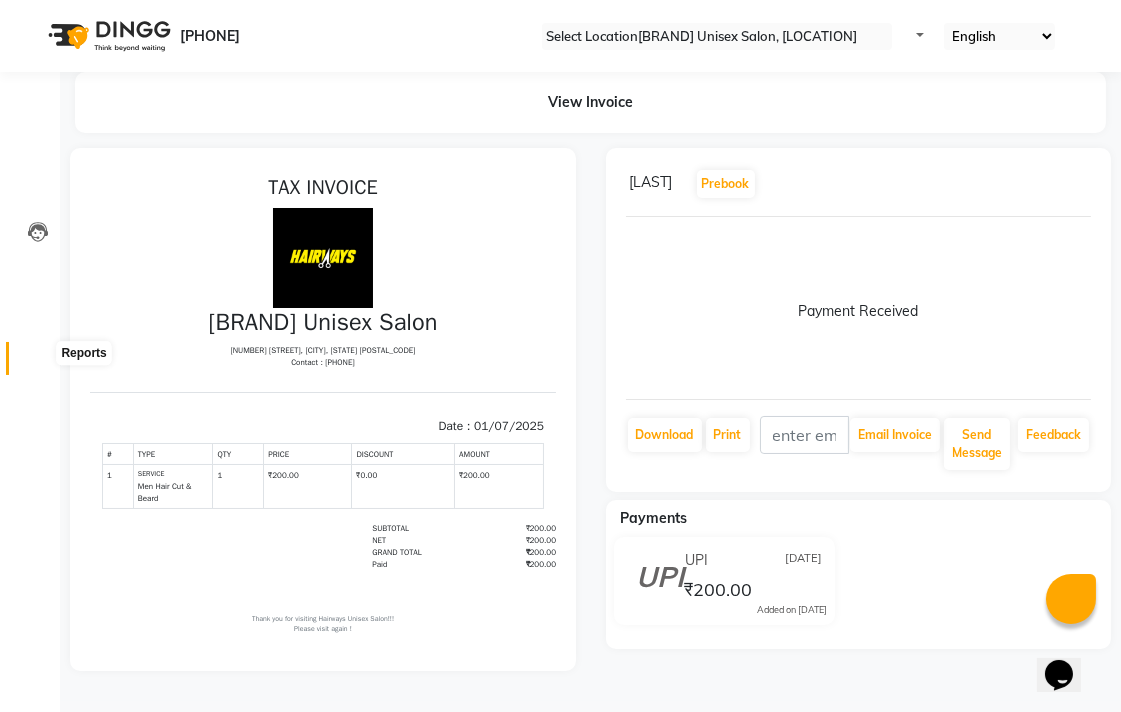 click at bounding box center (37, 363) 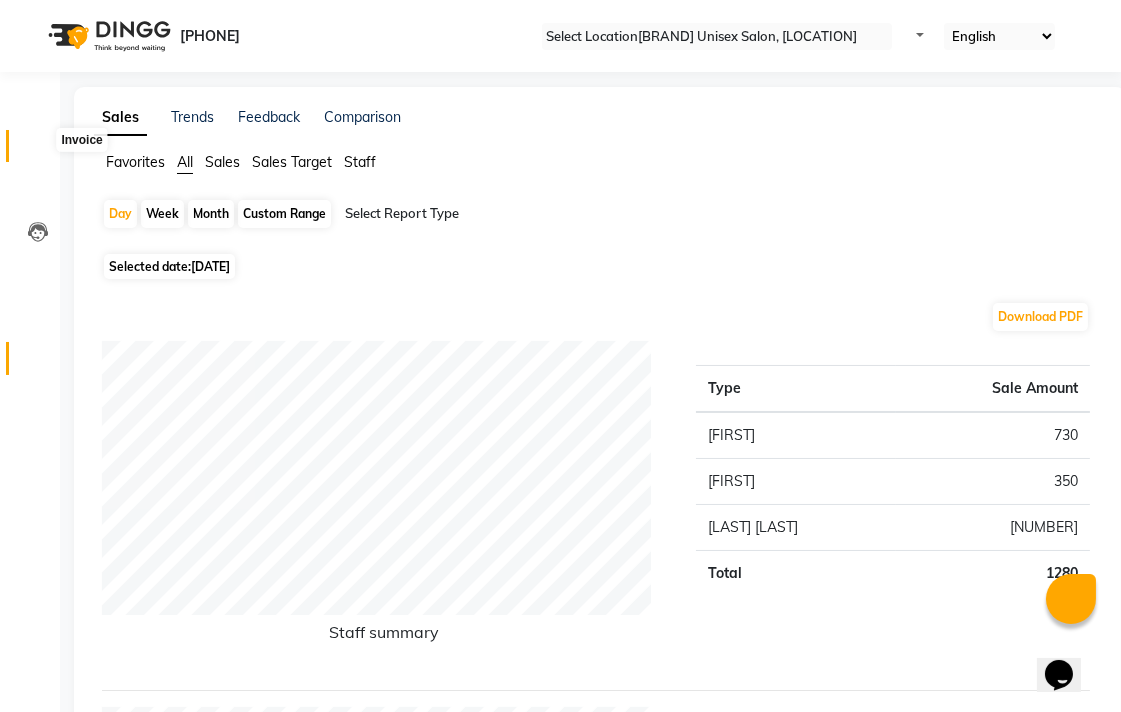 click at bounding box center (38, 151) 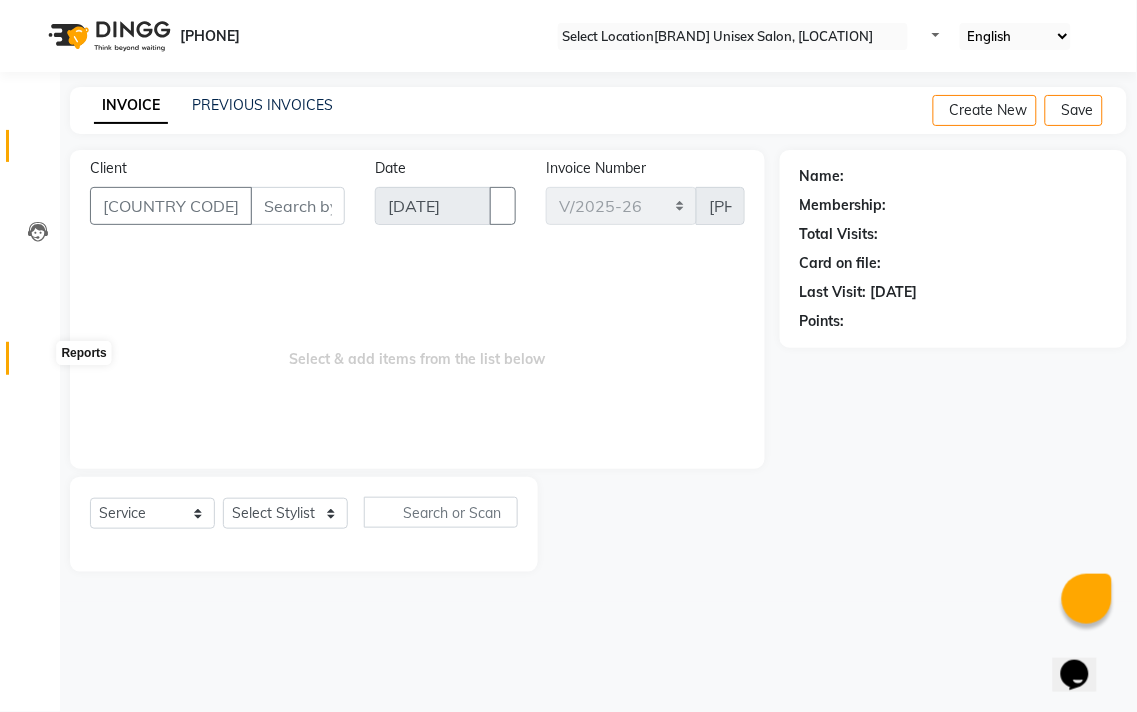 click at bounding box center [38, 363] 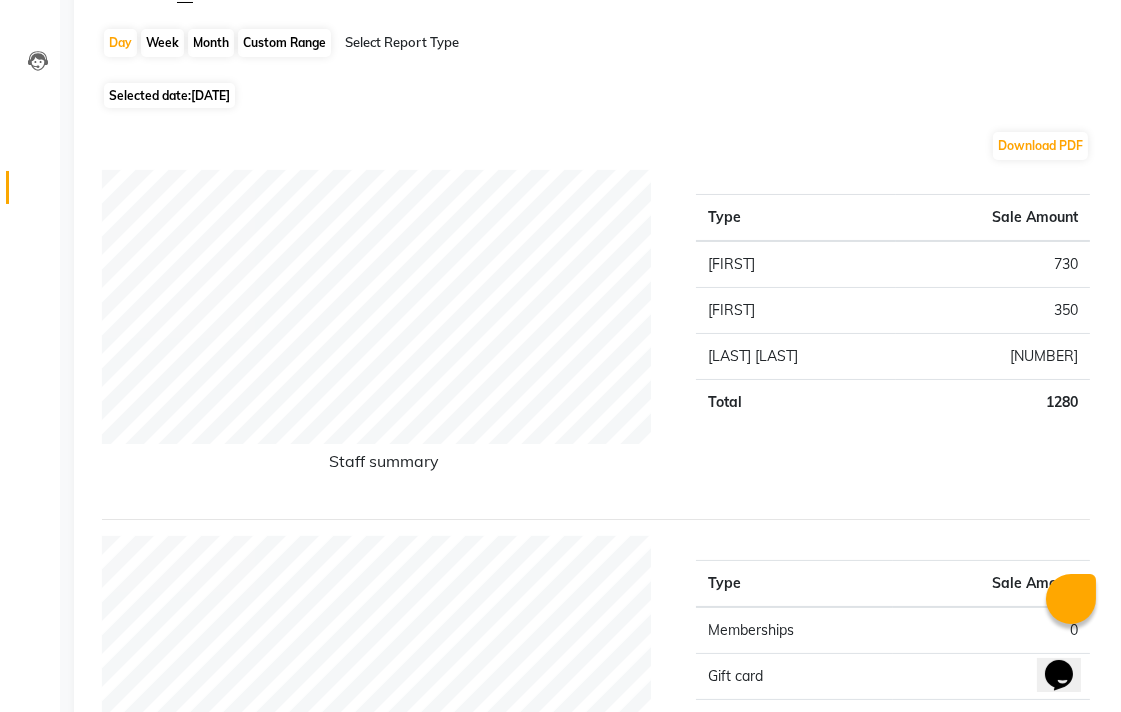 scroll, scrollTop: 0, scrollLeft: 0, axis: both 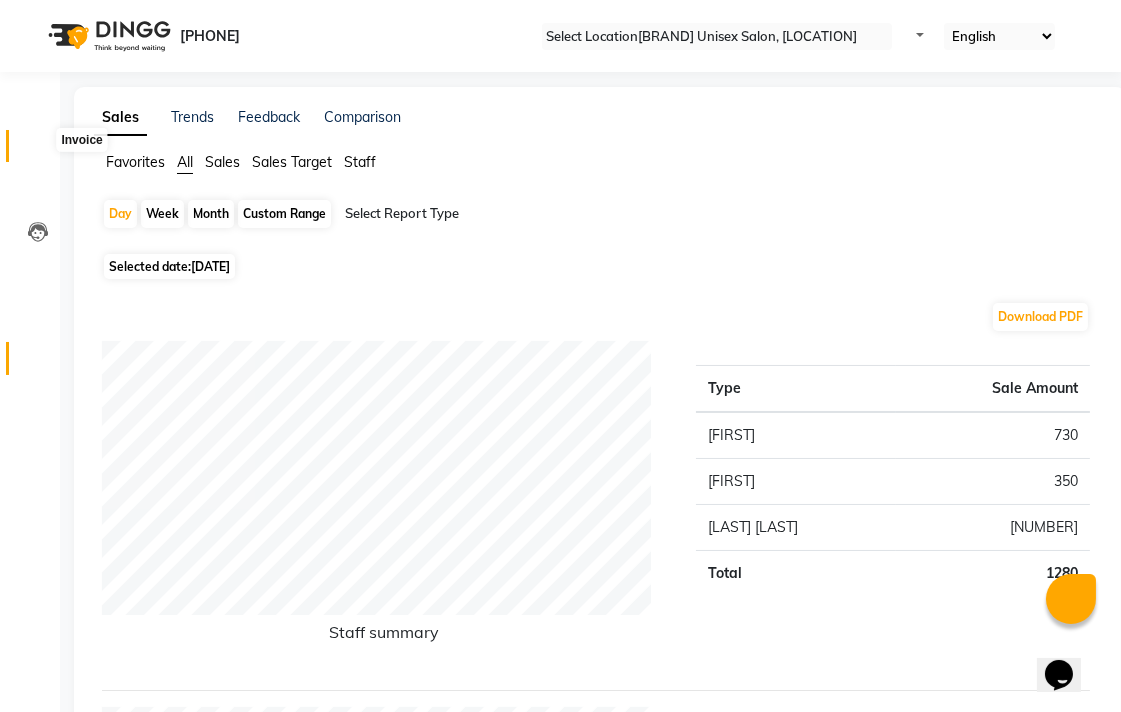 click at bounding box center (37, 151) 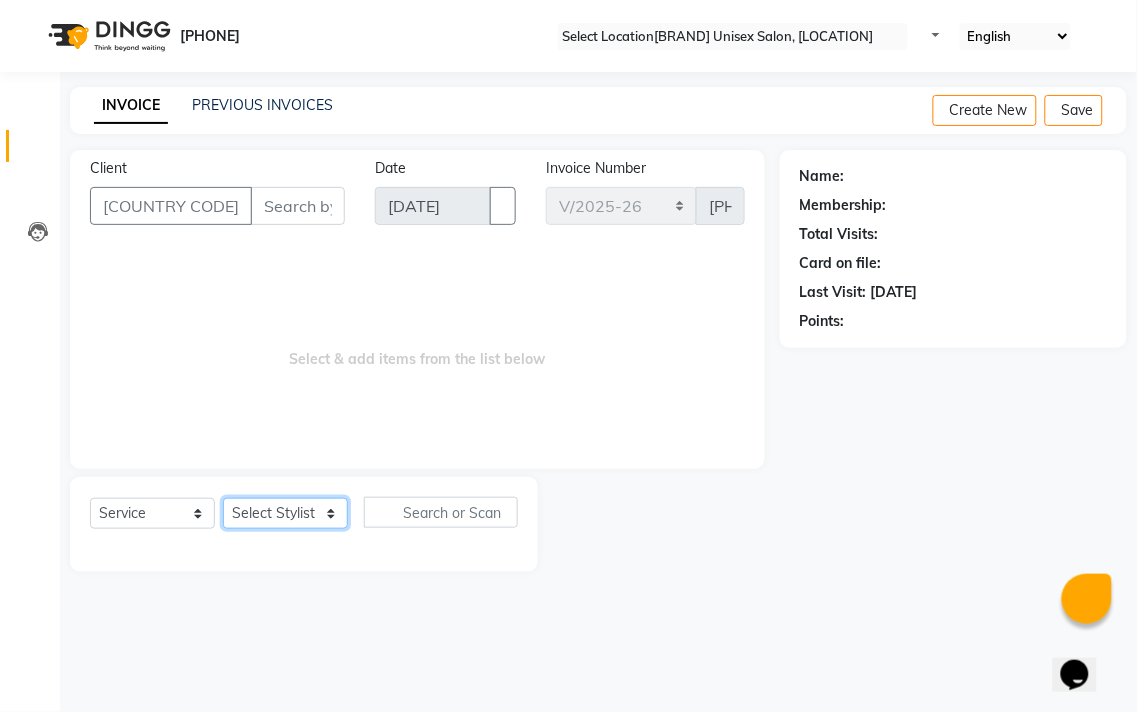click on "Select Stylist Admin [FIRST] [LAST] [FIRST] [LAST] [FIRST] [LAST] [FIRST] [LAST] [LAST] [LAST] [LAST]" at bounding box center [285, 513] 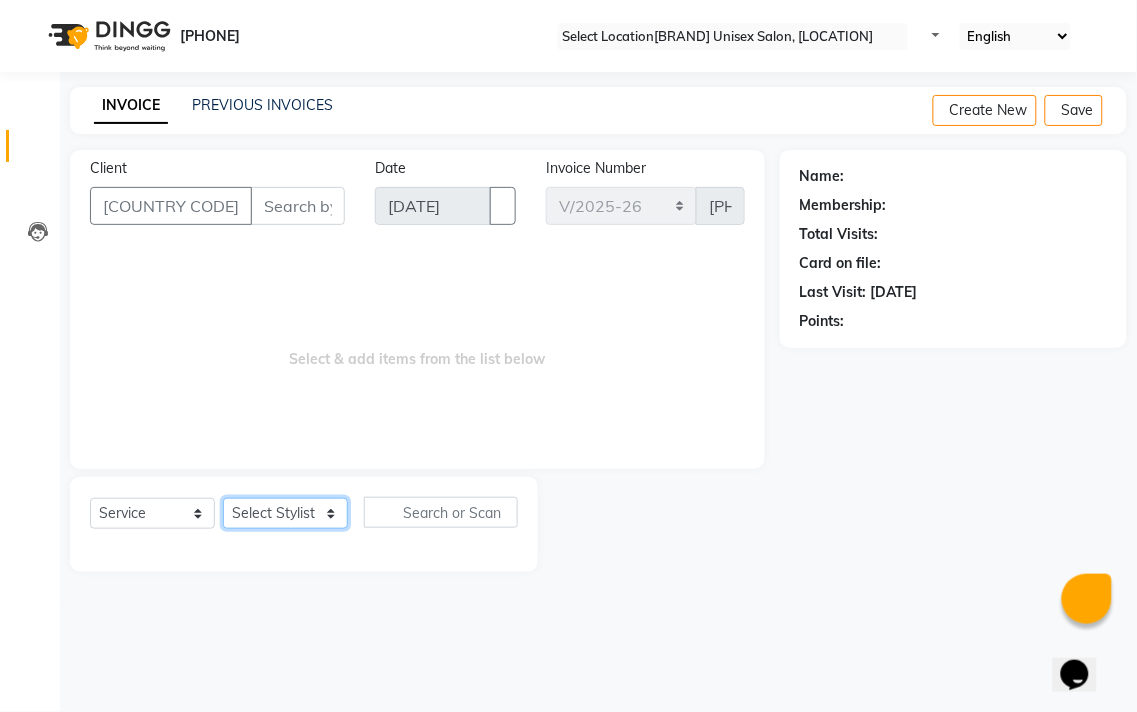 click on "Select Stylist Admin [FIRST] [LAST] [FIRST] [LAST] [FIRST] [LAST] [FIRST] [LAST] [LAST] [LAST] [LAST]" at bounding box center (285, 513) 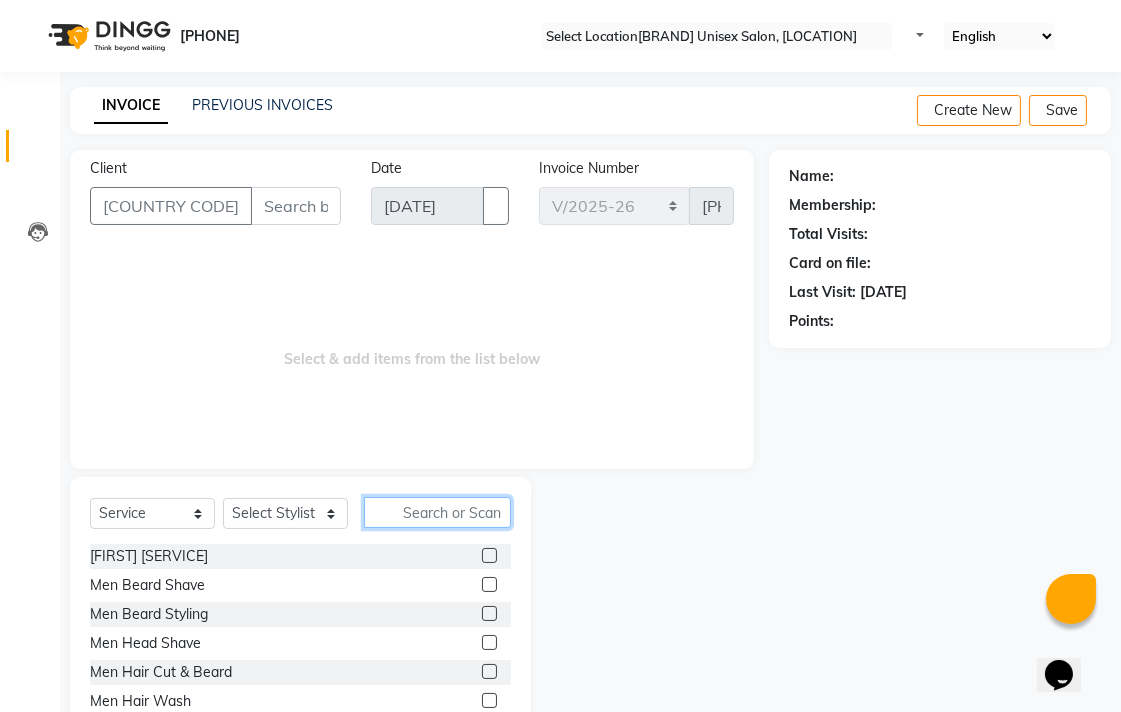 click at bounding box center [437, 512] 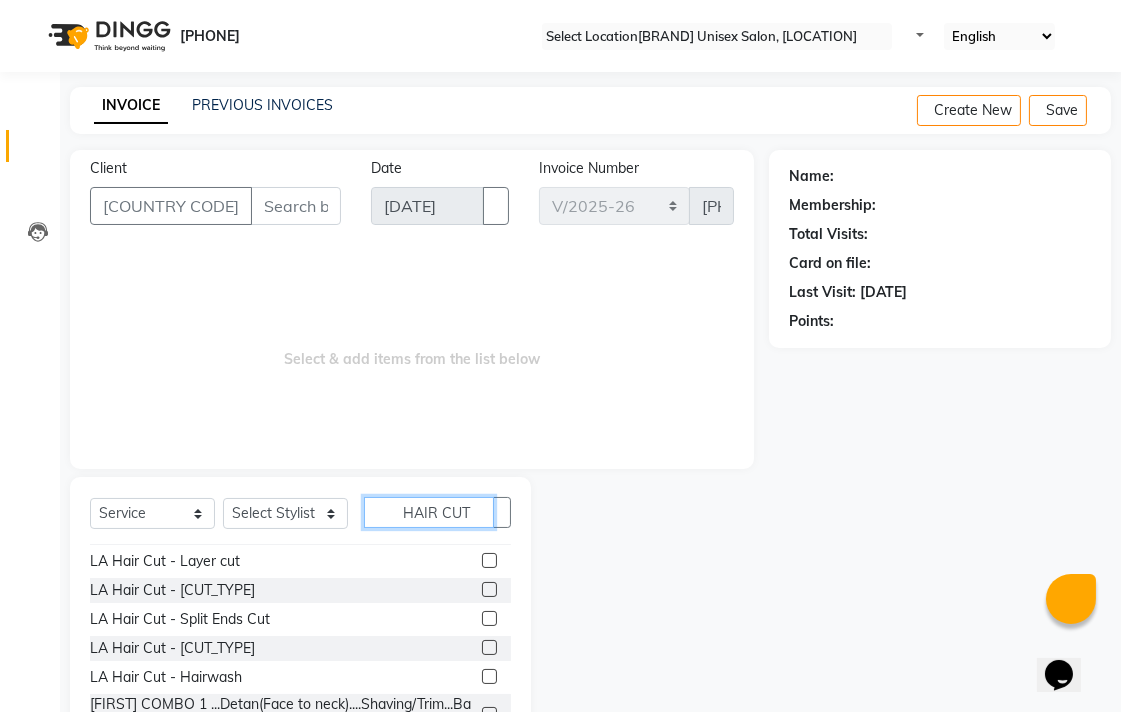 scroll, scrollTop: 333, scrollLeft: 0, axis: vertical 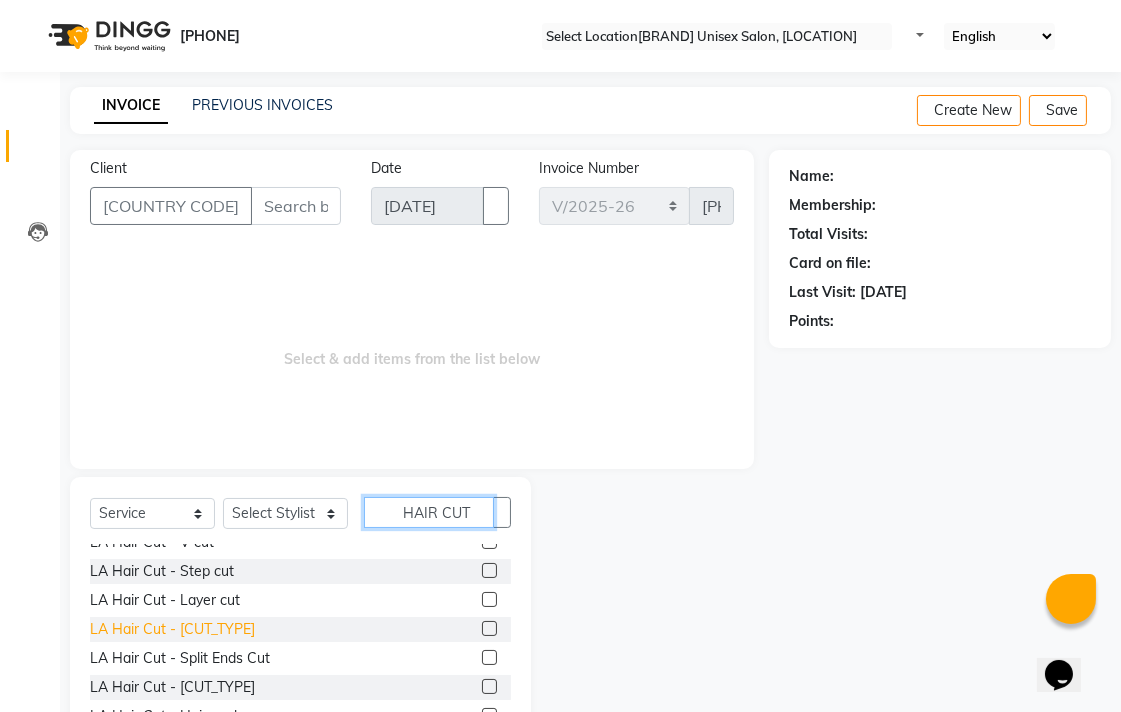 type on "HAIR CUT" 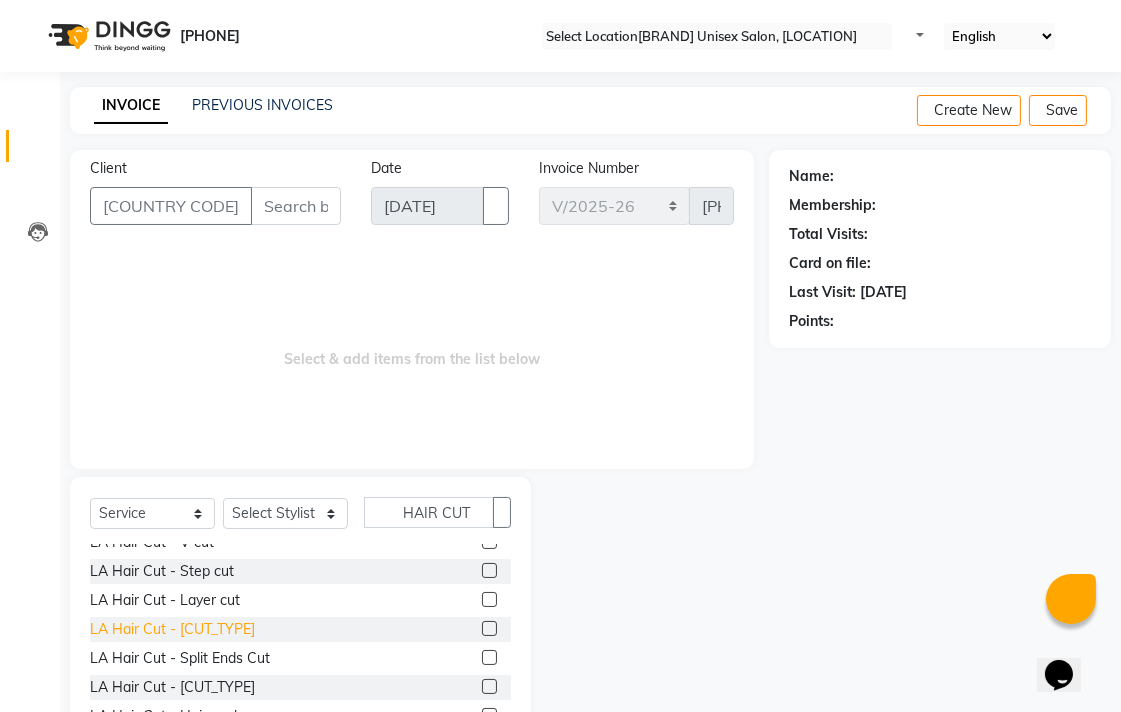 click on "LA Hair Cut - [CUT_TYPE]" at bounding box center (149, 223) 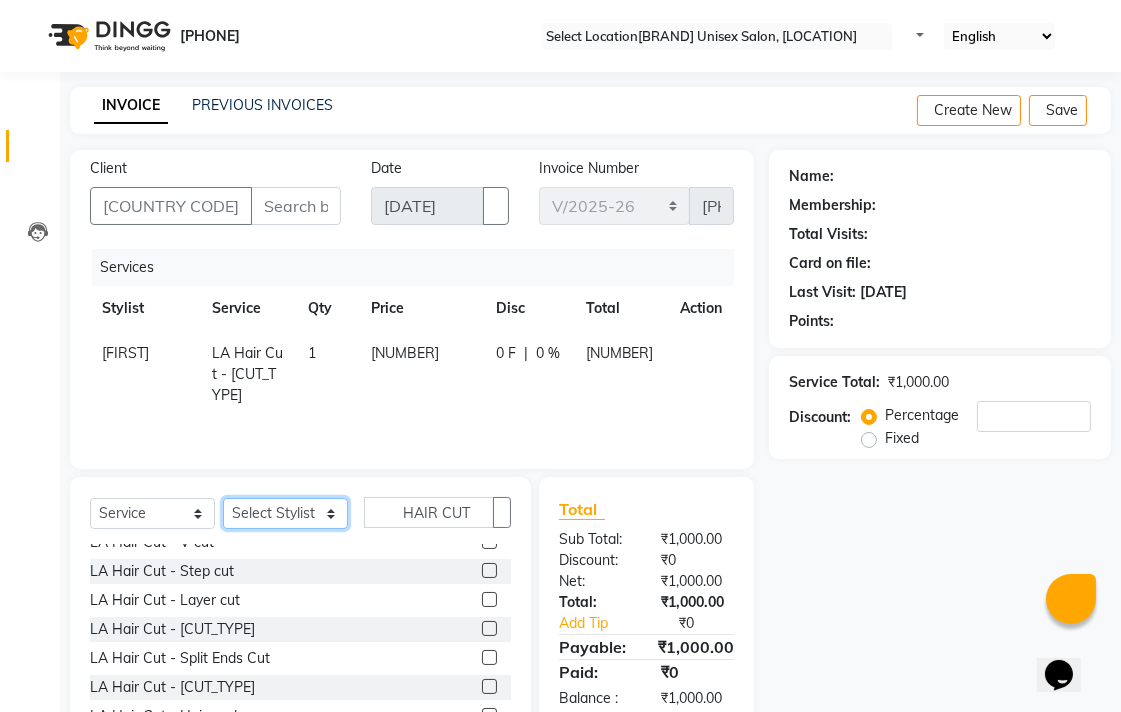 click on "Select Stylist Admin [FIRST] [LAST] [FIRST] [LAST] [FIRST] [LAST] [FIRST] [LAST] [LAST] [LAST] [LAST]" at bounding box center (285, 513) 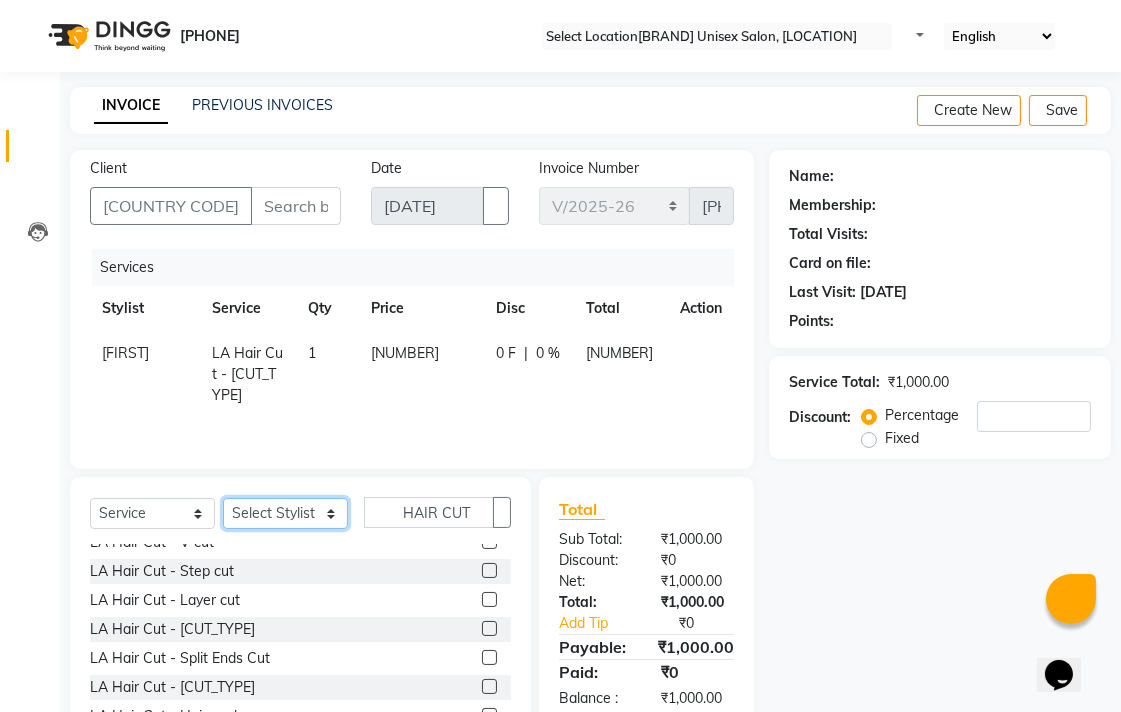 select on "67960" 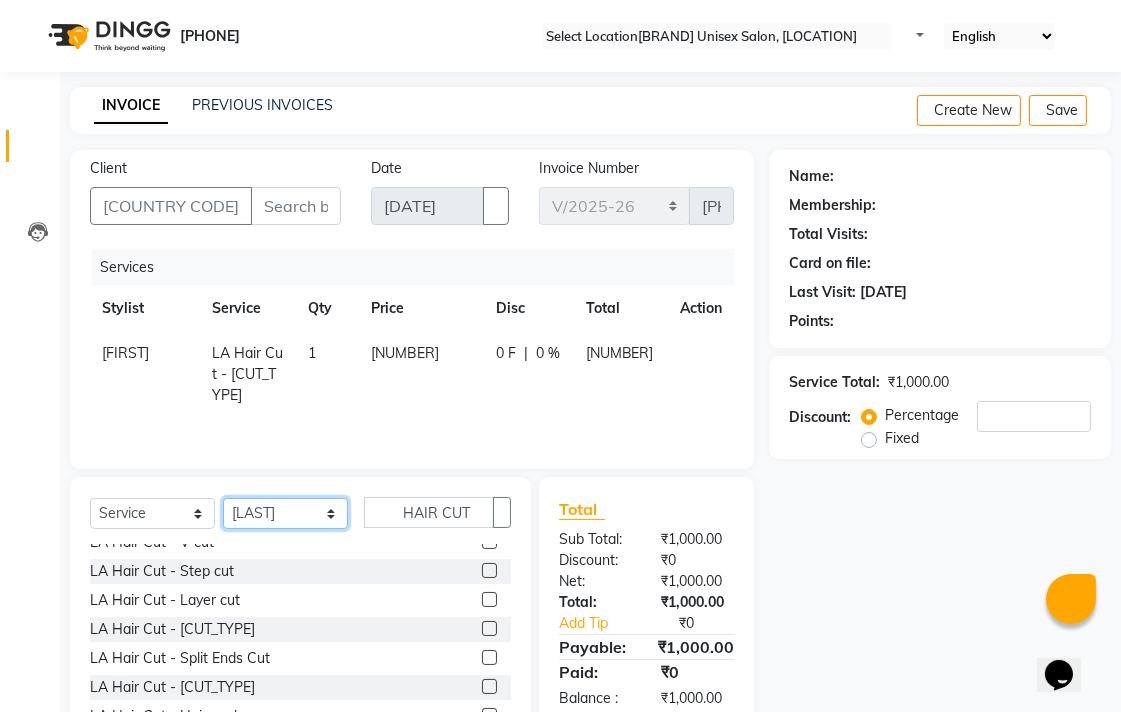 click on "Select Stylist Admin [FIRST] [LAST] [FIRST] [LAST] [FIRST] [LAST] [FIRST] [LAST] [LAST] [LAST] [LAST]" at bounding box center (285, 513) 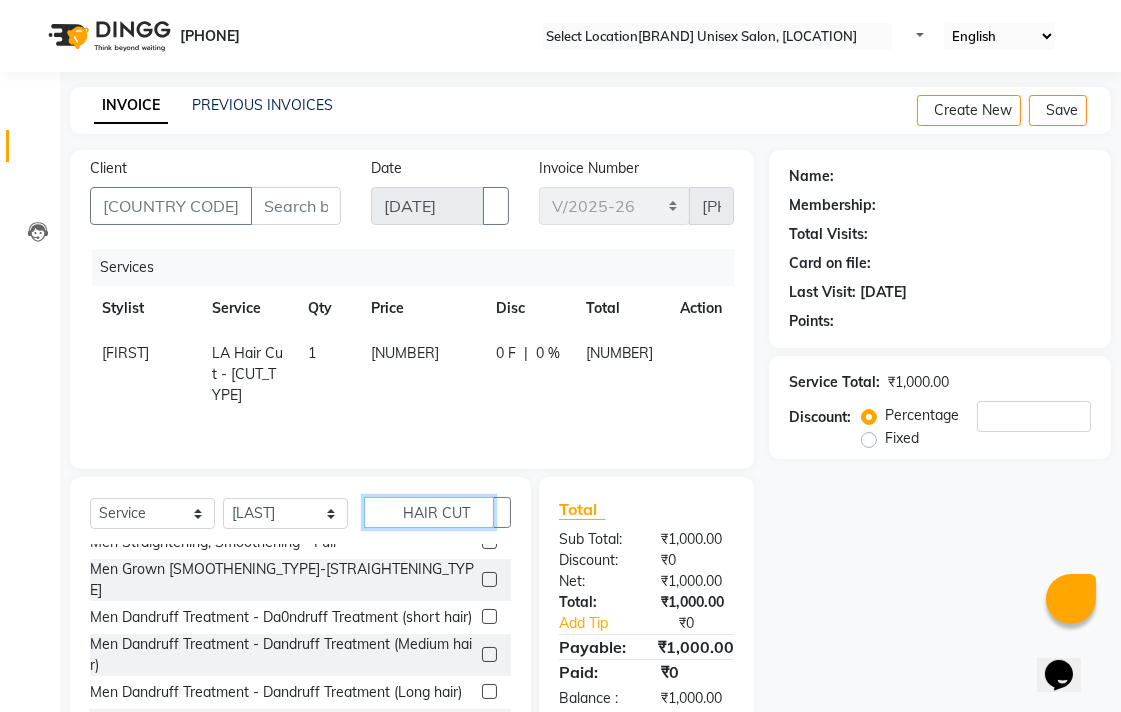 click on "HAIR CUT" at bounding box center (429, 512) 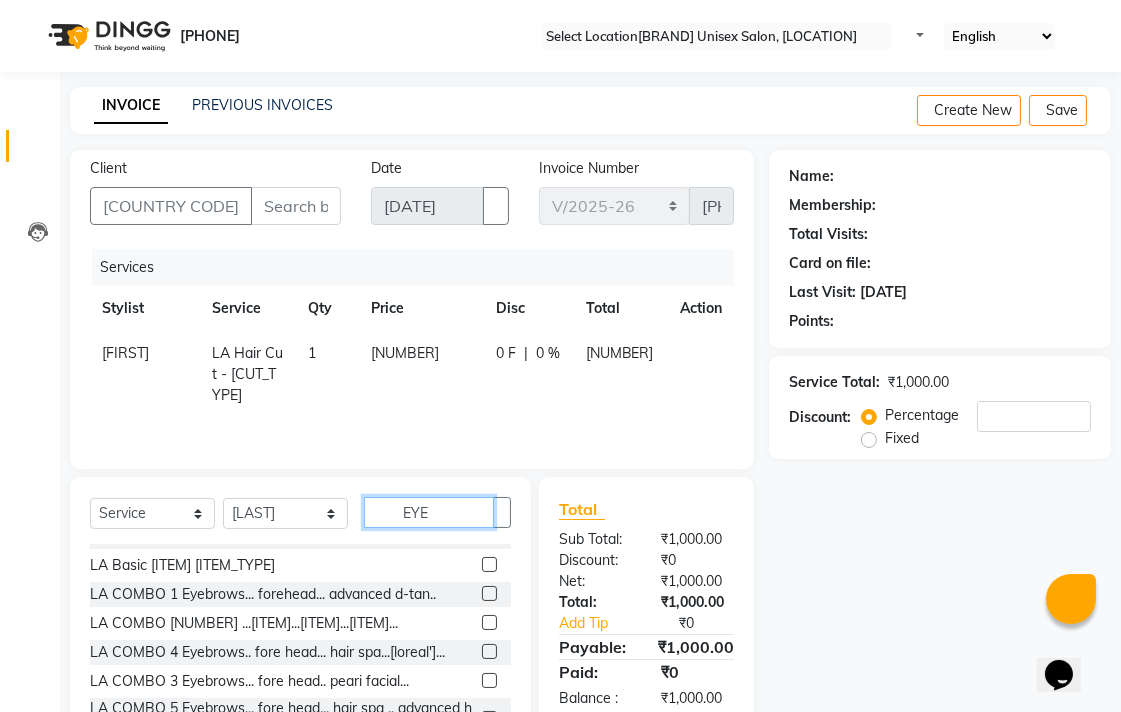 scroll, scrollTop: 0, scrollLeft: 0, axis: both 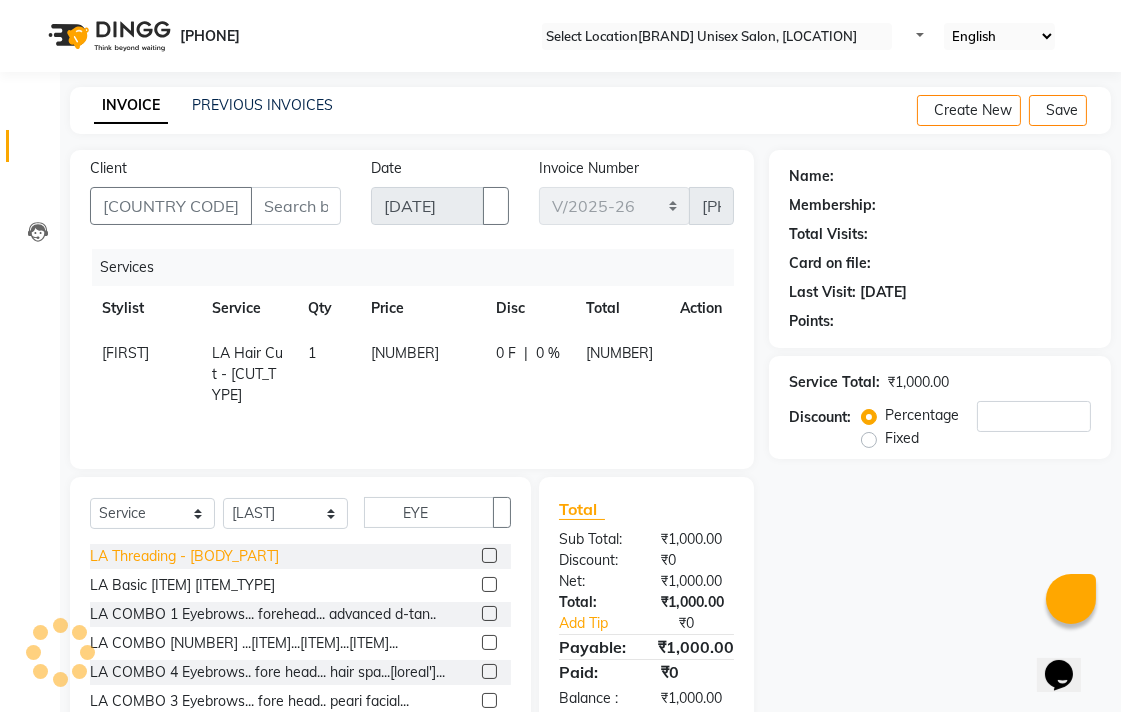 click on "LA Threading - [BODY_PART]" at bounding box center [184, 556] 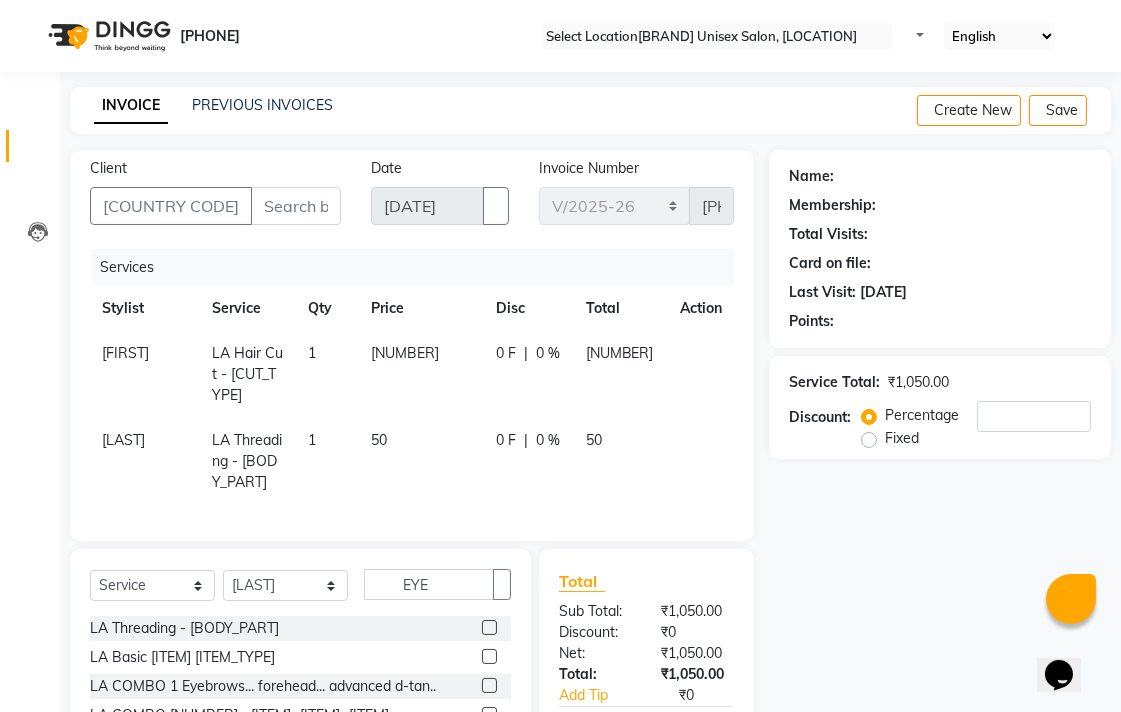 click on "Select Service Product Membership Package Voucher Prepaid Gift Card Select Stylist Admin [FIRST] [LAST] [FIRST] [LAST] [FIRST] [LAST] [FIRST] [LAST] [LAST] [LAST] [LAST] EYE" at bounding box center [300, 592] 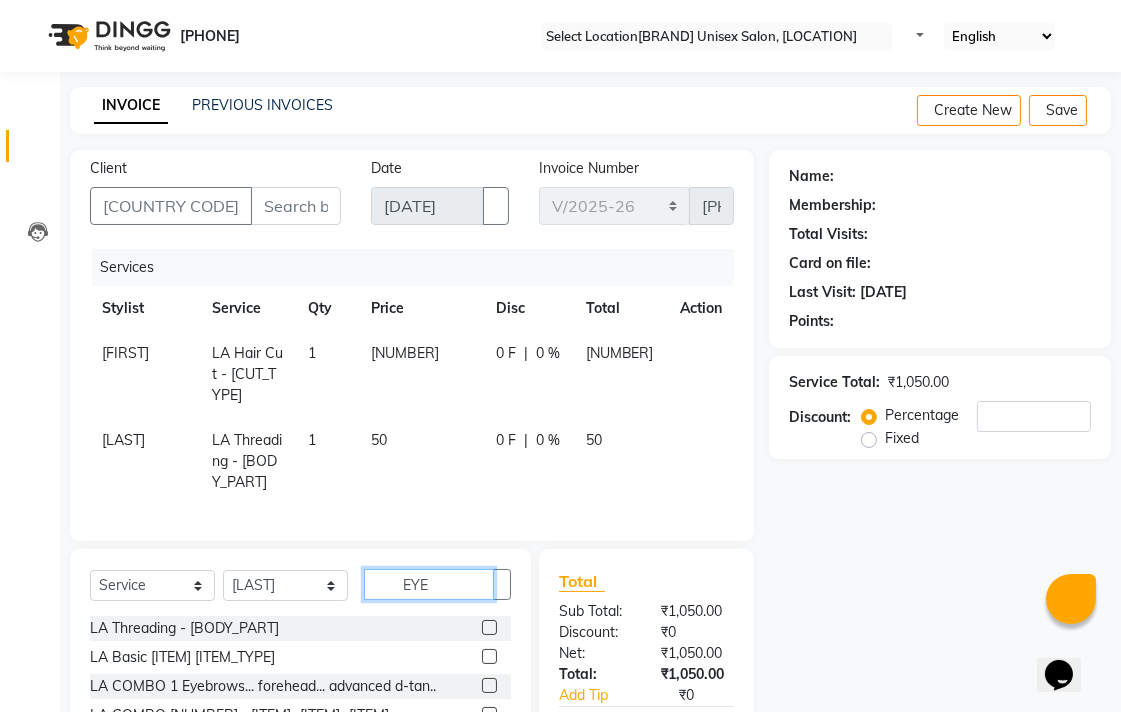 click on "EYE" at bounding box center [429, 584] 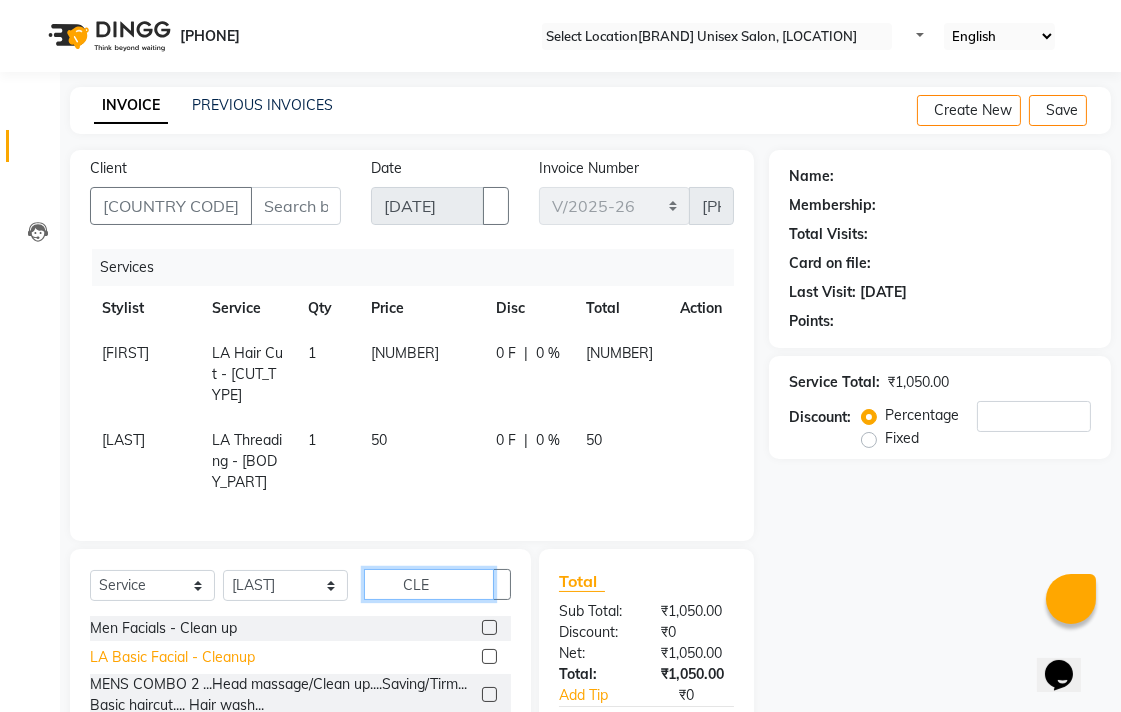 type on "CLE" 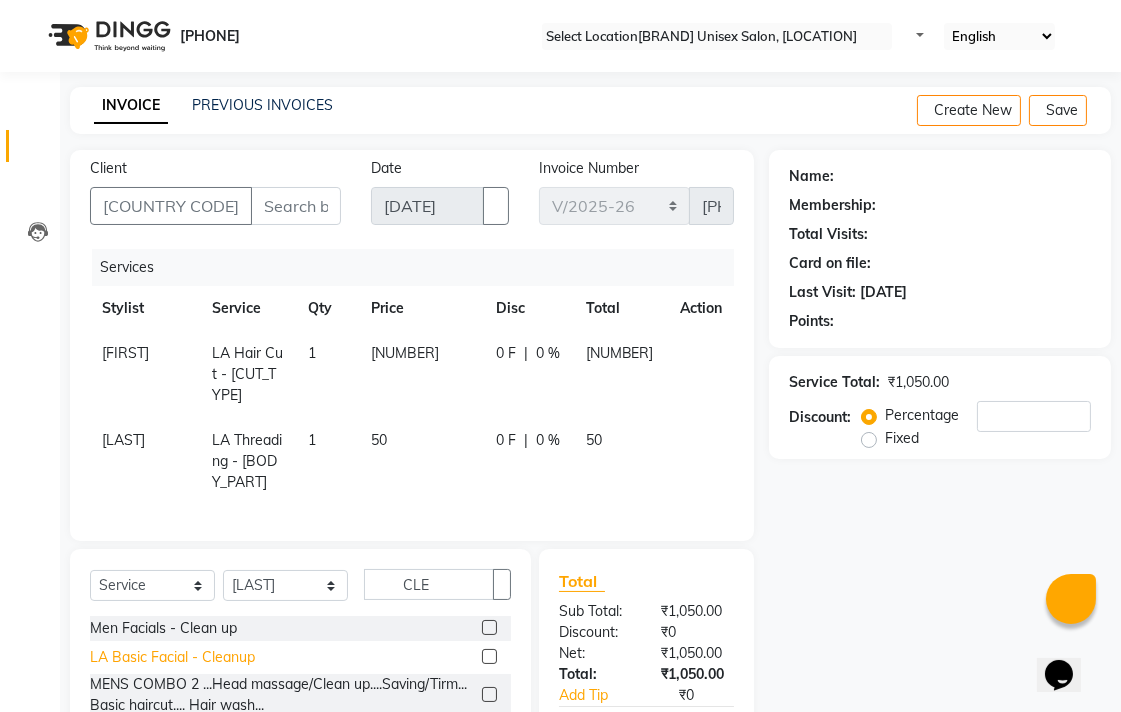 click on "LA Basic Facial - Cleanup" at bounding box center (163, 628) 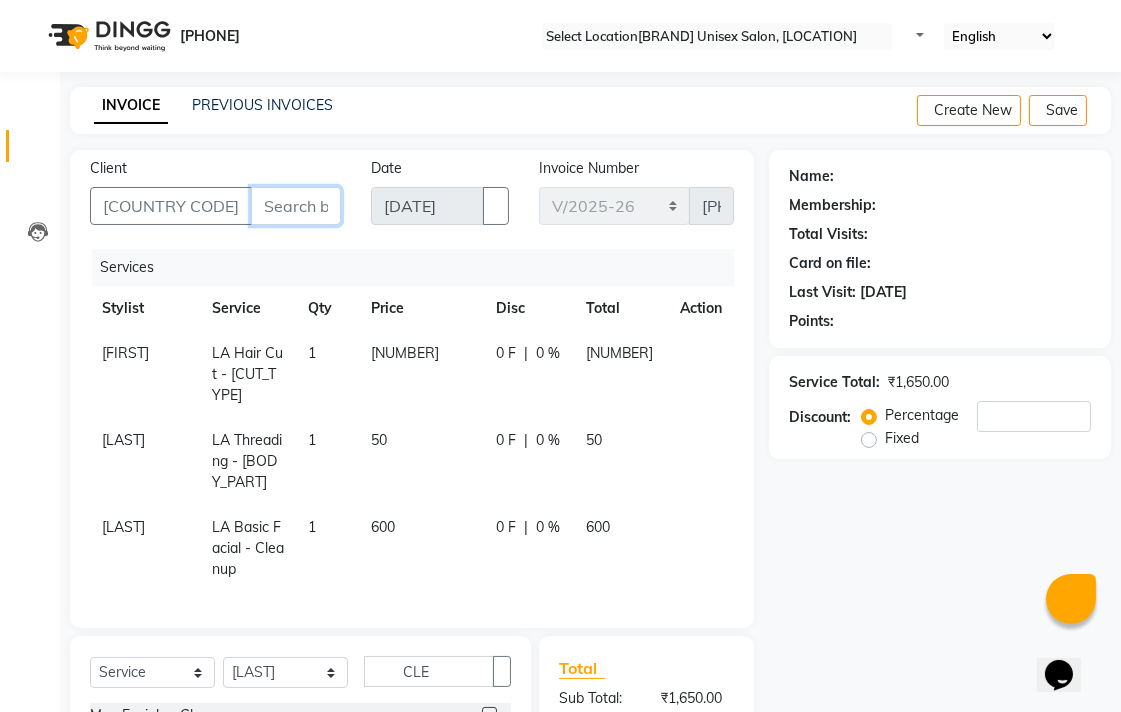 click on "Client" at bounding box center [296, 206] 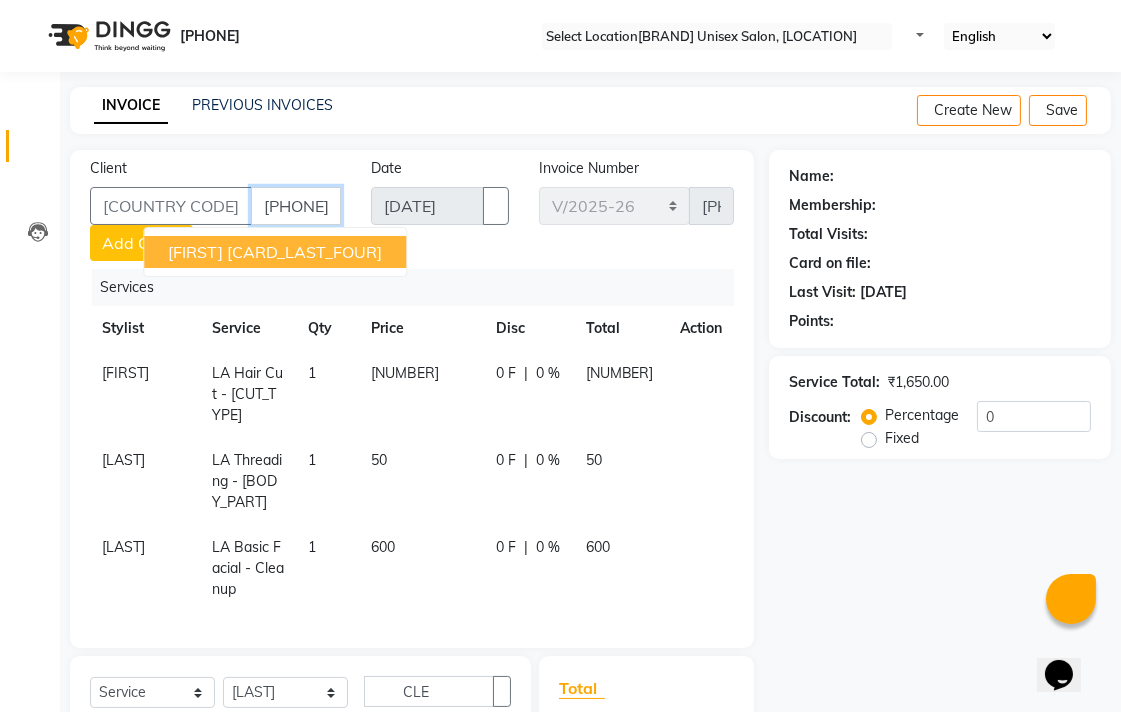 click on "[FIRST]" at bounding box center (195, 252) 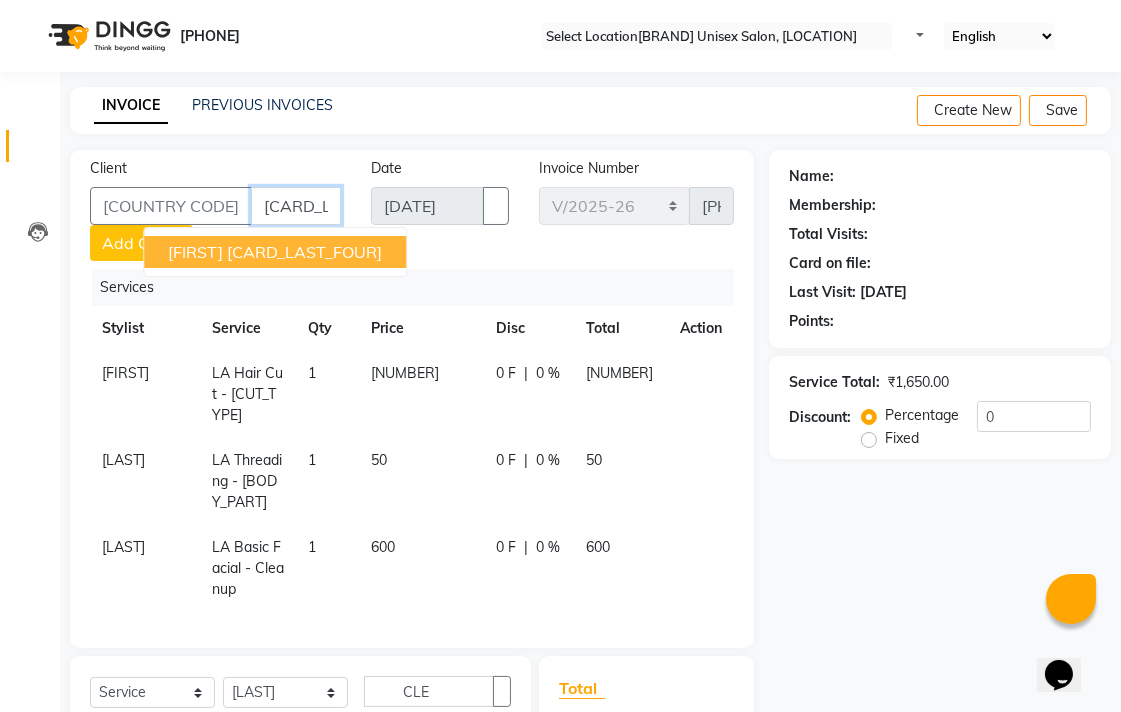 type on "[CARD_LAST_FOUR]" 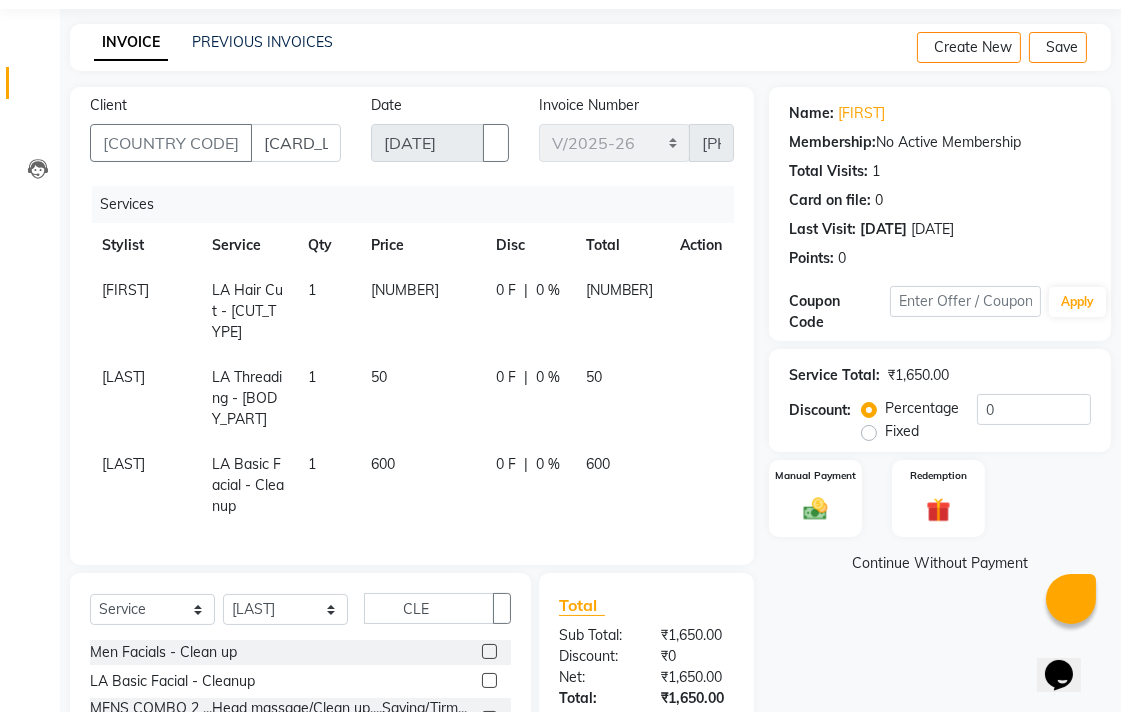 scroll, scrollTop: 111, scrollLeft: 0, axis: vertical 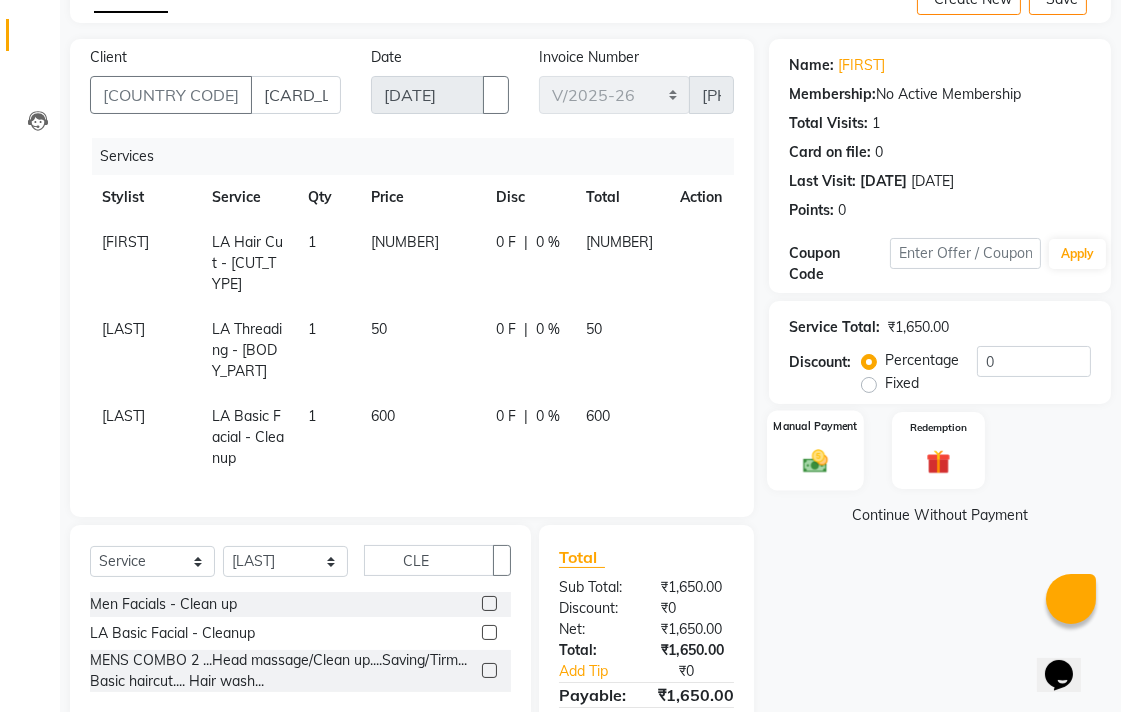 click at bounding box center (815, 460) 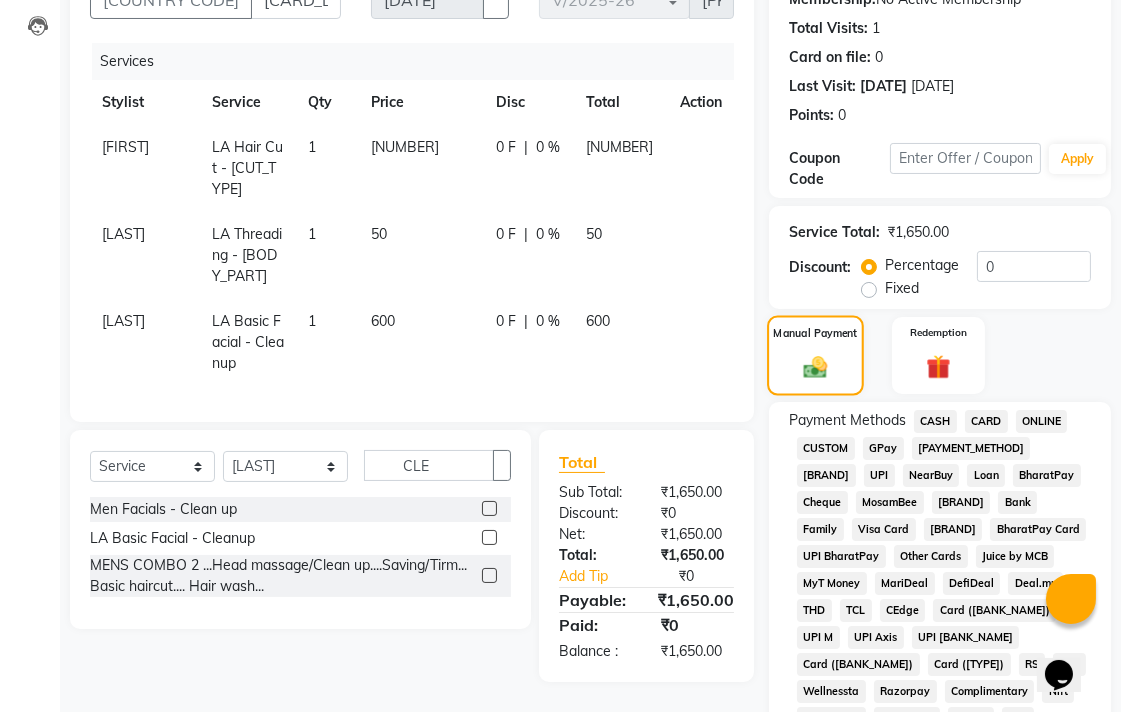 scroll, scrollTop: 444, scrollLeft: 0, axis: vertical 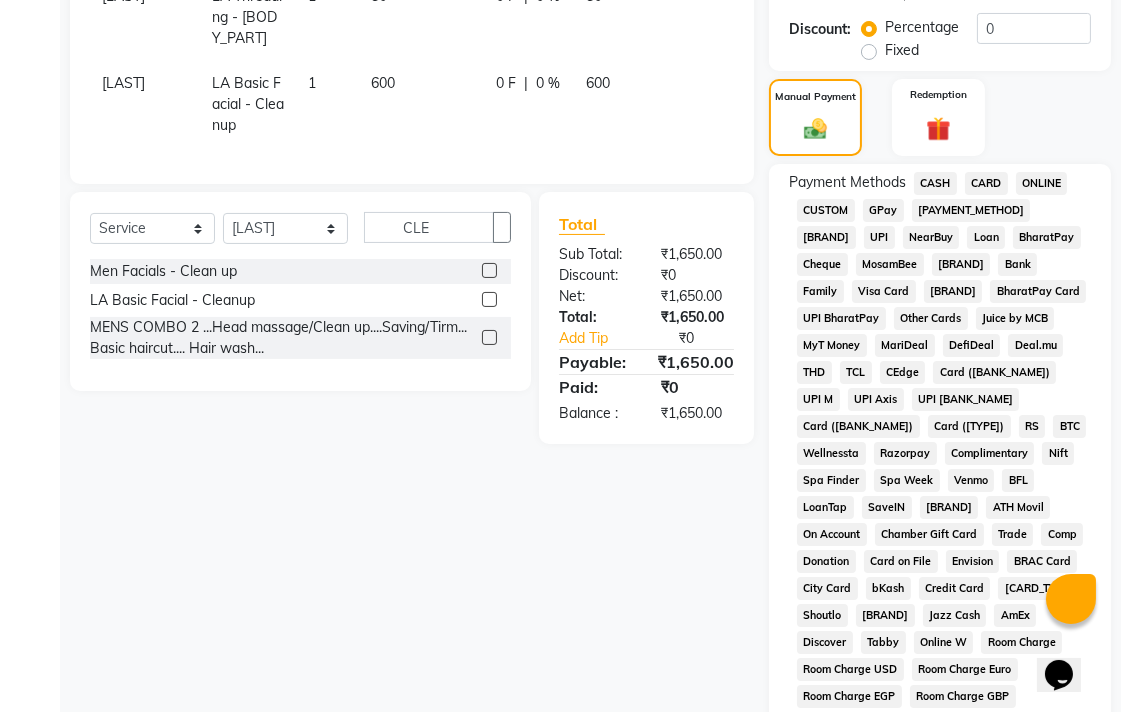 click on "UPI" at bounding box center (935, 183) 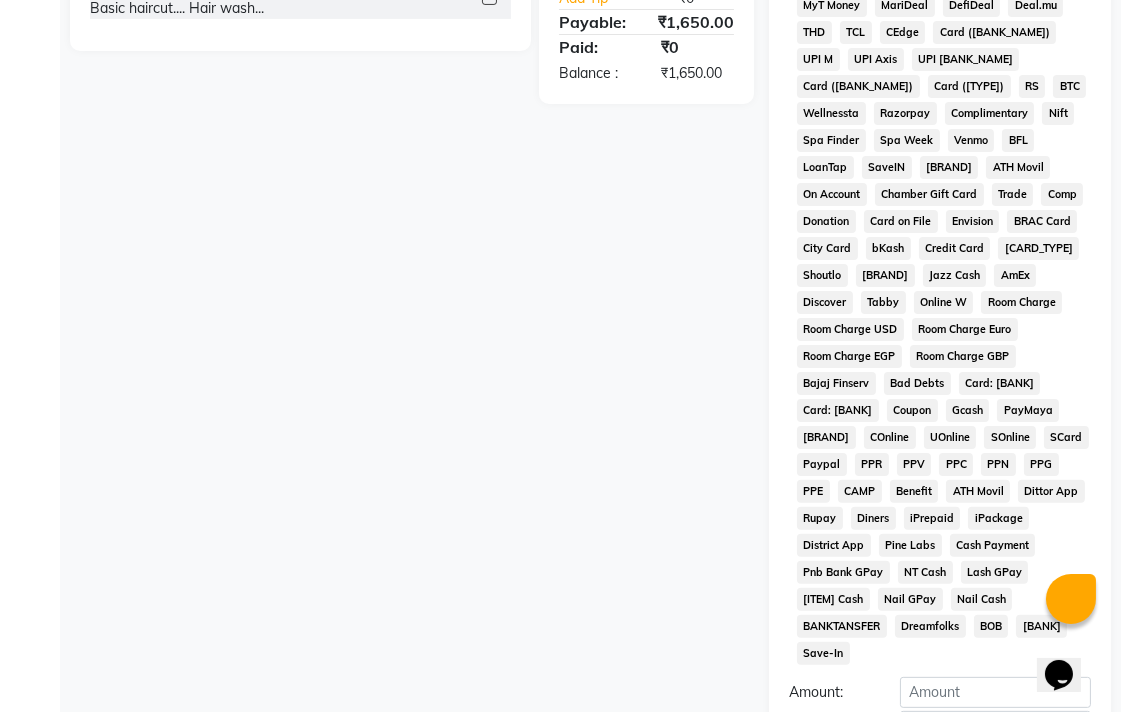 scroll, scrollTop: 913, scrollLeft: 0, axis: vertical 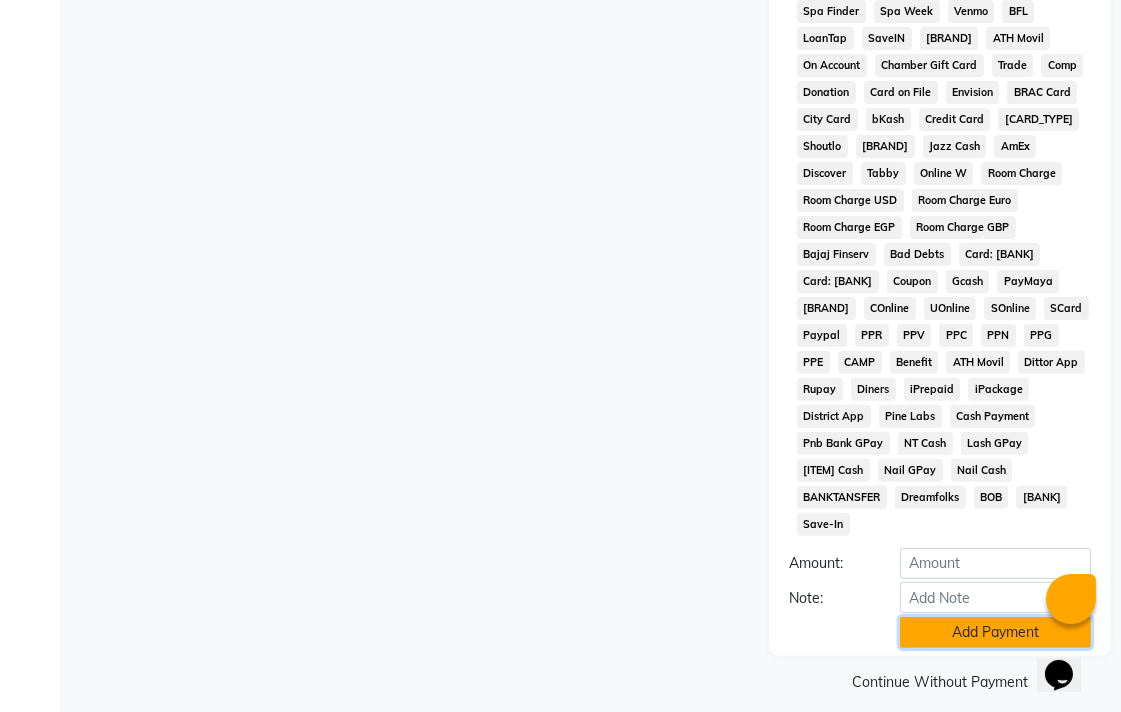 click on "Add Payment" at bounding box center [995, 632] 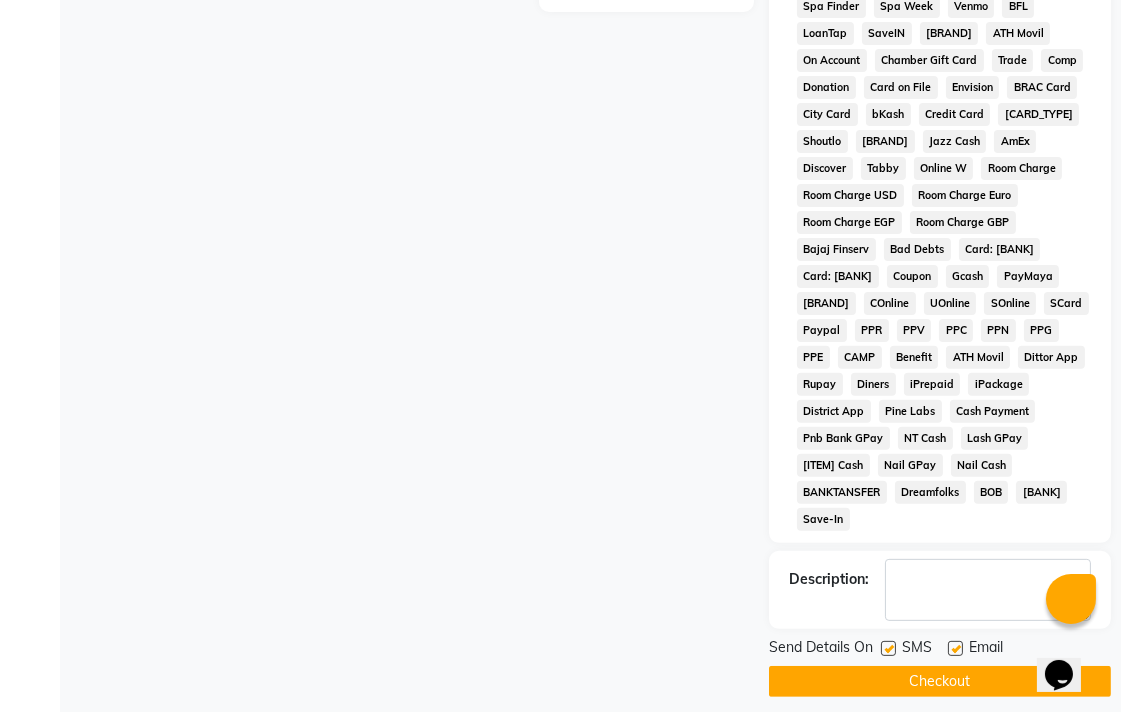 scroll, scrollTop: 921, scrollLeft: 0, axis: vertical 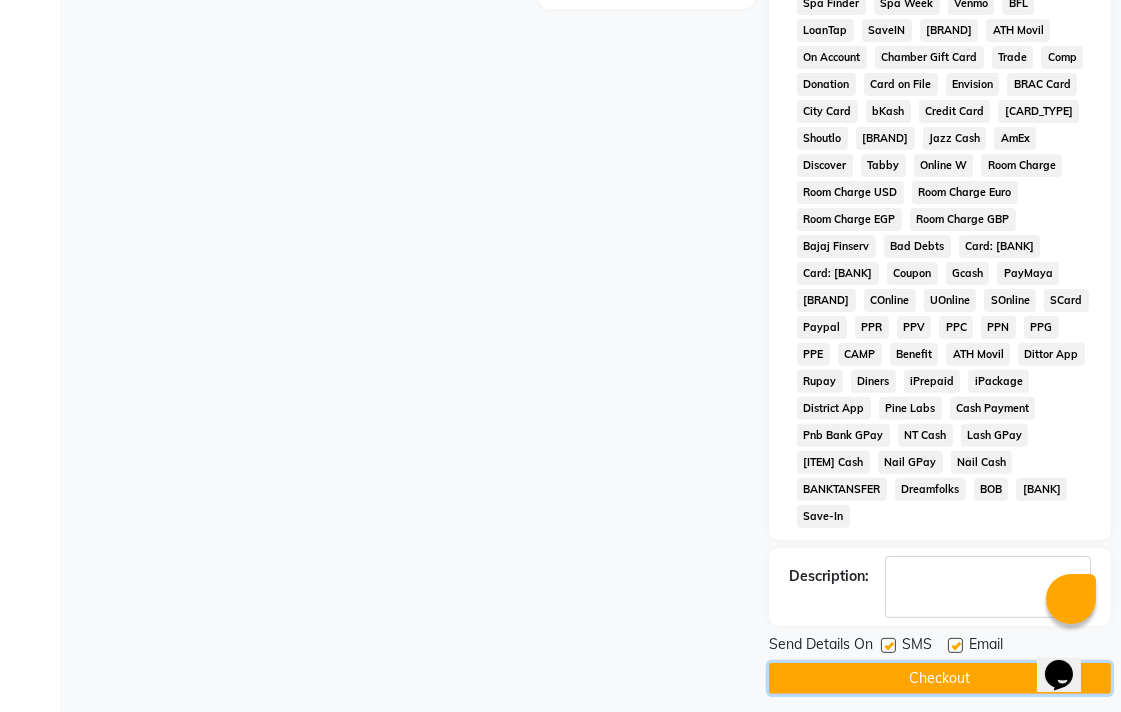 click on "Checkout" at bounding box center (940, 678) 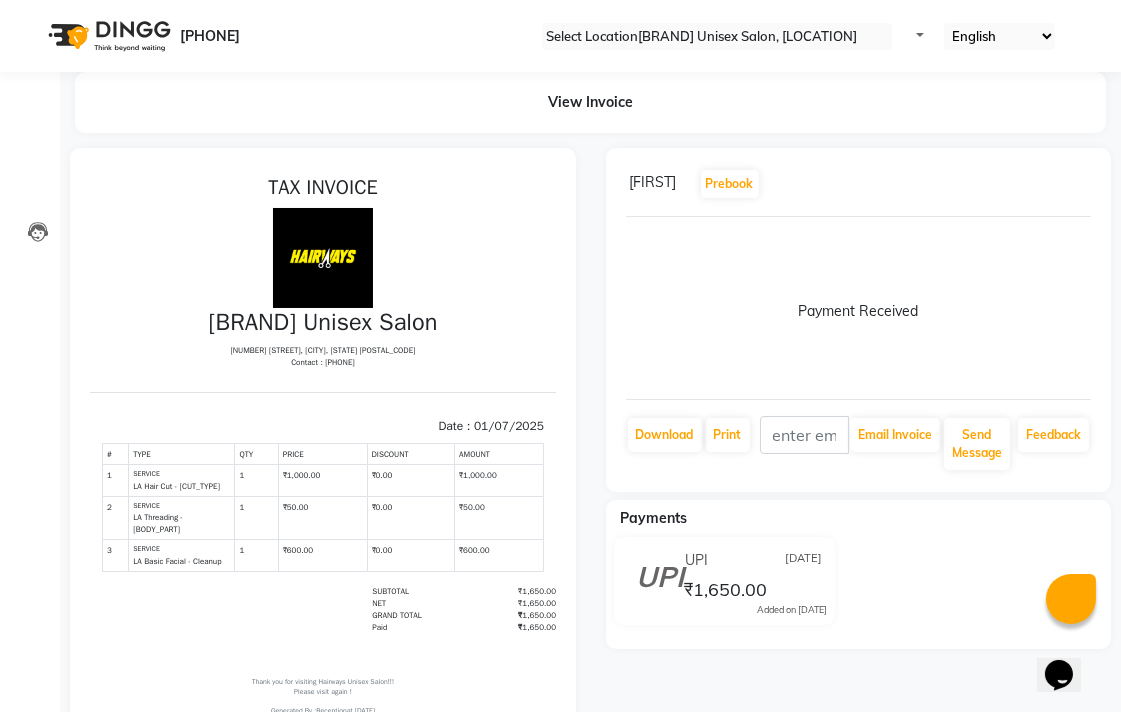 scroll, scrollTop: 0, scrollLeft: 0, axis: both 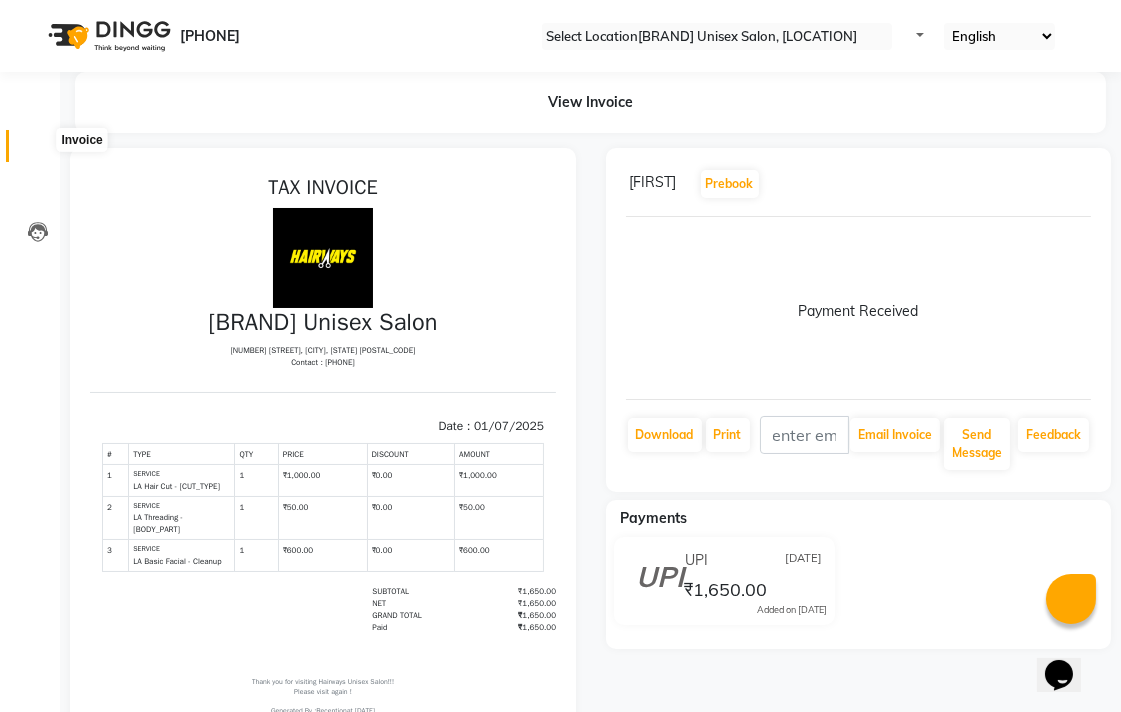 click at bounding box center [37, 151] 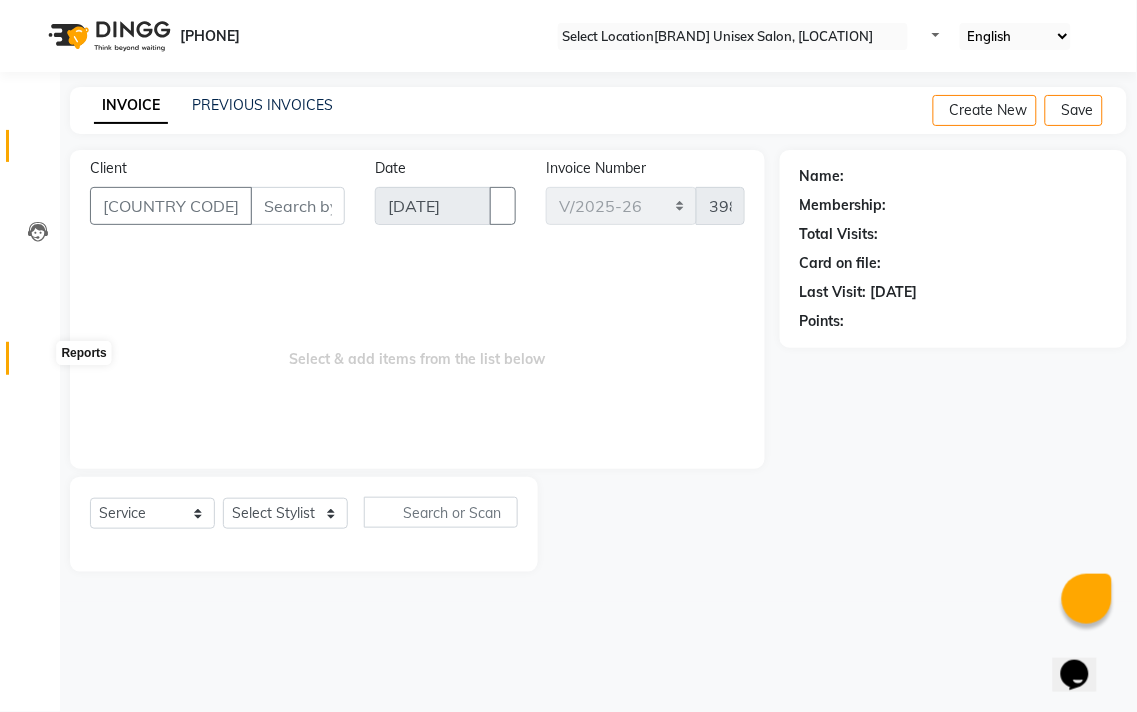 click at bounding box center [38, 363] 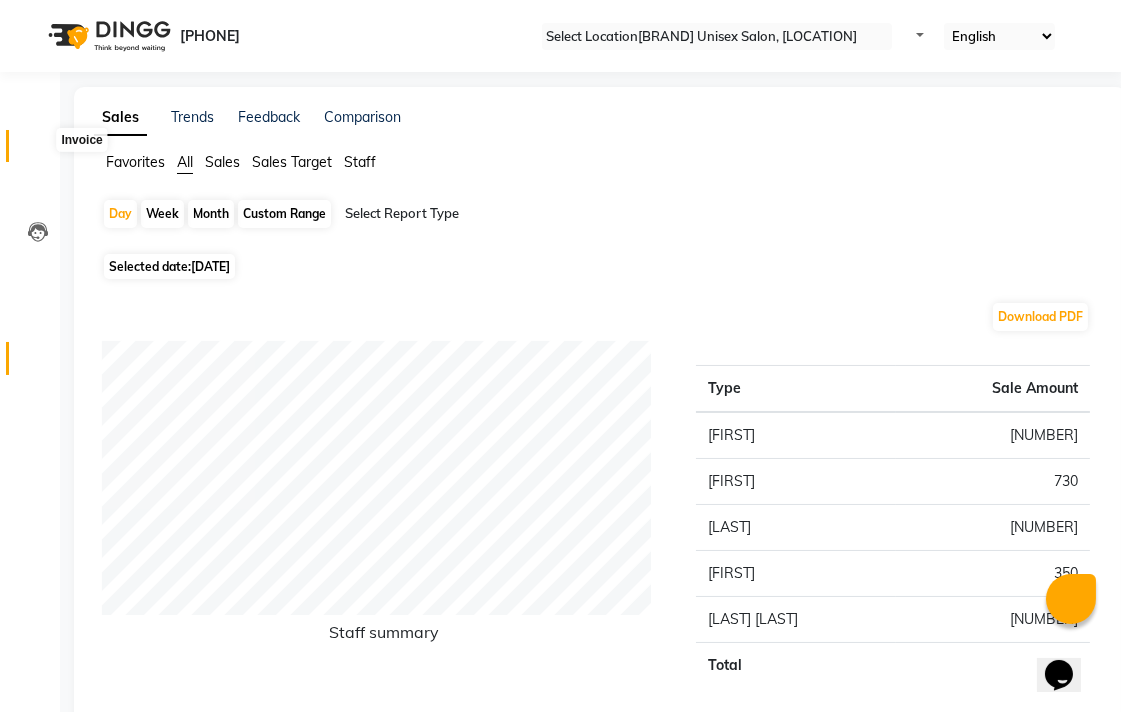 click at bounding box center [37, 151] 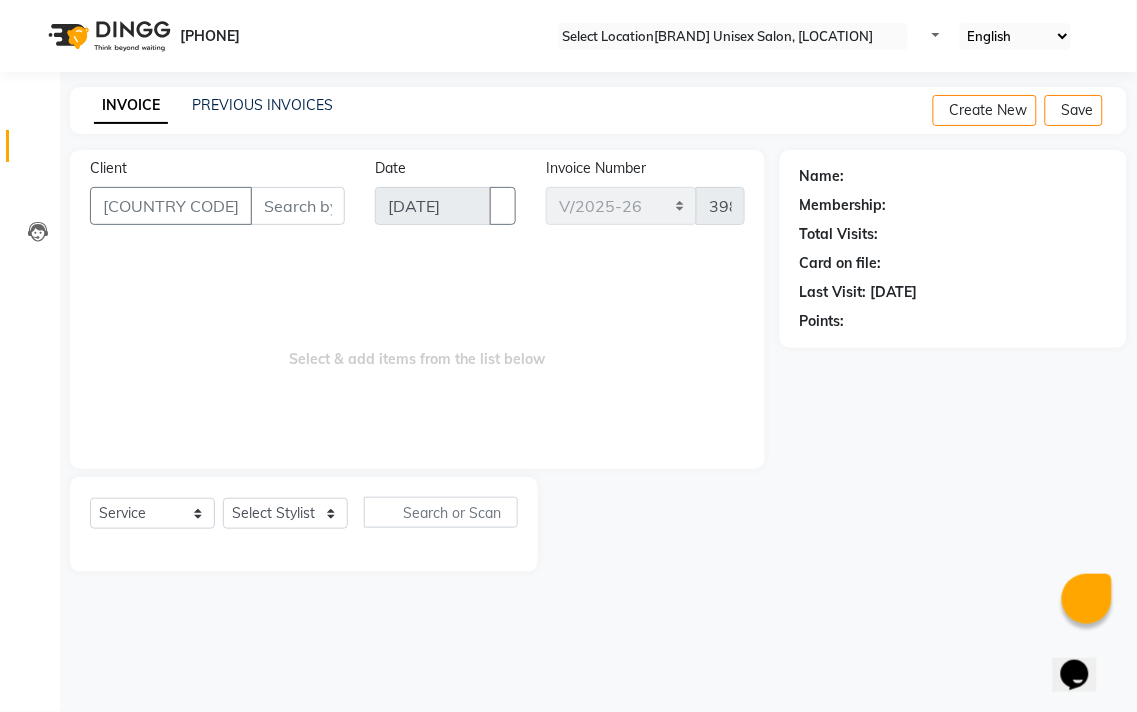 click on "INVOICE" at bounding box center [131, 106] 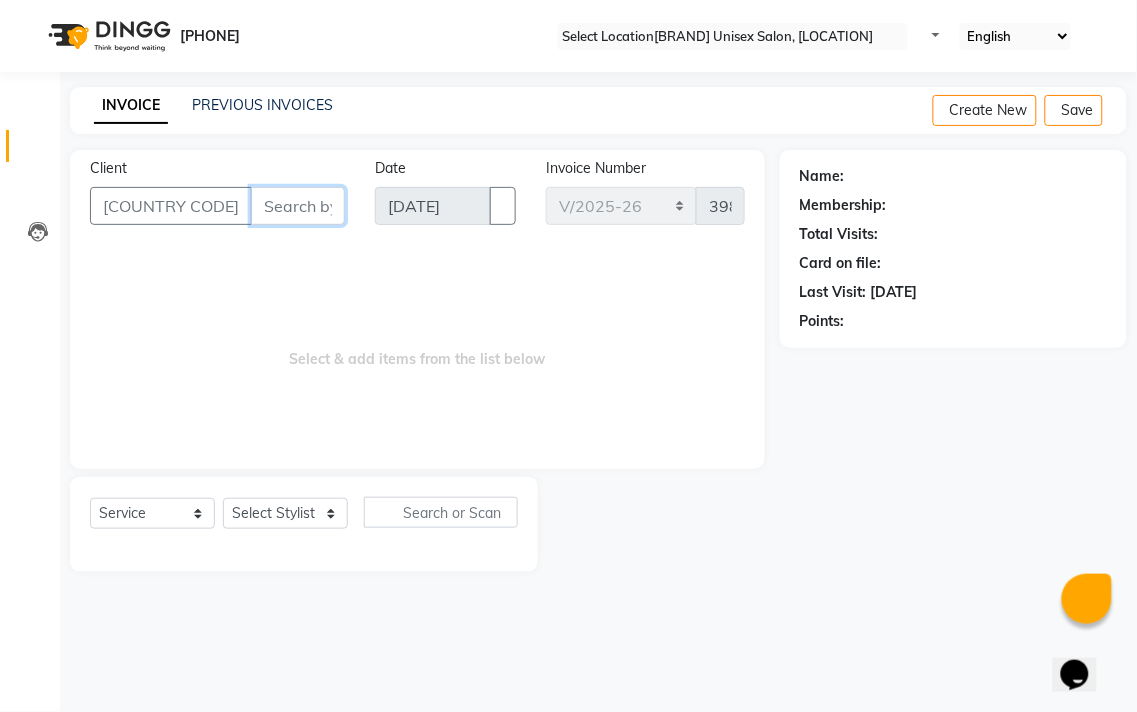 click on "Client" at bounding box center [298, 206] 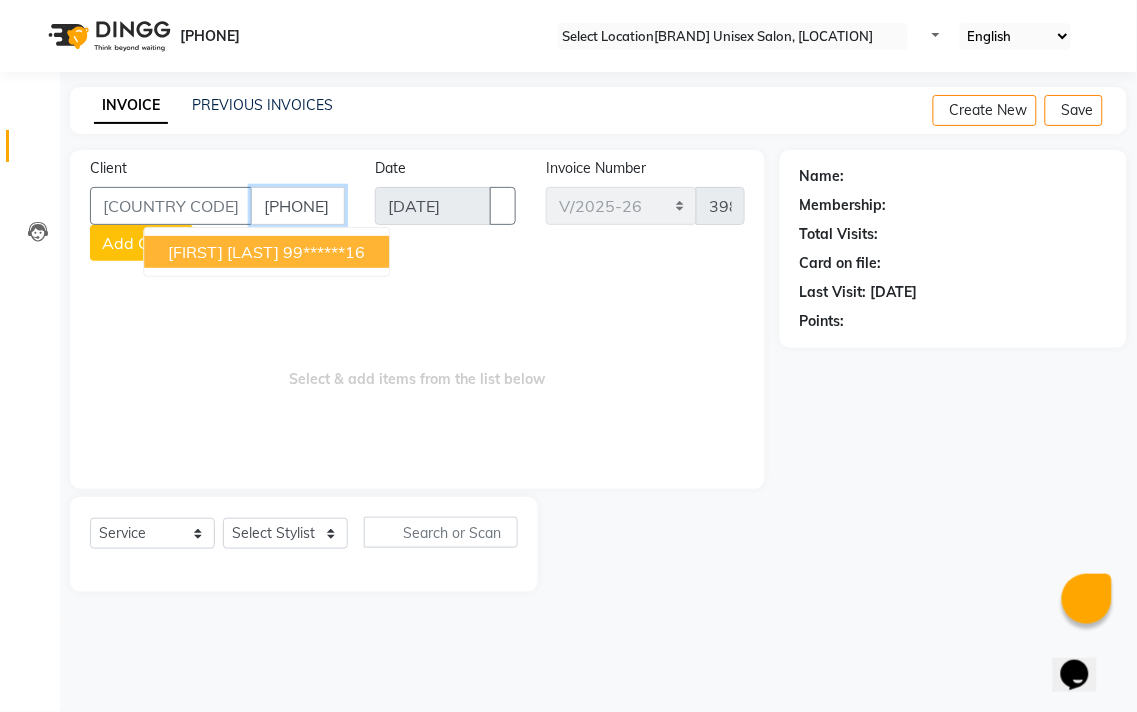 click on "99******16" at bounding box center (324, 252) 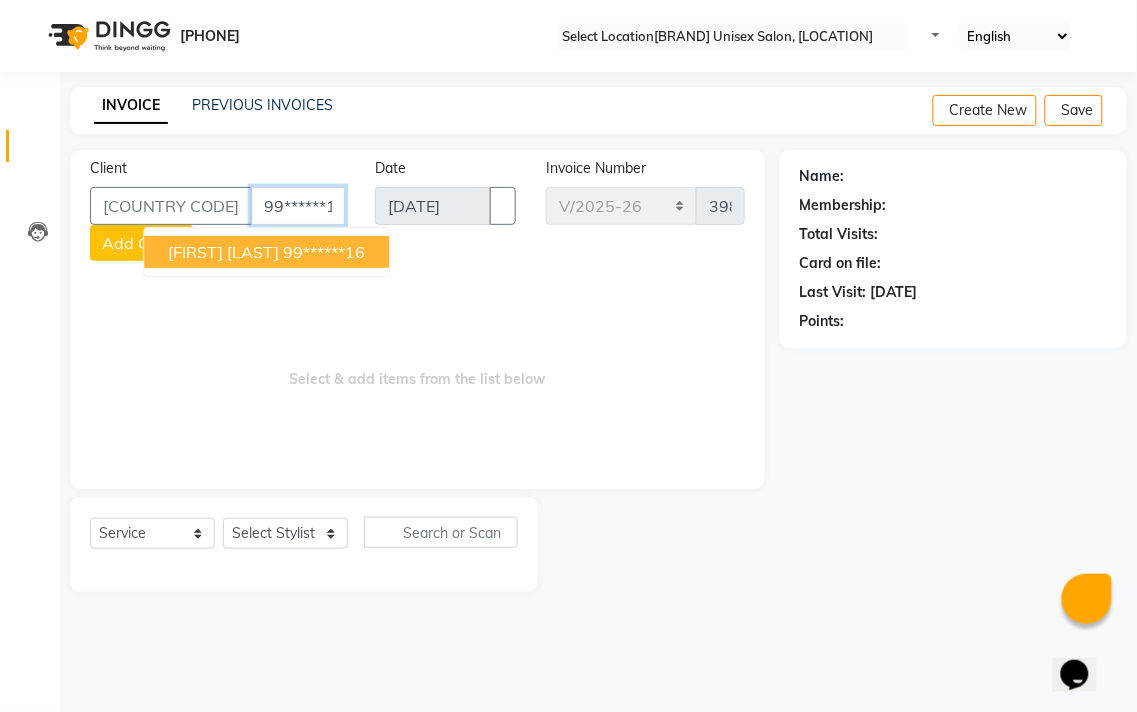 type on "99******16" 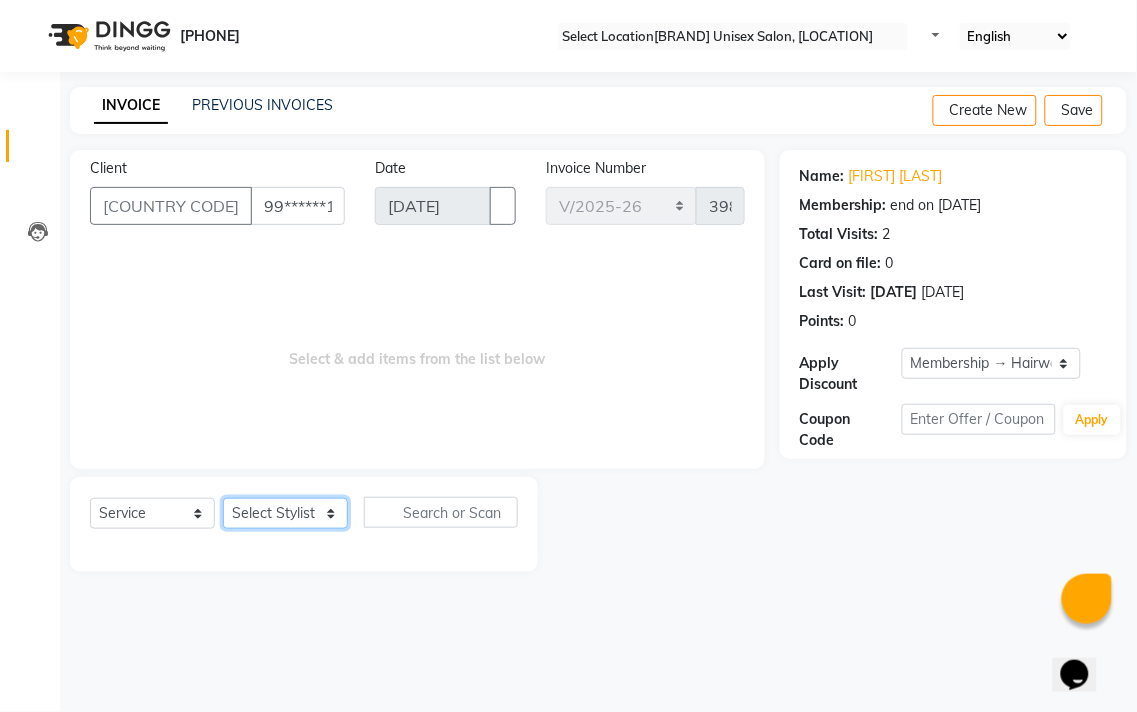 click on "Select Stylist Admin [FIRST] [LAST] [FIRST] [LAST] [FIRST] [LAST] [FIRST] [LAST] [LAST] [LAST] [LAST]" at bounding box center (285, 513) 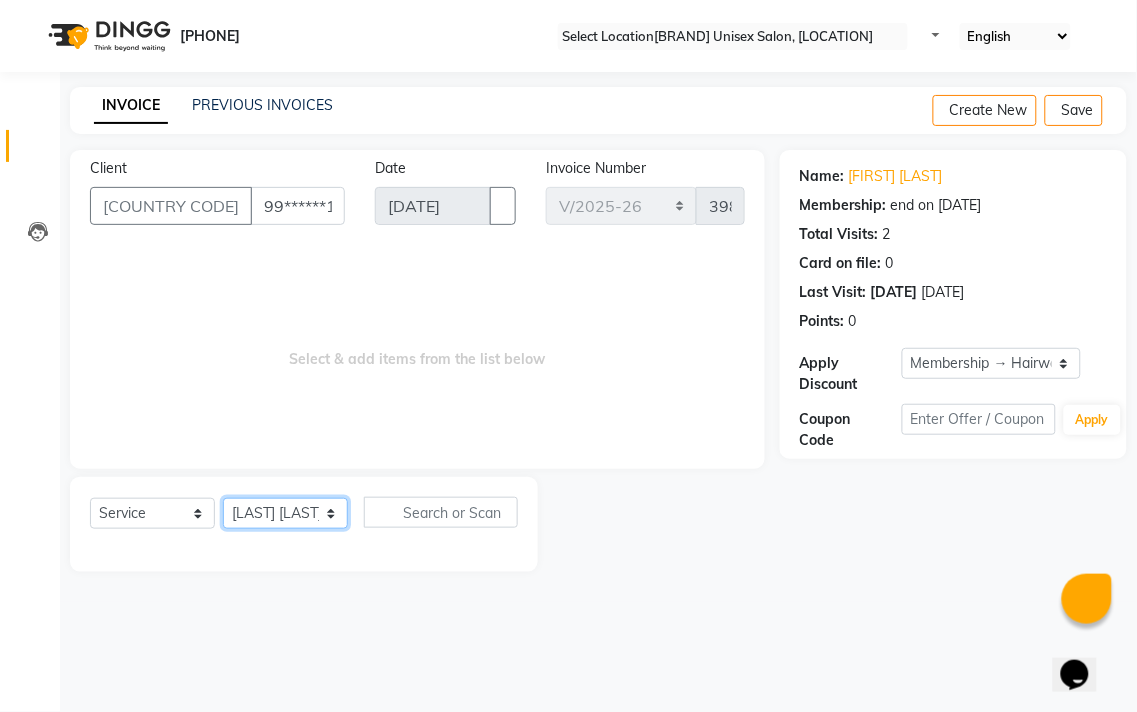 click on "Select Stylist Admin [FIRST] [LAST] [FIRST] [LAST] [FIRST] [LAST] [FIRST] [LAST] [LAST] [LAST] [LAST]" at bounding box center [285, 513] 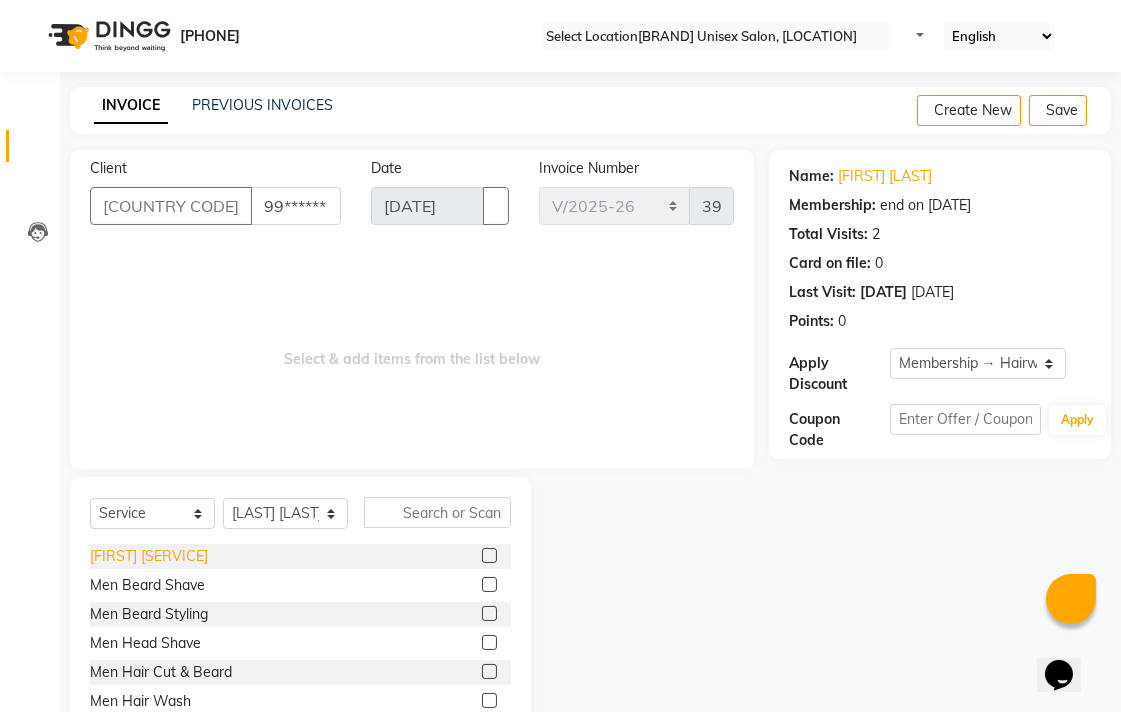 click on "[FIRST] [SERVICE]" at bounding box center [149, 556] 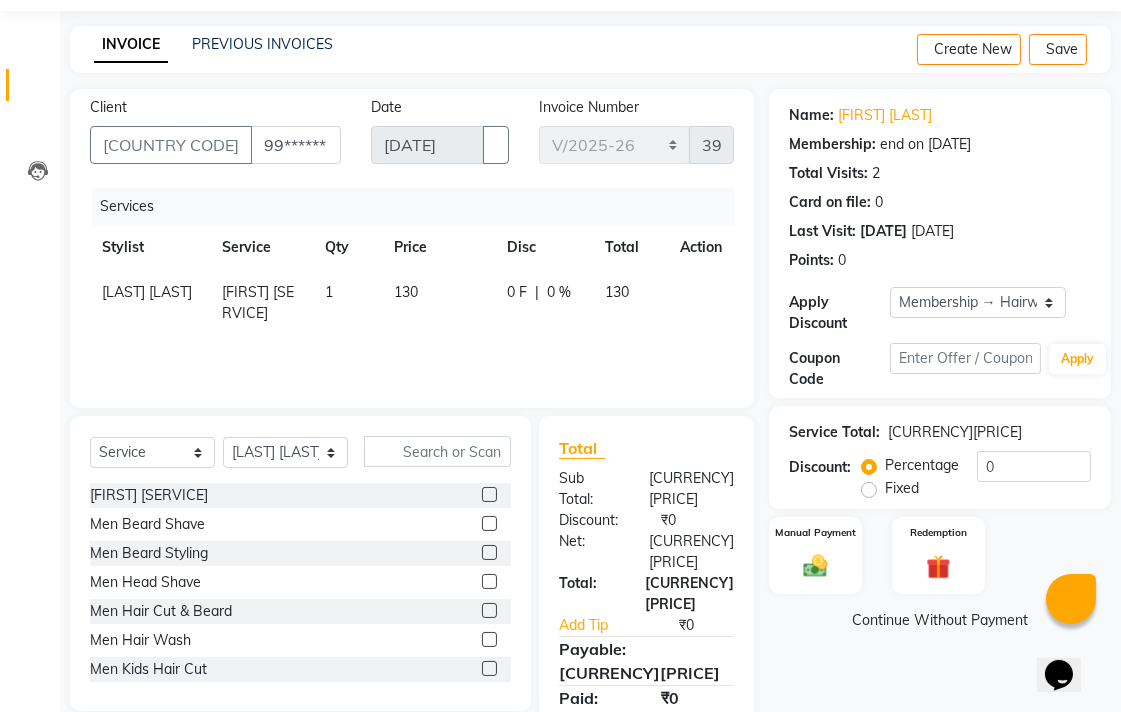scroll, scrollTop: 88, scrollLeft: 0, axis: vertical 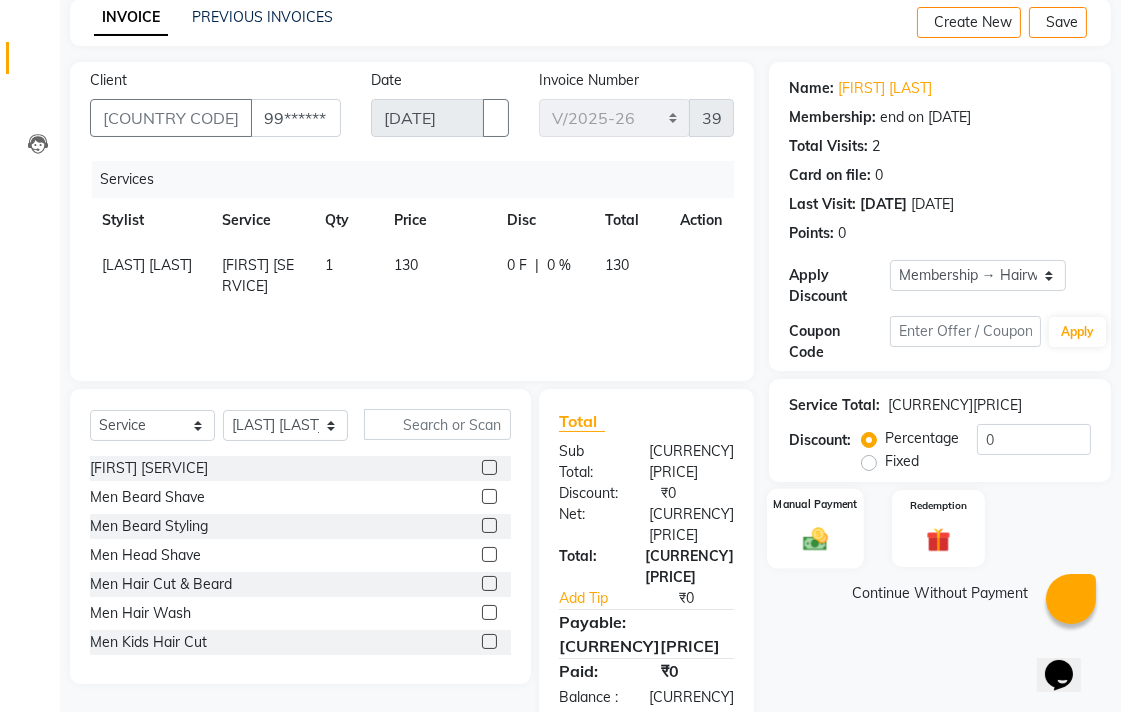 click on "Manual Payment" at bounding box center (815, 504) 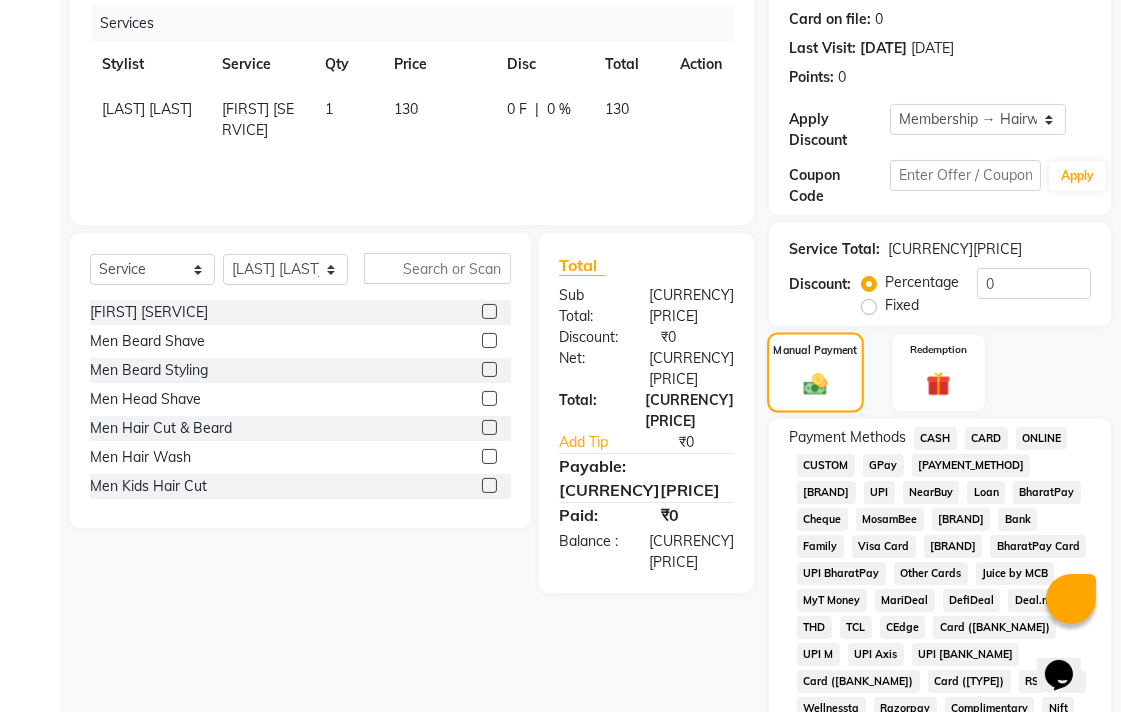 scroll, scrollTop: 422, scrollLeft: 0, axis: vertical 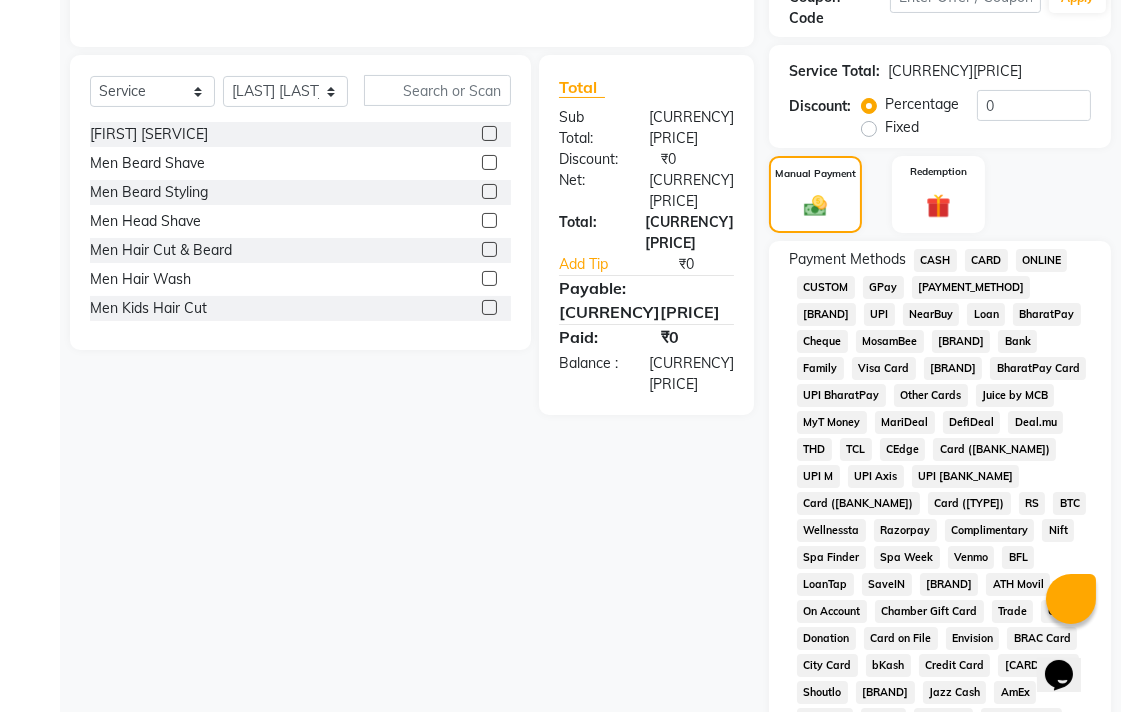 click on "CASH" at bounding box center (935, 260) 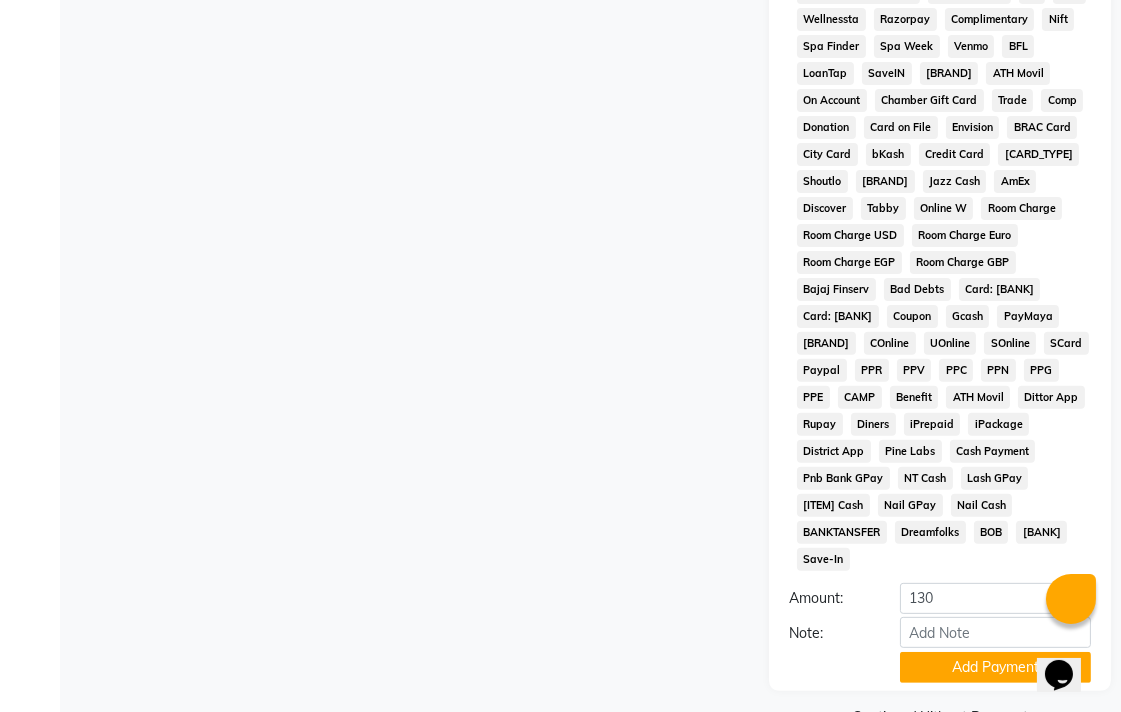 scroll, scrollTop: 968, scrollLeft: 0, axis: vertical 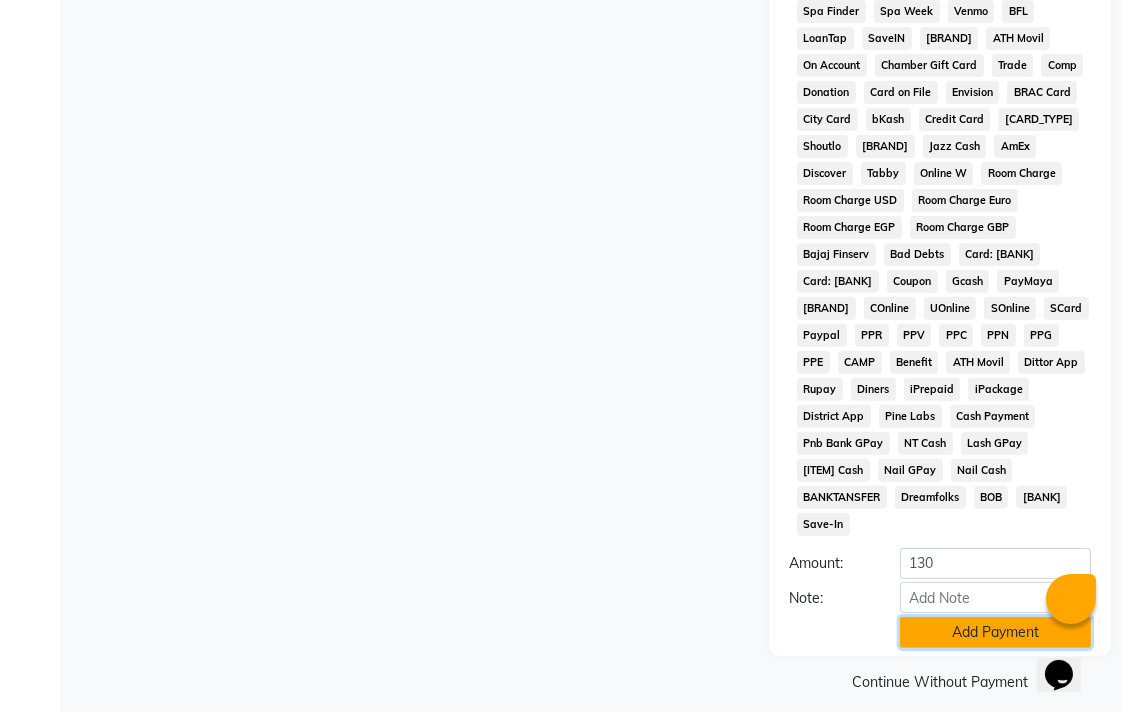 click on "Add Payment" at bounding box center [995, 632] 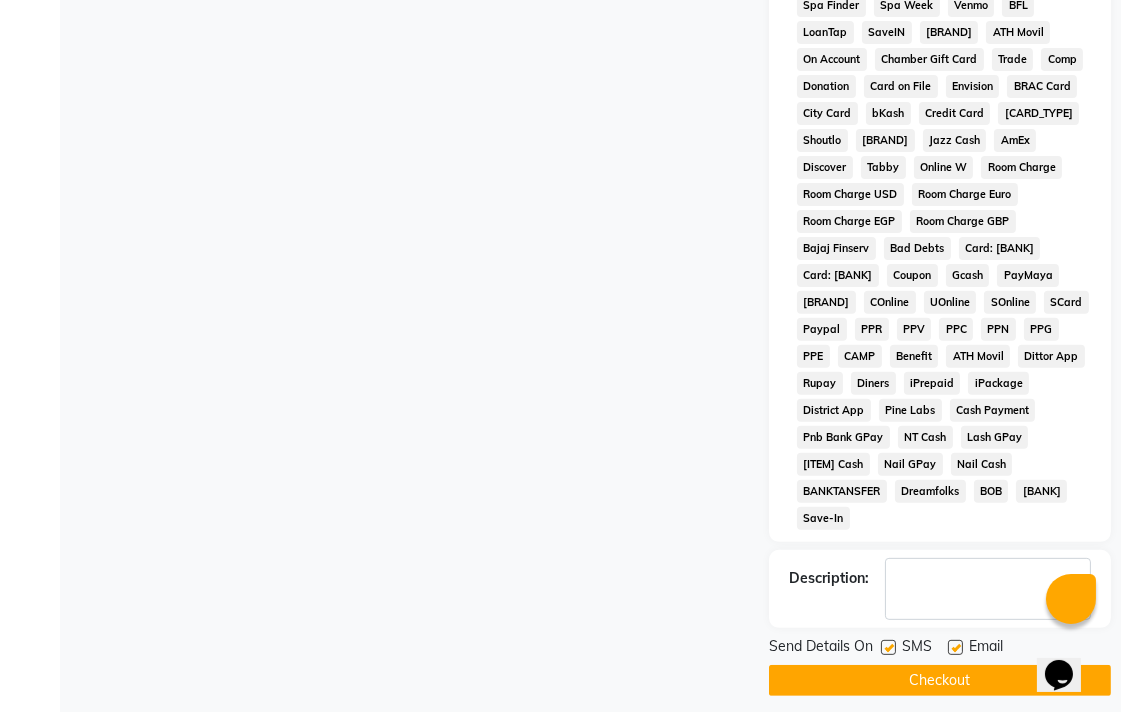 scroll, scrollTop: 975, scrollLeft: 0, axis: vertical 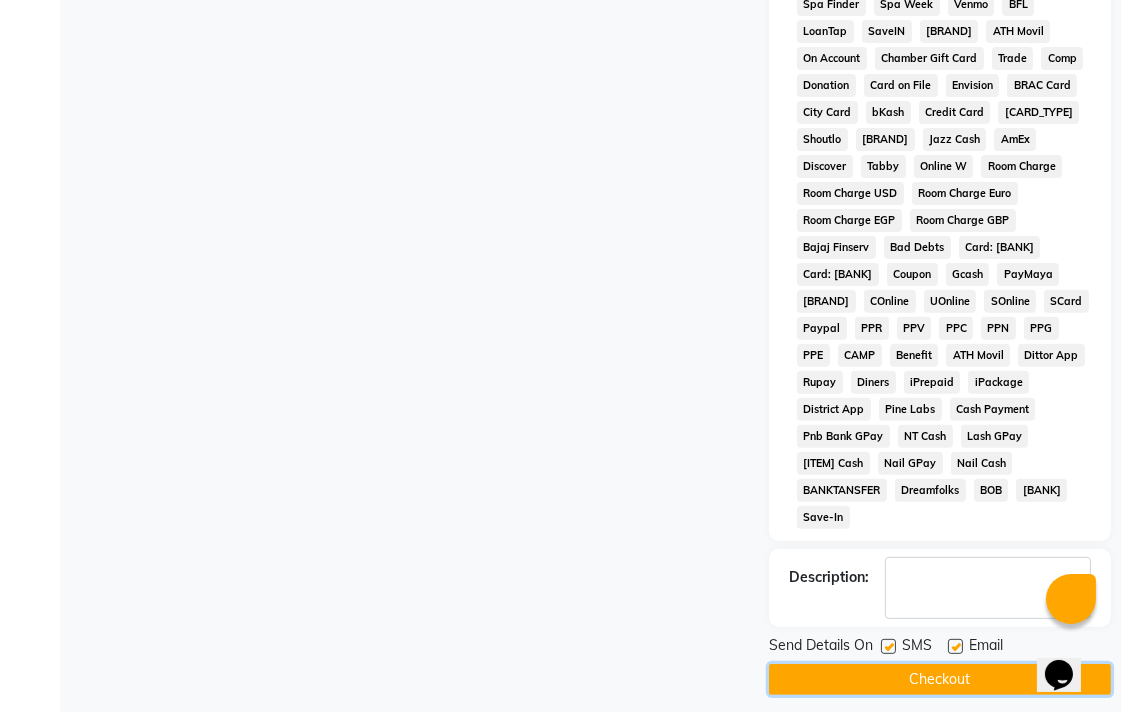click on "Checkout" at bounding box center [940, 679] 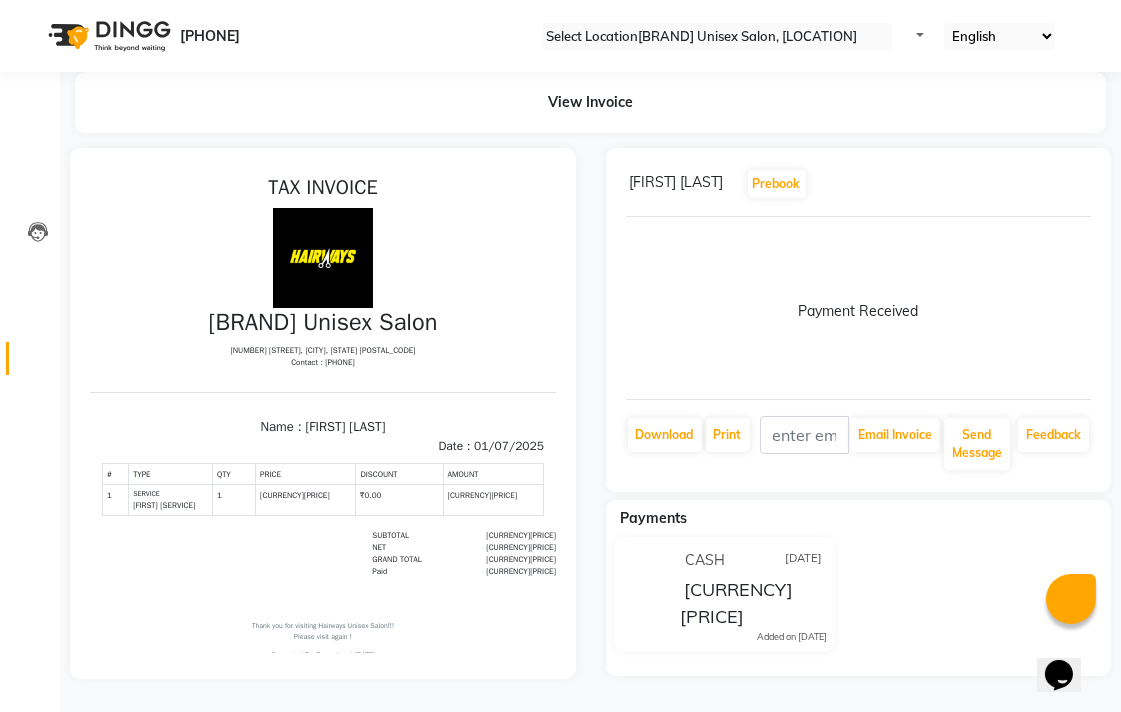 scroll, scrollTop: 0, scrollLeft: 0, axis: both 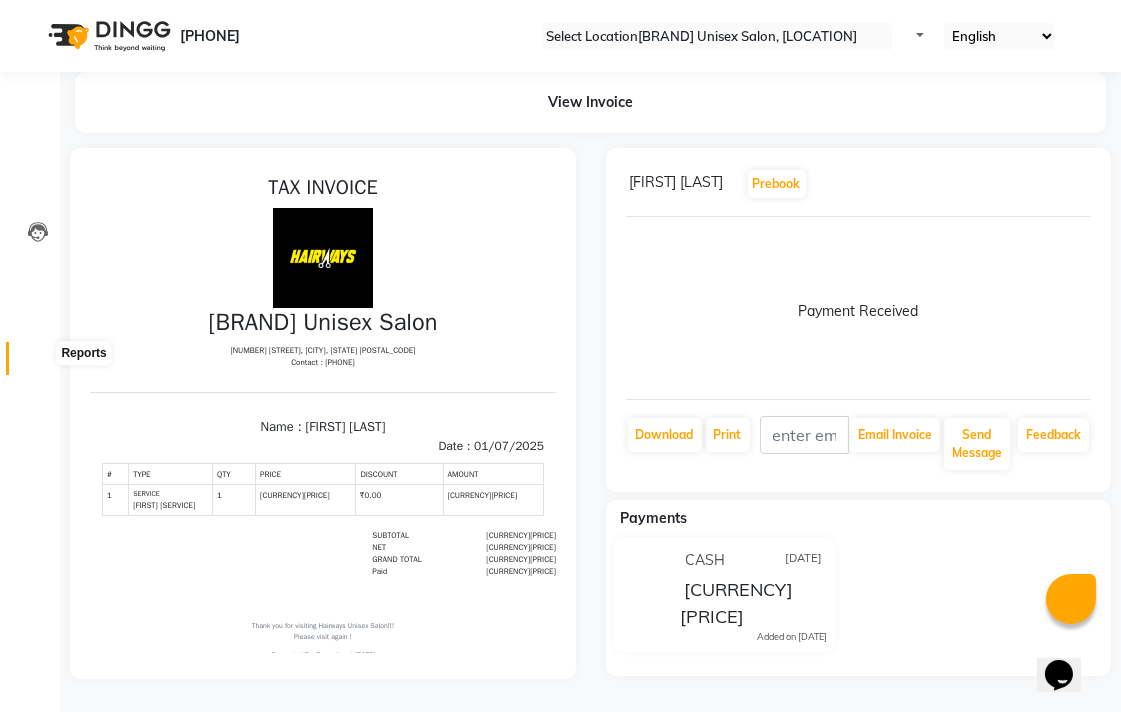 click at bounding box center [37, 363] 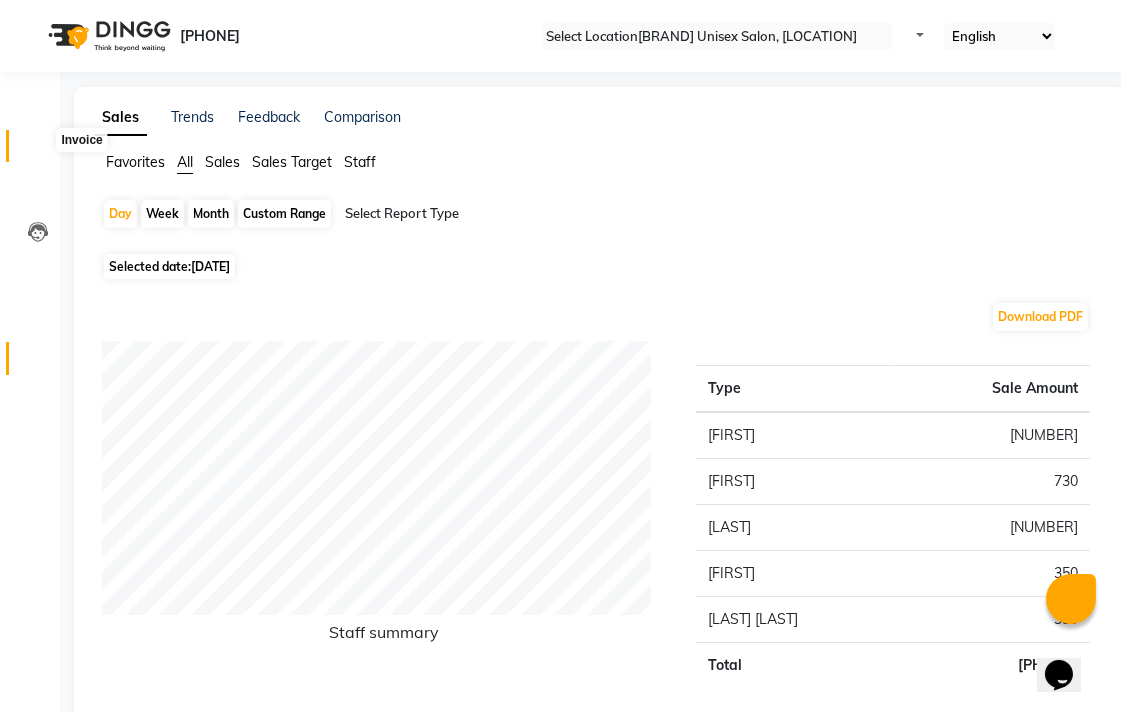 click at bounding box center [37, 151] 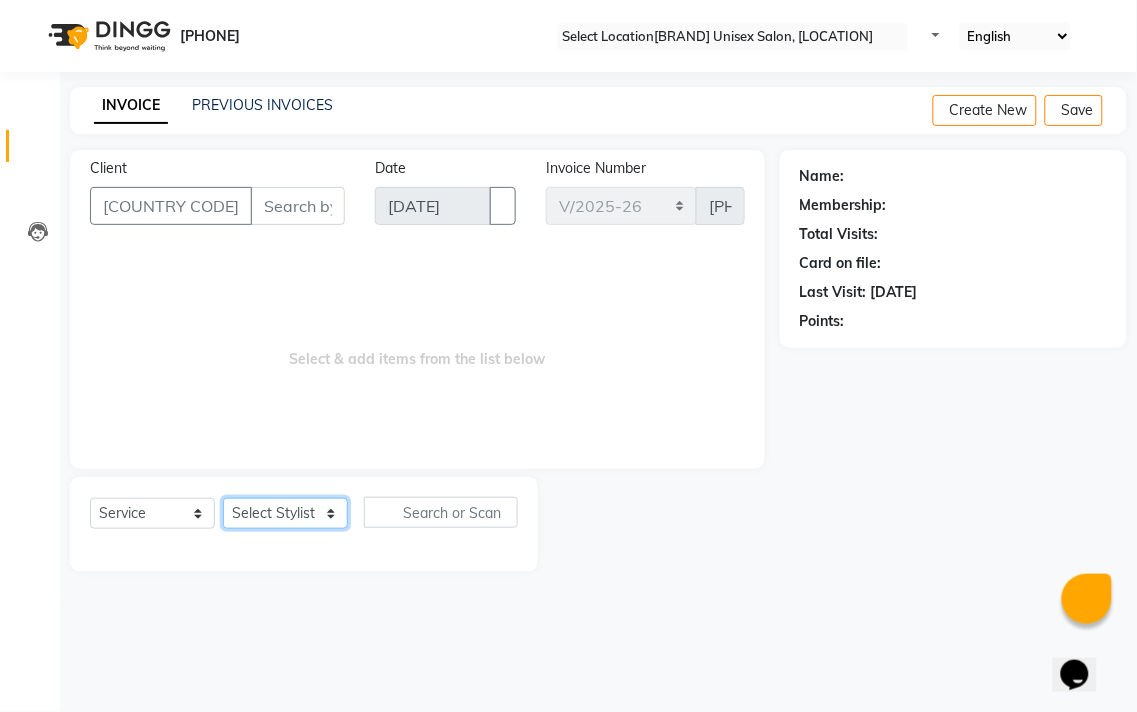 click on "Select Stylist Admin [FIRST] [LAST] [FIRST] [LAST] [FIRST] [LAST] [FIRST] [LAST] [LAST] [LAST] [LAST]" at bounding box center [285, 513] 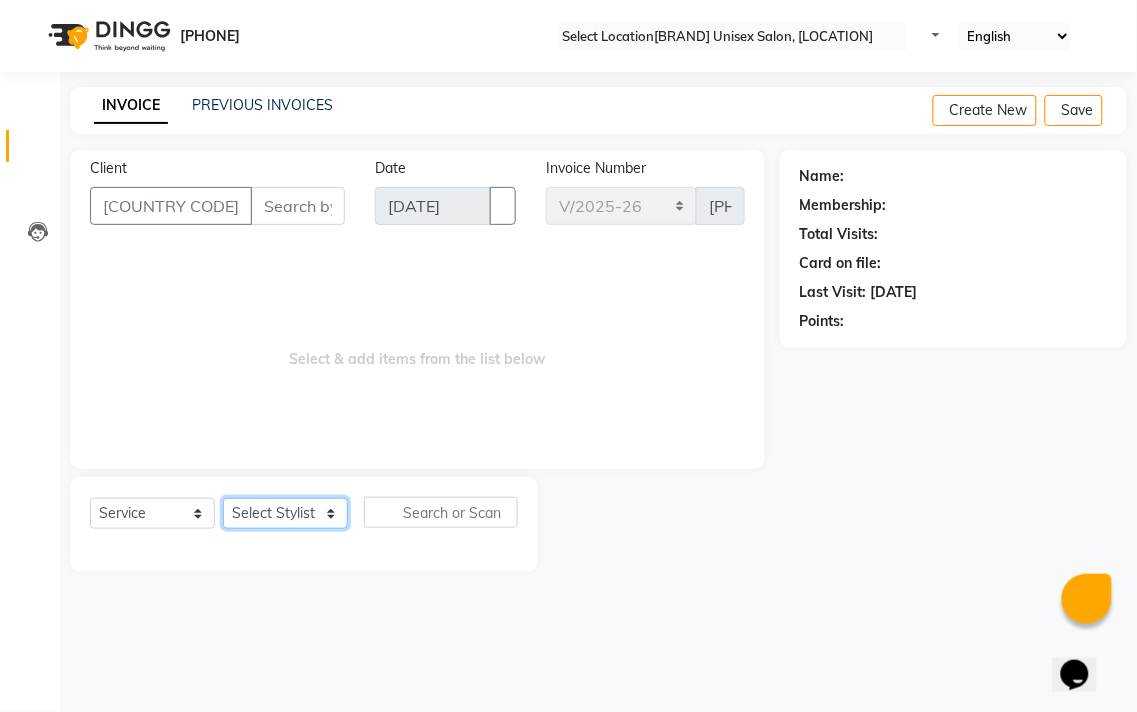 select on "[NUMBER]" 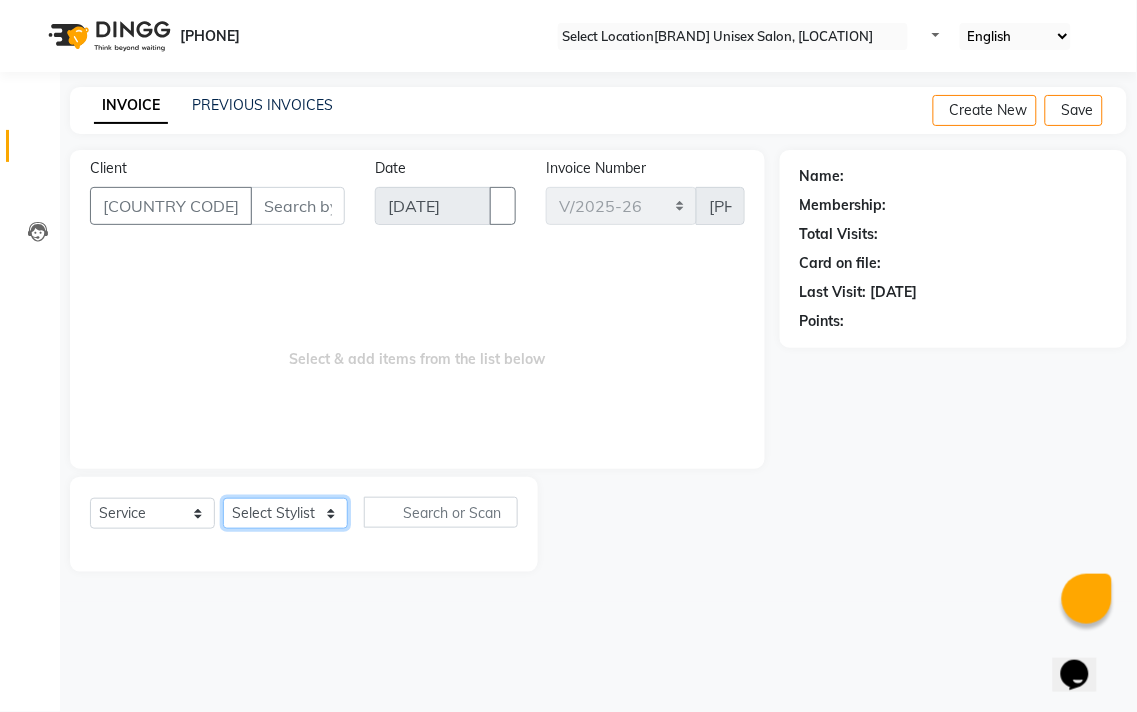 click on "Select Stylist Admin [FIRST] [LAST] [FIRST] [LAST] [FIRST] [LAST] [FIRST] [LAST] [LAST] [LAST] [LAST]" at bounding box center [285, 513] 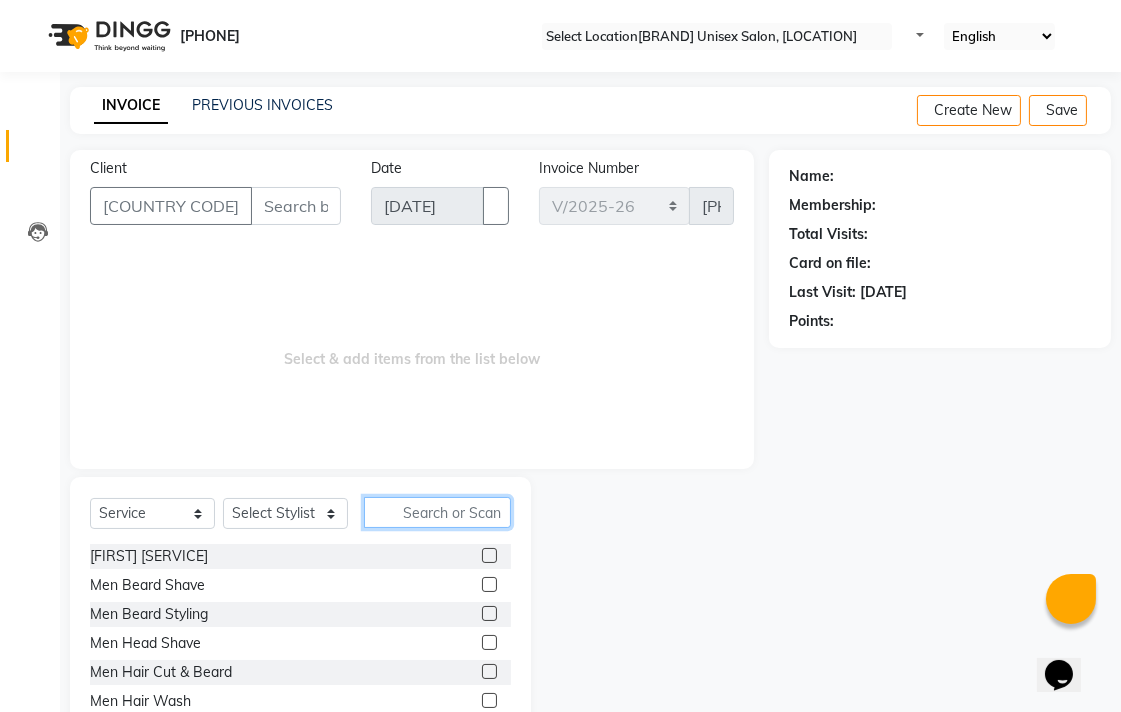 click at bounding box center [437, 512] 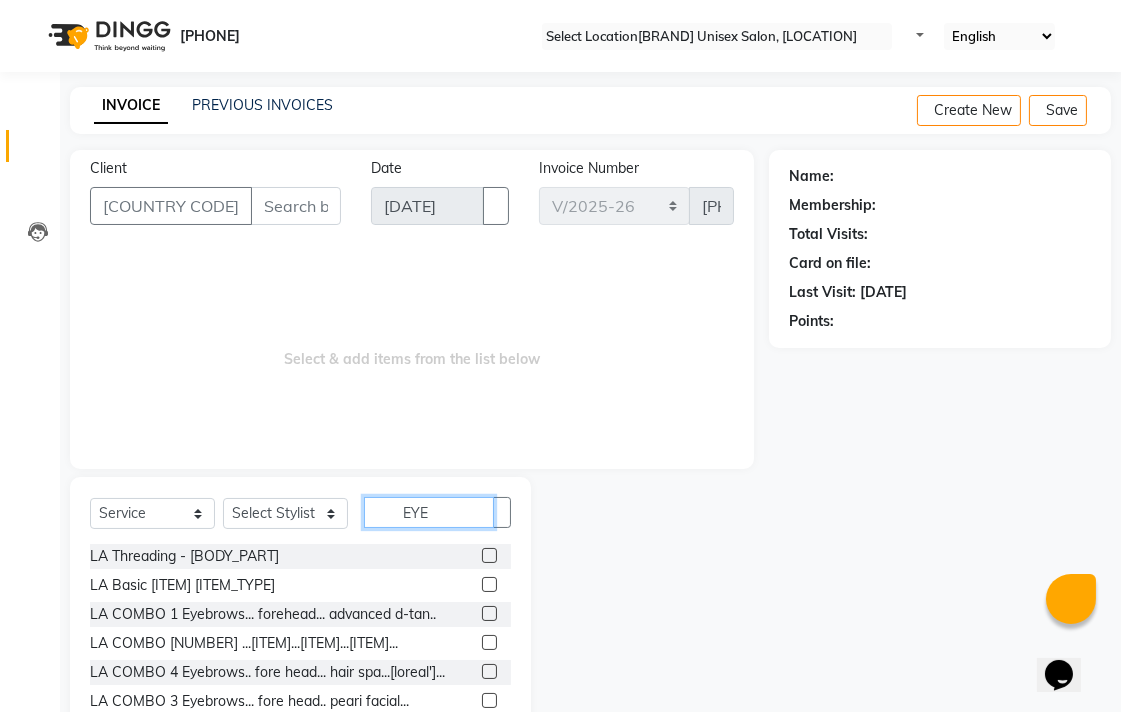 type on "EYE" 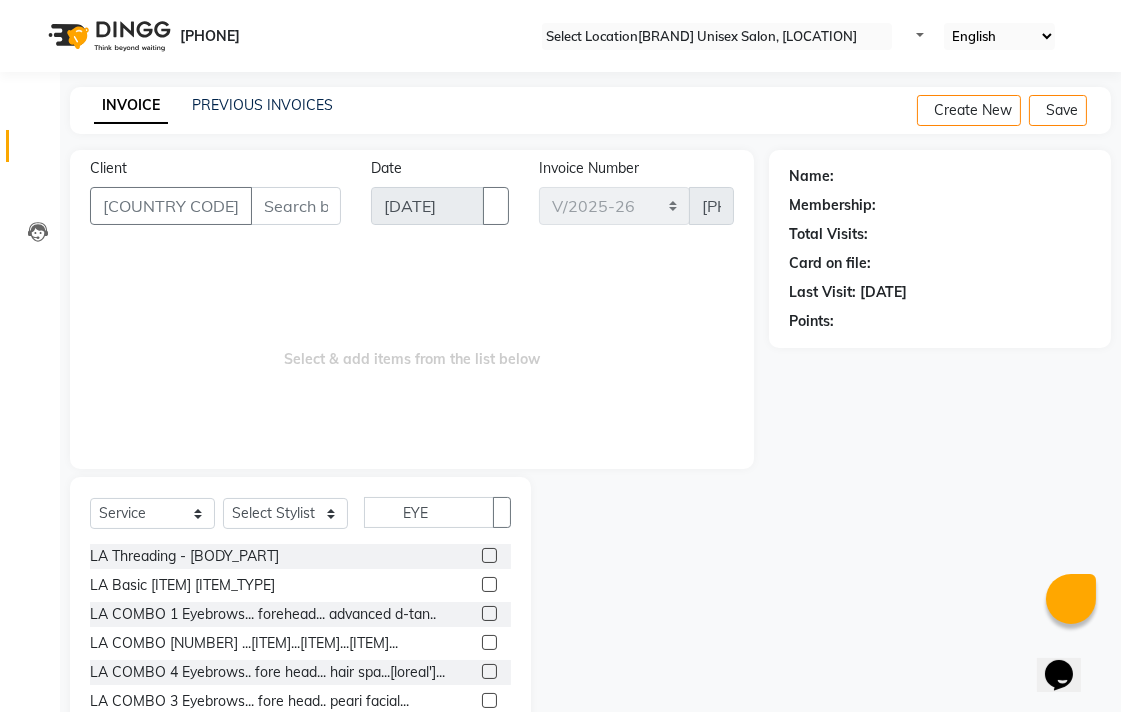 click at bounding box center (489, 555) 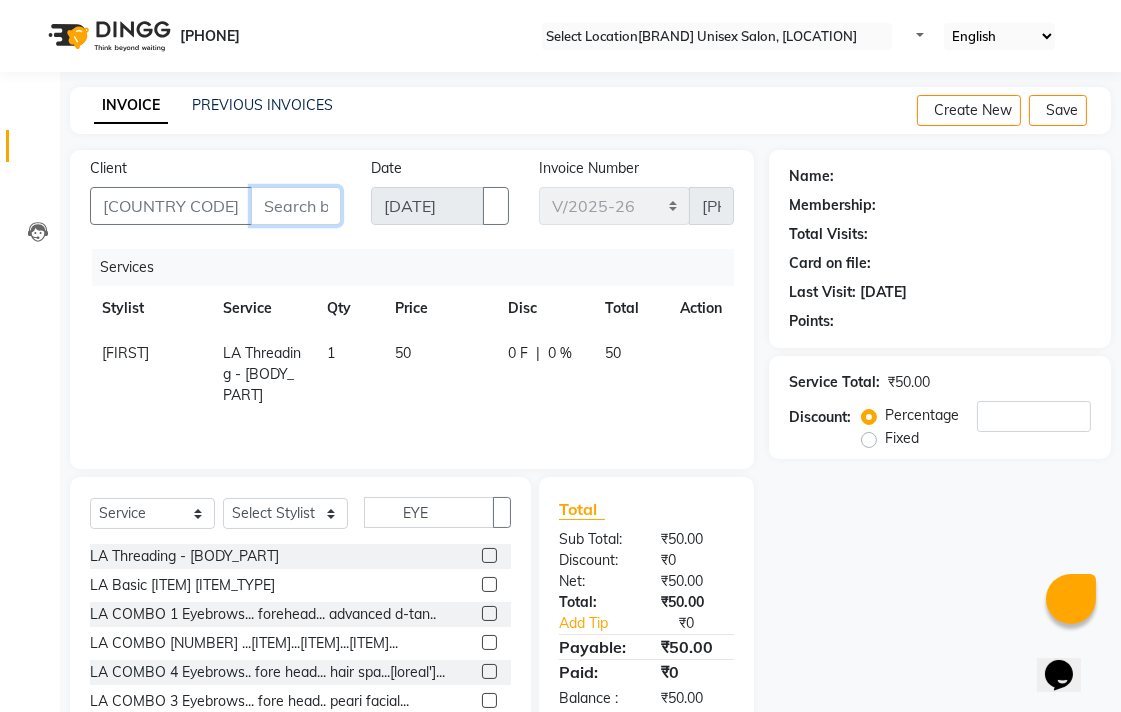 click on "Client" at bounding box center [296, 206] 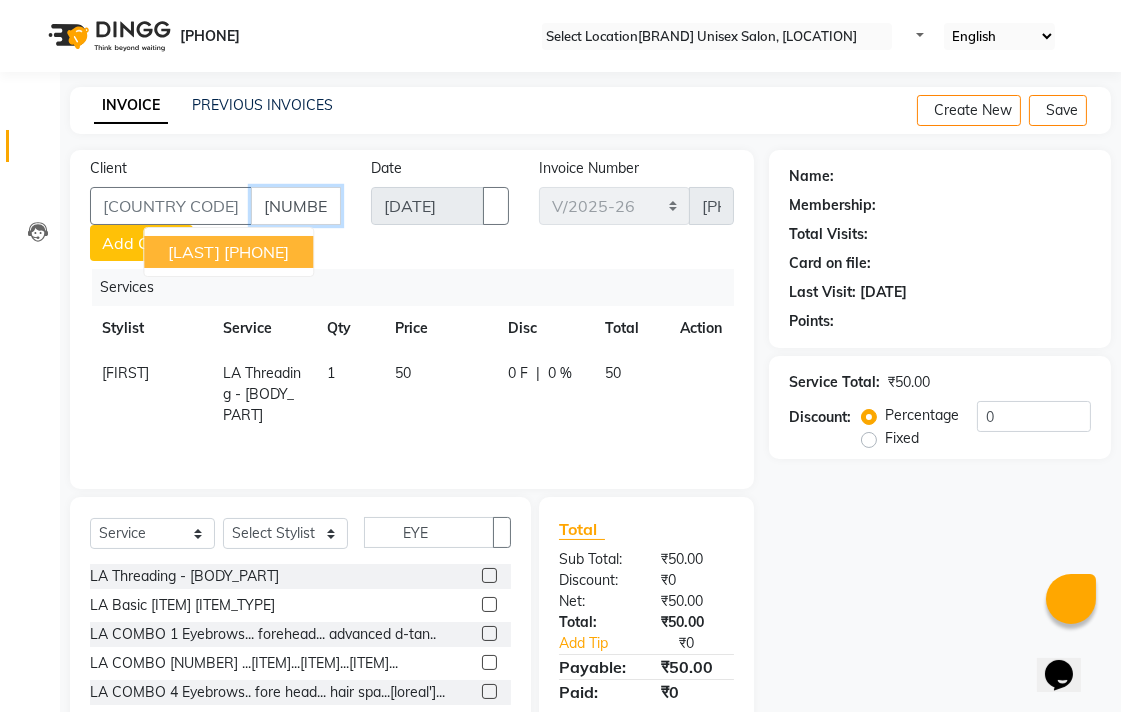 click on "[PHONE]" at bounding box center [256, 252] 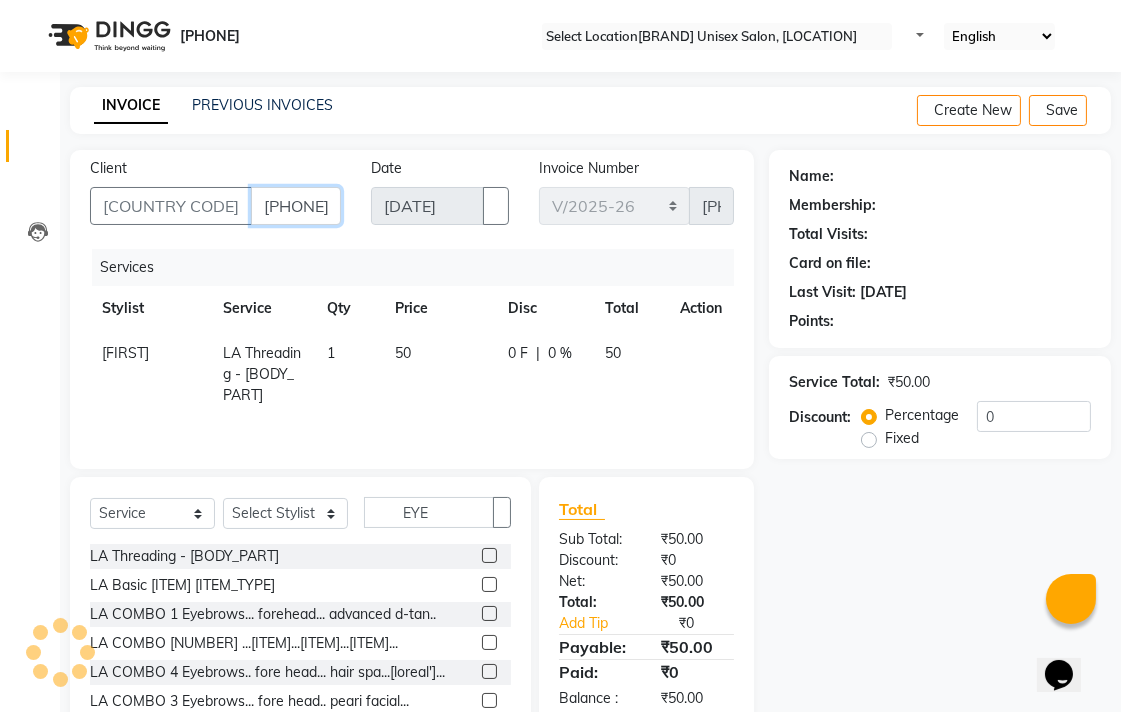 type on "[PHONE]" 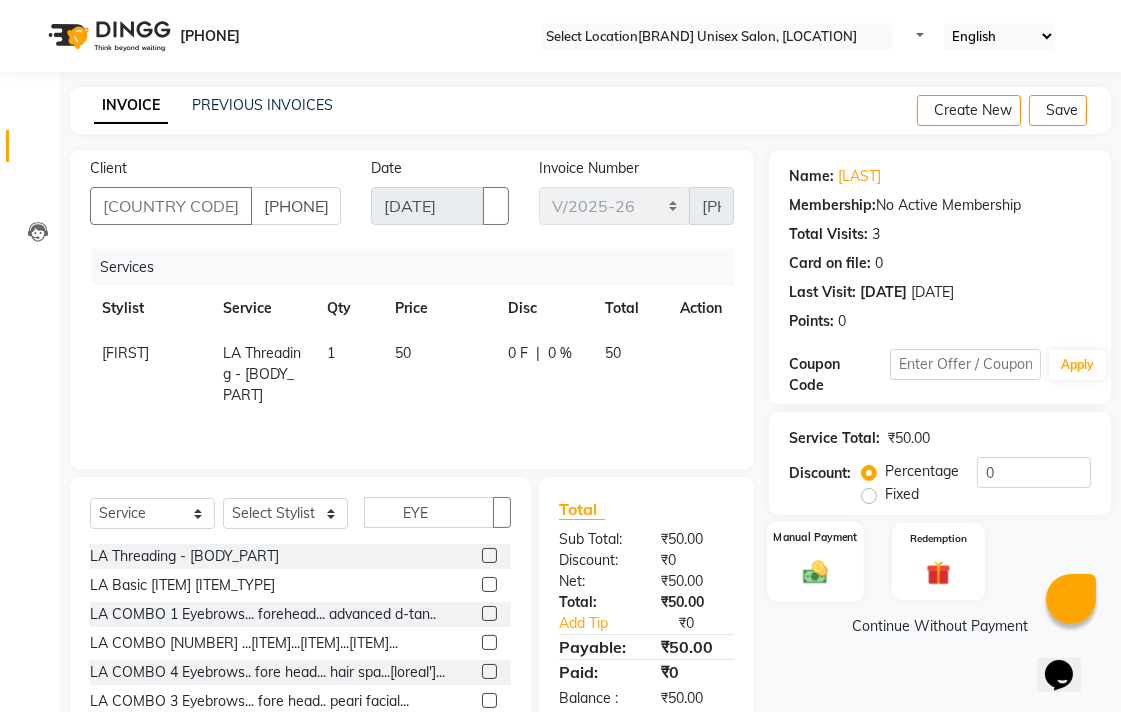 click at bounding box center (815, 571) 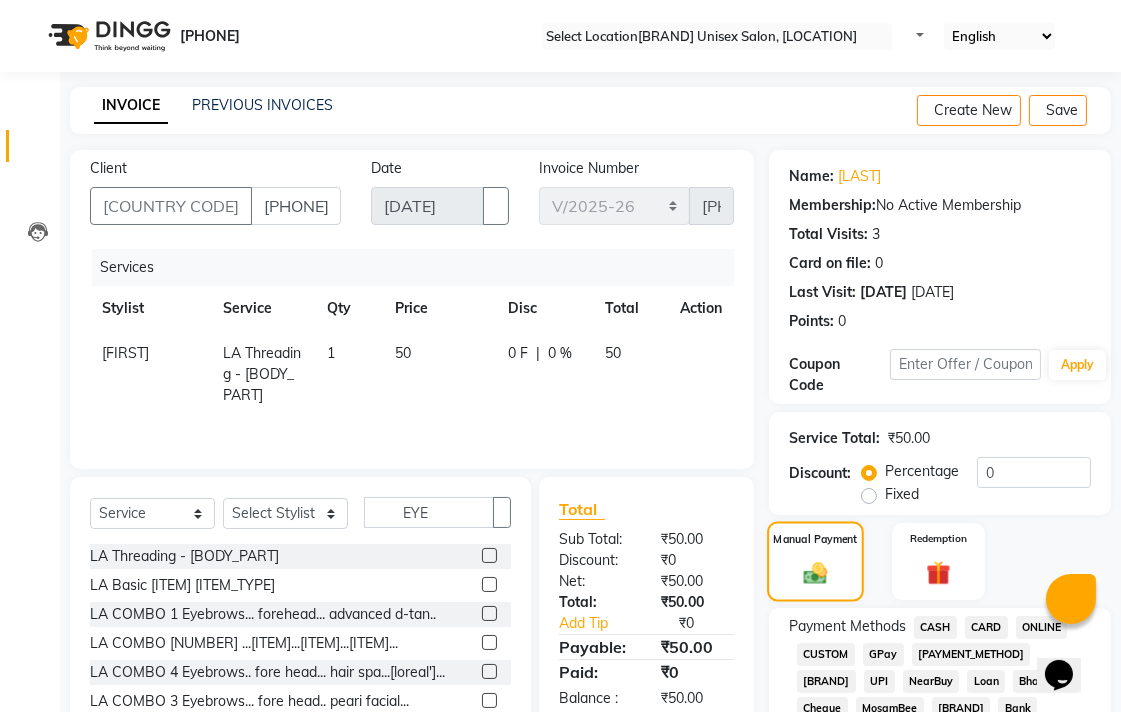 scroll, scrollTop: 222, scrollLeft: 0, axis: vertical 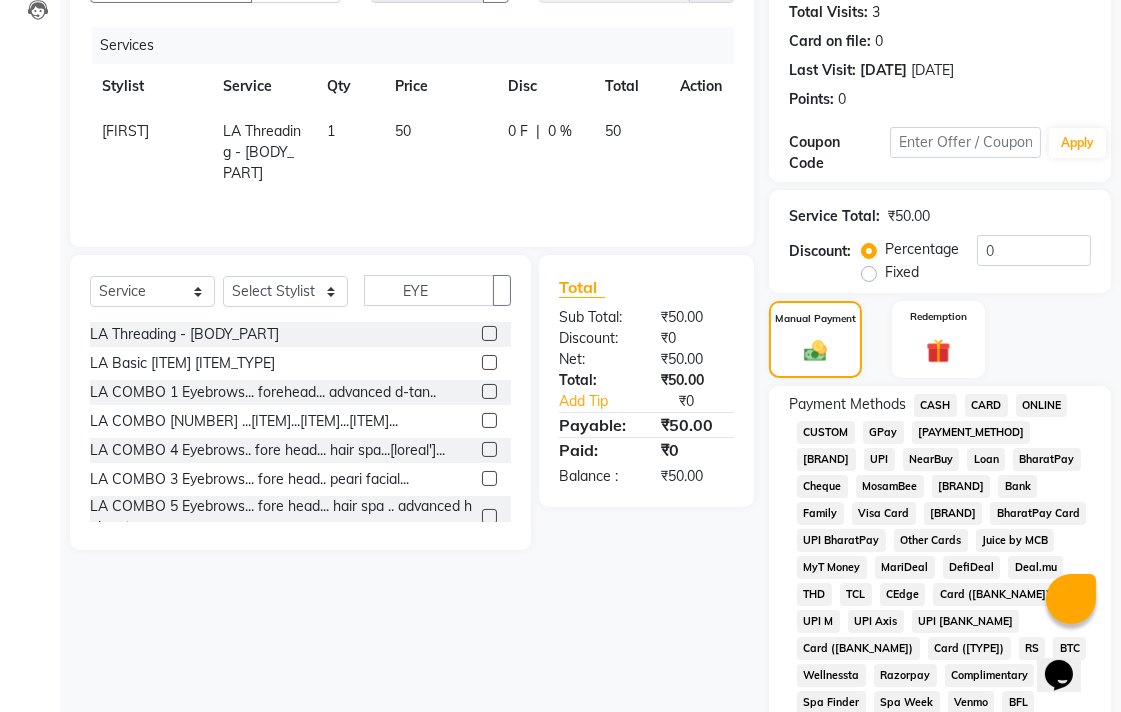 click on "CASH" at bounding box center (935, 405) 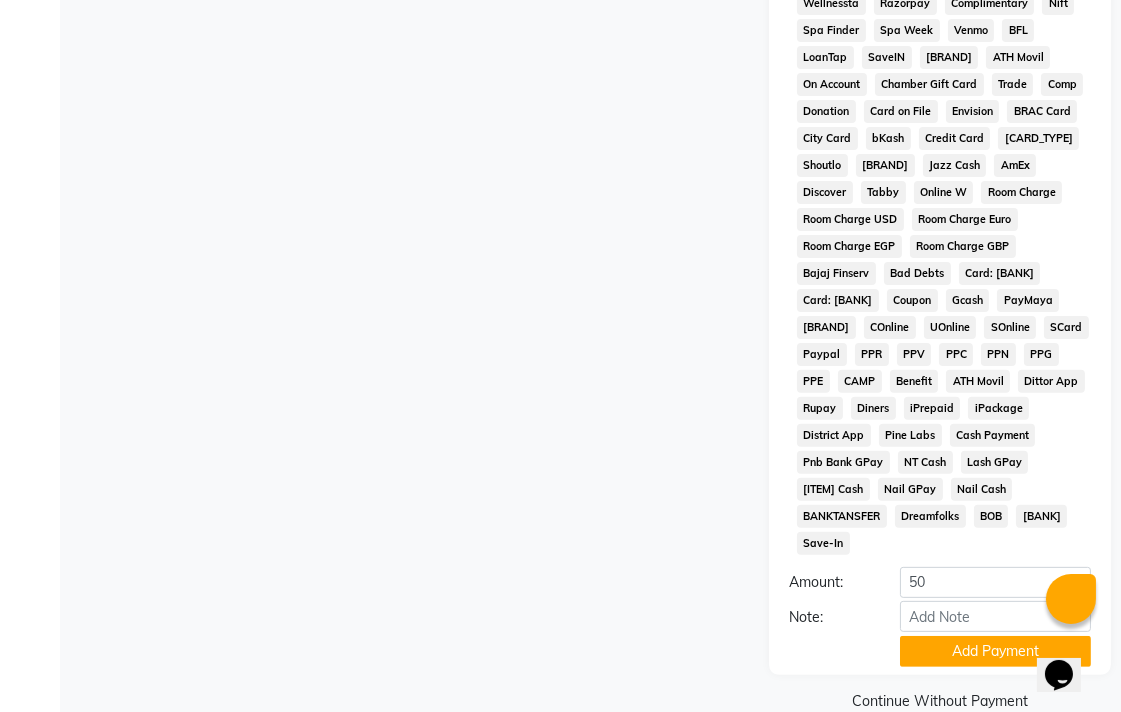 scroll, scrollTop: 913, scrollLeft: 0, axis: vertical 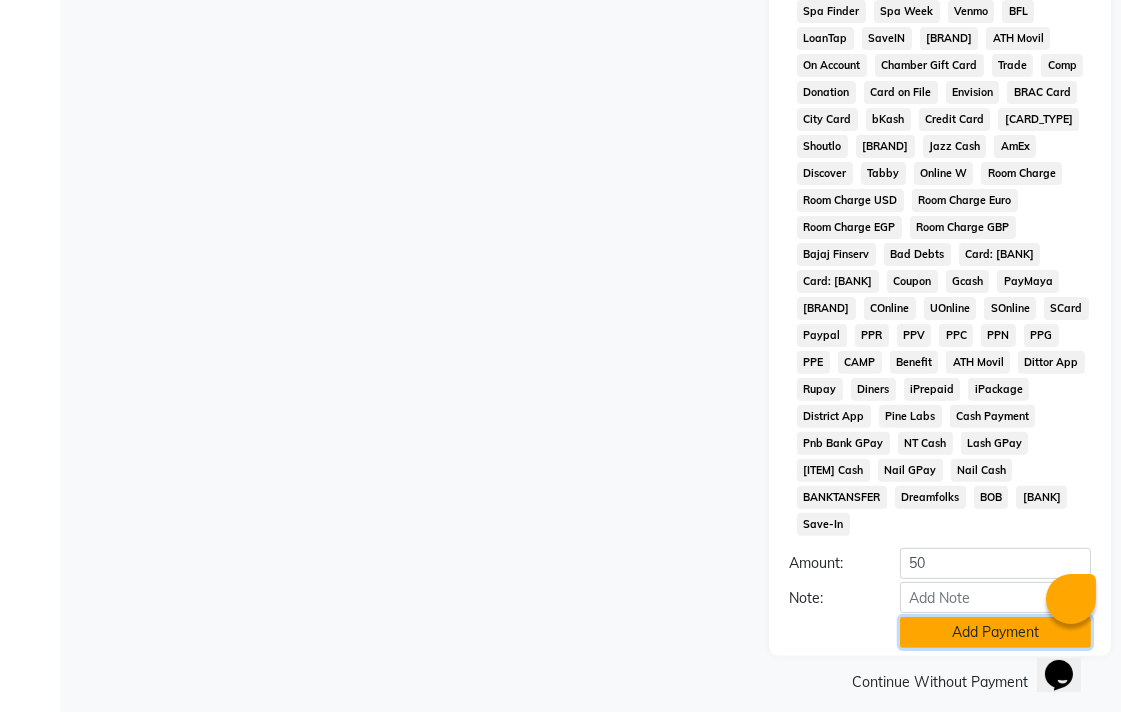 click on "Add Payment" at bounding box center [995, 632] 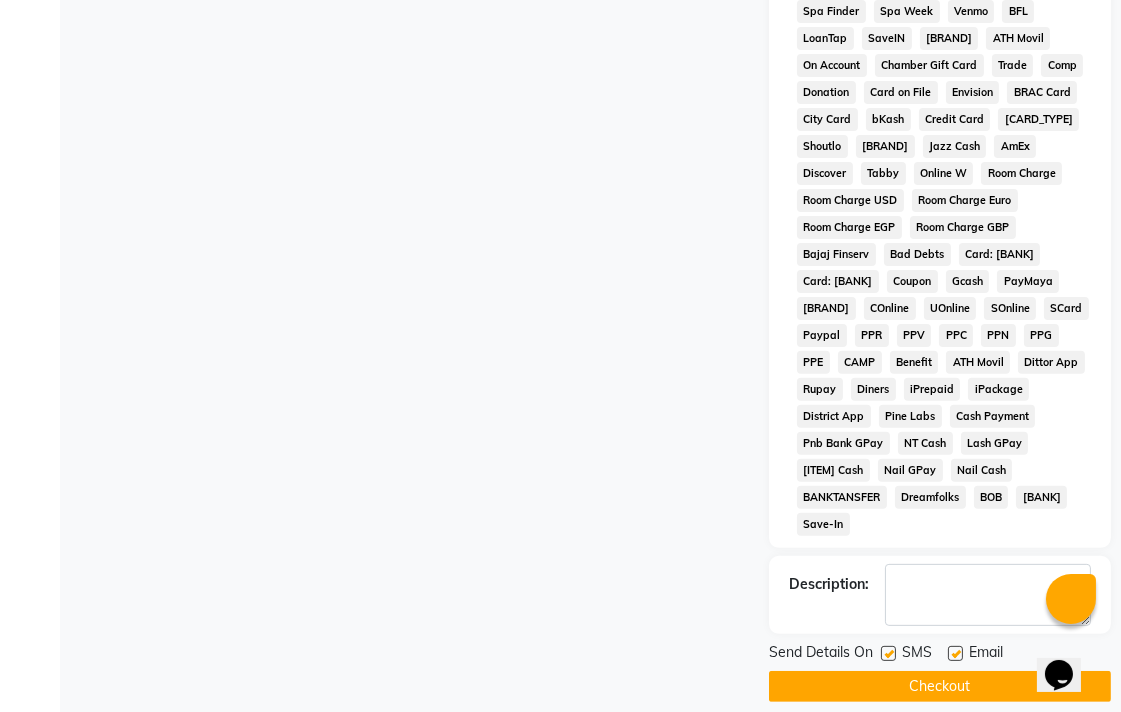 scroll, scrollTop: 921, scrollLeft: 0, axis: vertical 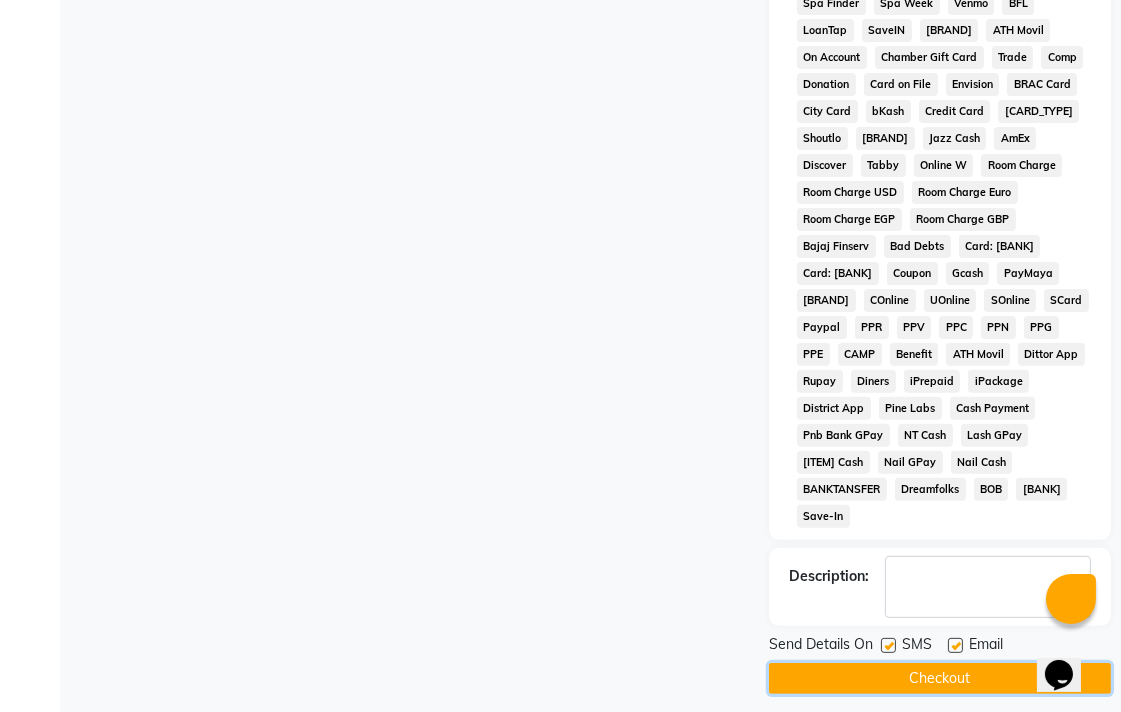 click on "Checkout" at bounding box center (940, 678) 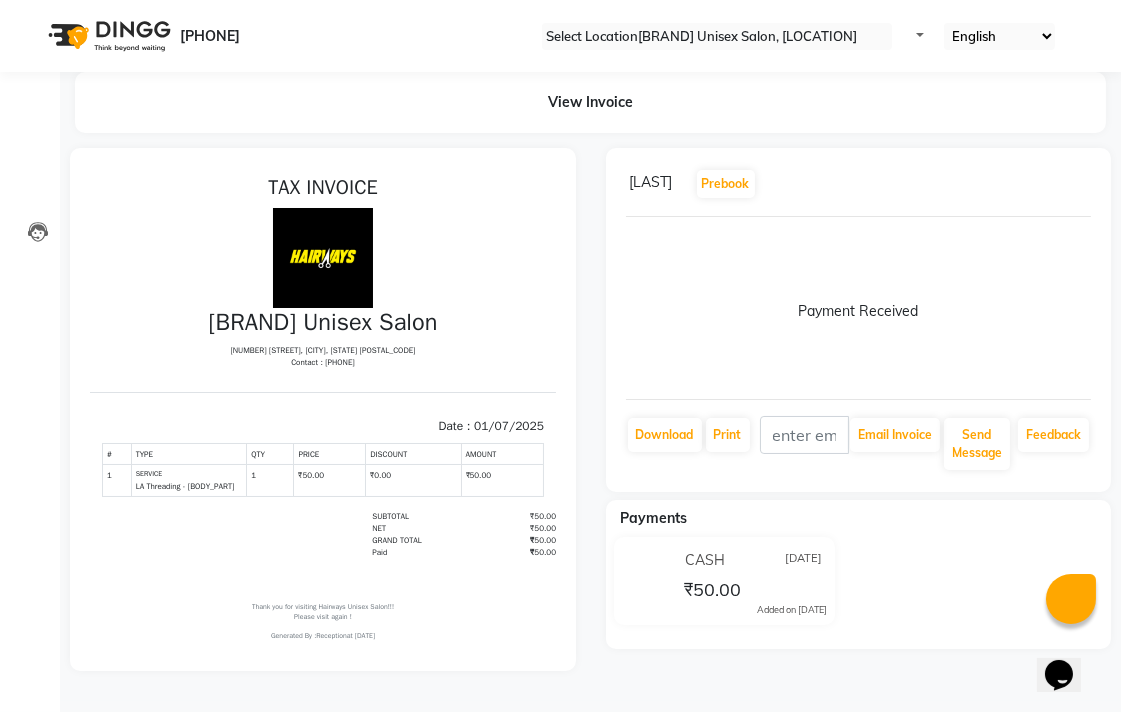 scroll, scrollTop: 0, scrollLeft: 0, axis: both 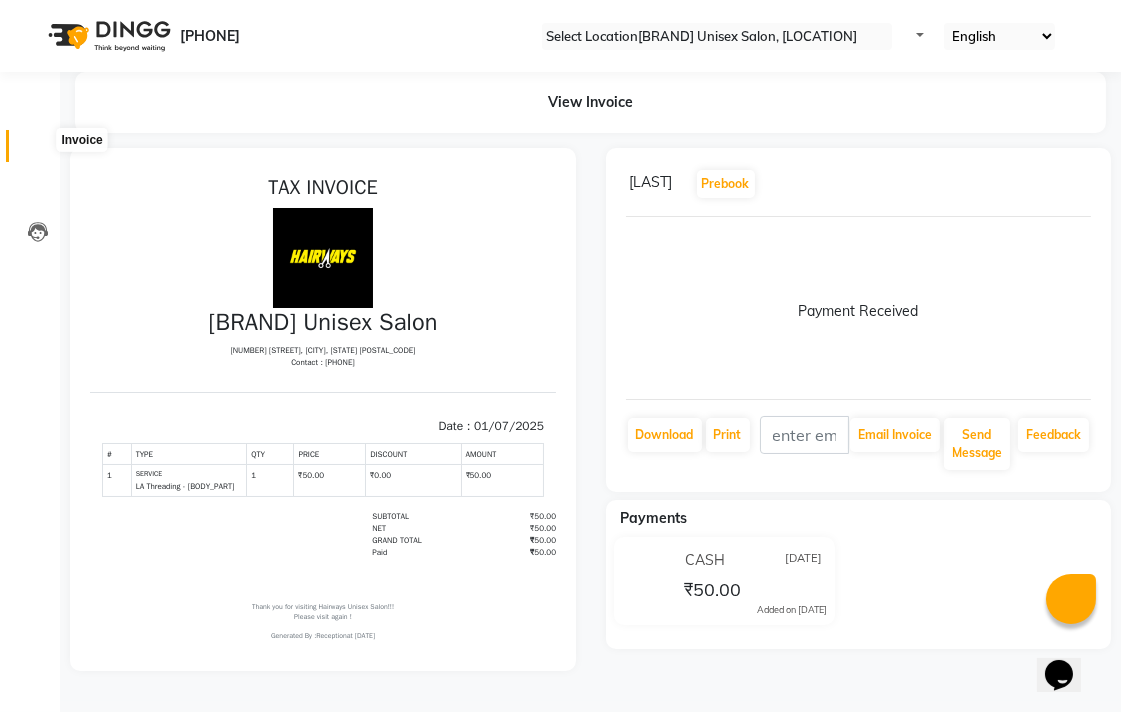 click at bounding box center (38, 151) 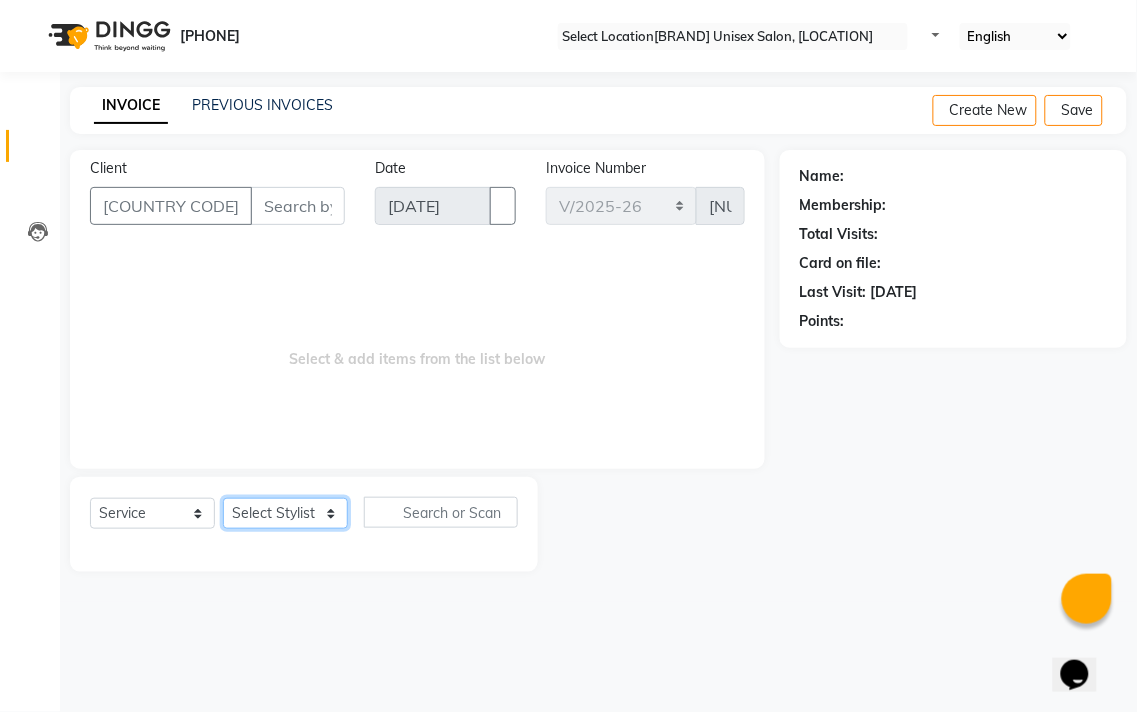 click on "Select Stylist Admin [FIRST] [LAST] [FIRST] [LAST] [FIRST] [LAST] [FIRST] [LAST] [LAST] [LAST] [LAST]" at bounding box center (285, 513) 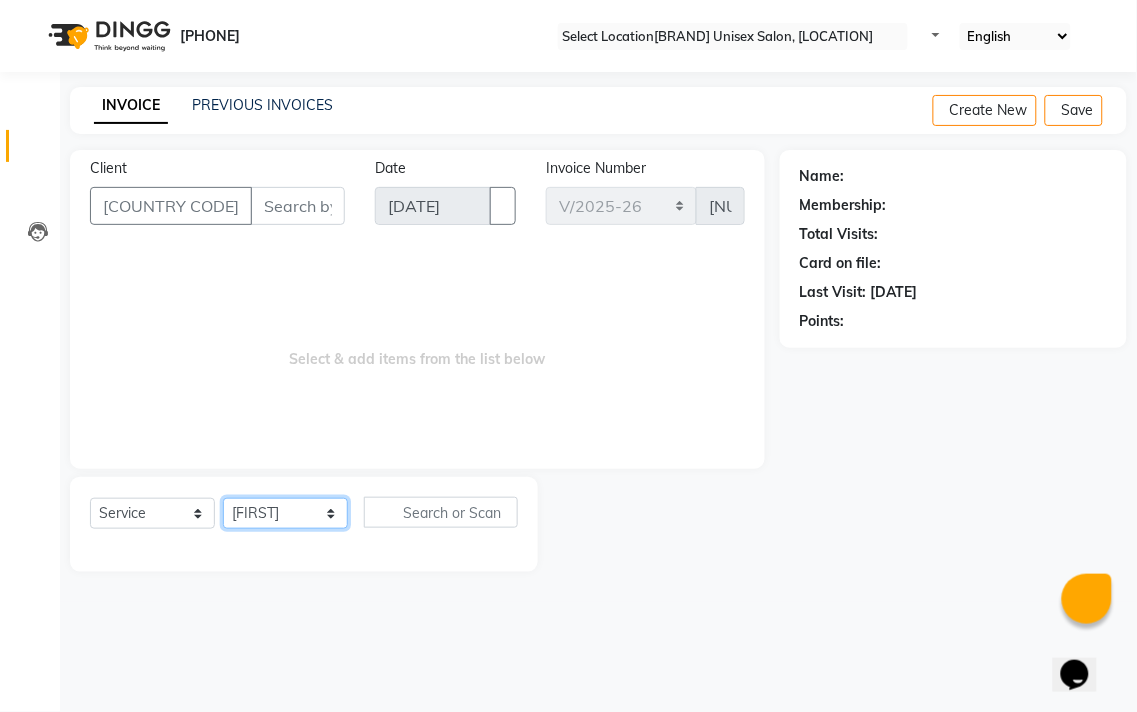 click on "Select Stylist Admin [FIRST] [LAST] [FIRST] [LAST] [FIRST] [LAST] [FIRST] [LAST] [LAST] [LAST] [LAST]" at bounding box center (285, 513) 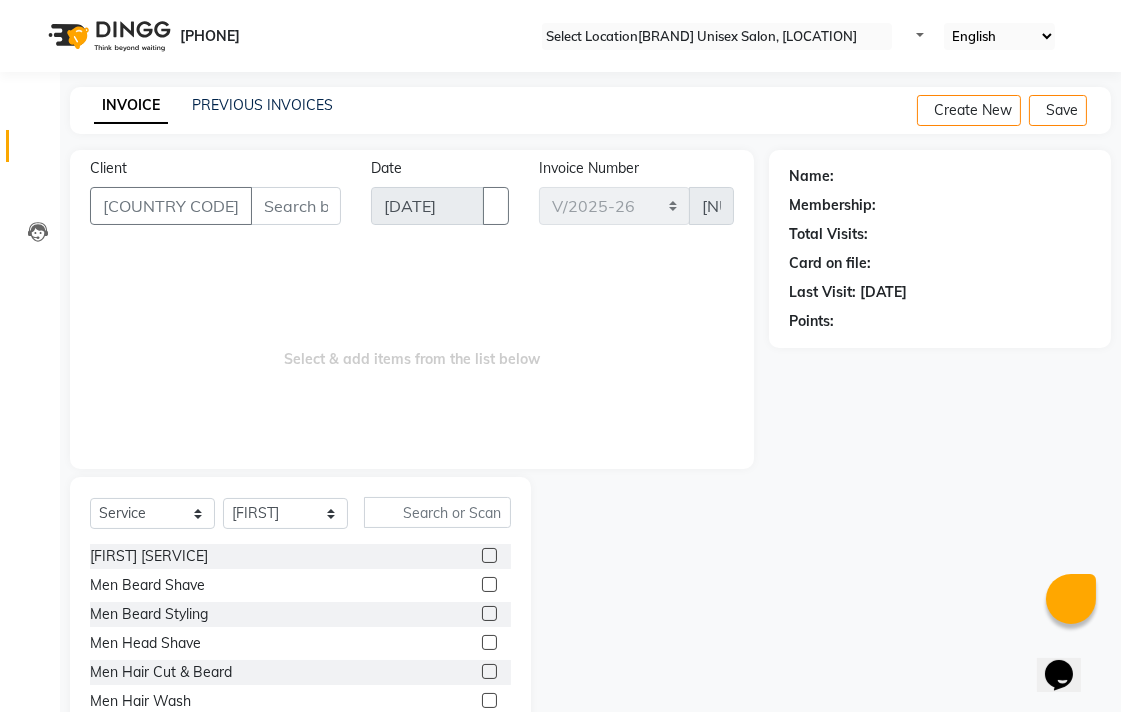 click at bounding box center [489, 671] 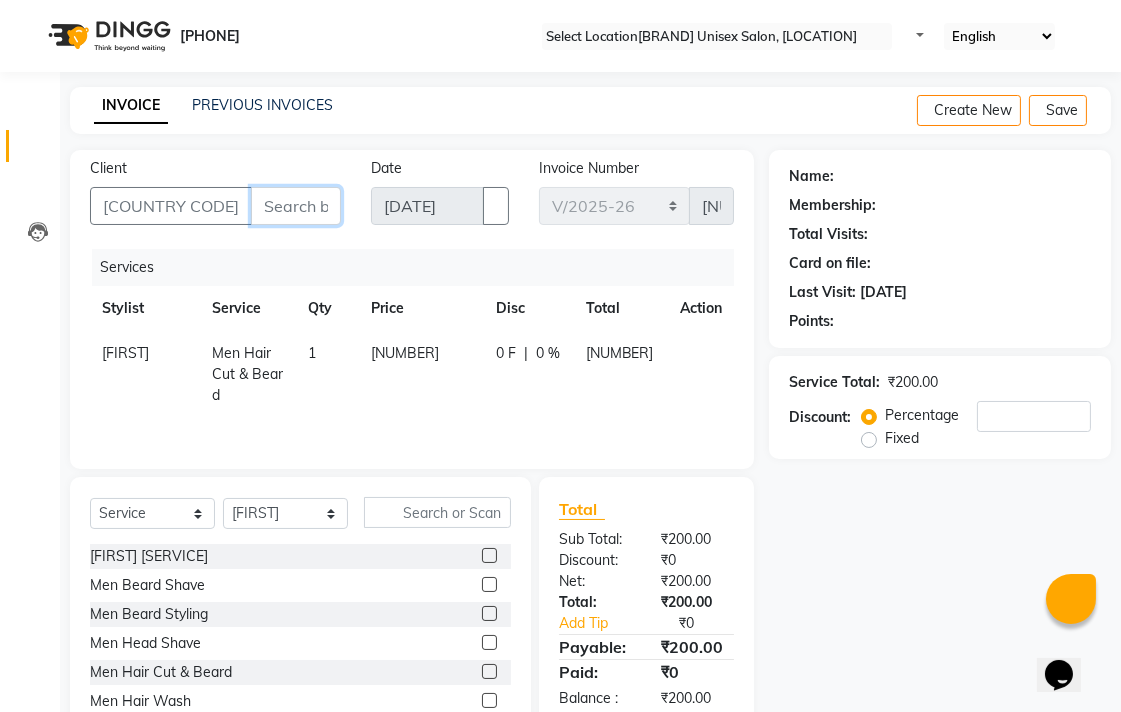 click on "Client" at bounding box center (296, 206) 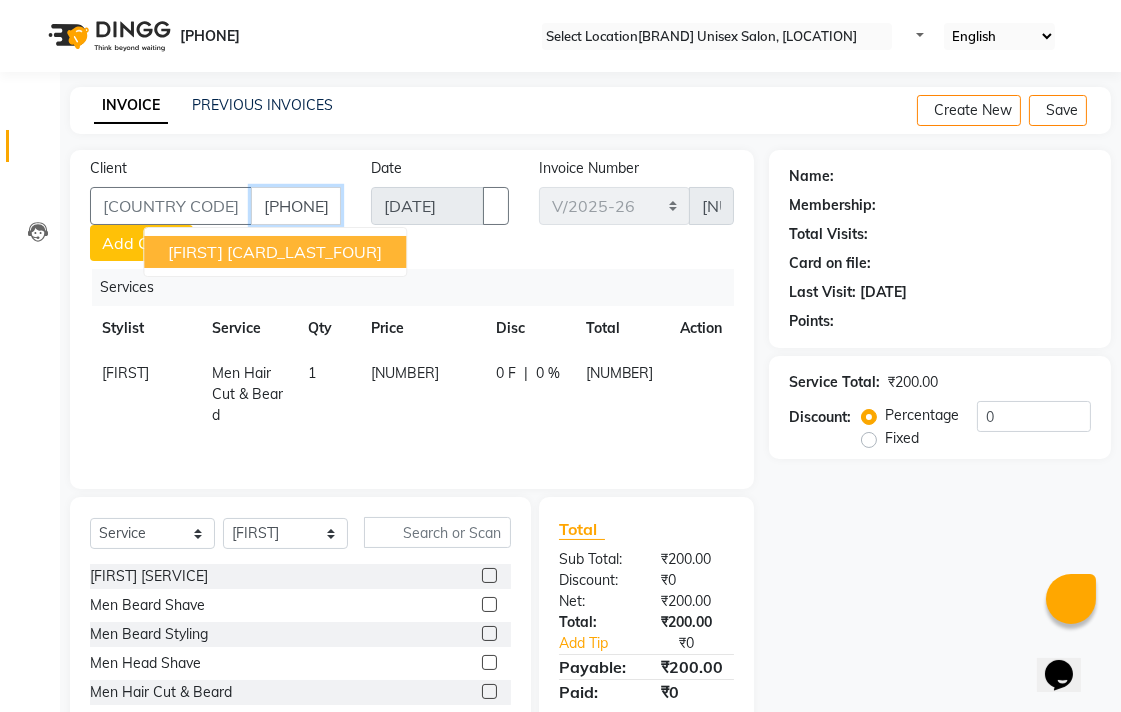 click on "[CARD_LAST_FOUR]" at bounding box center [304, 252] 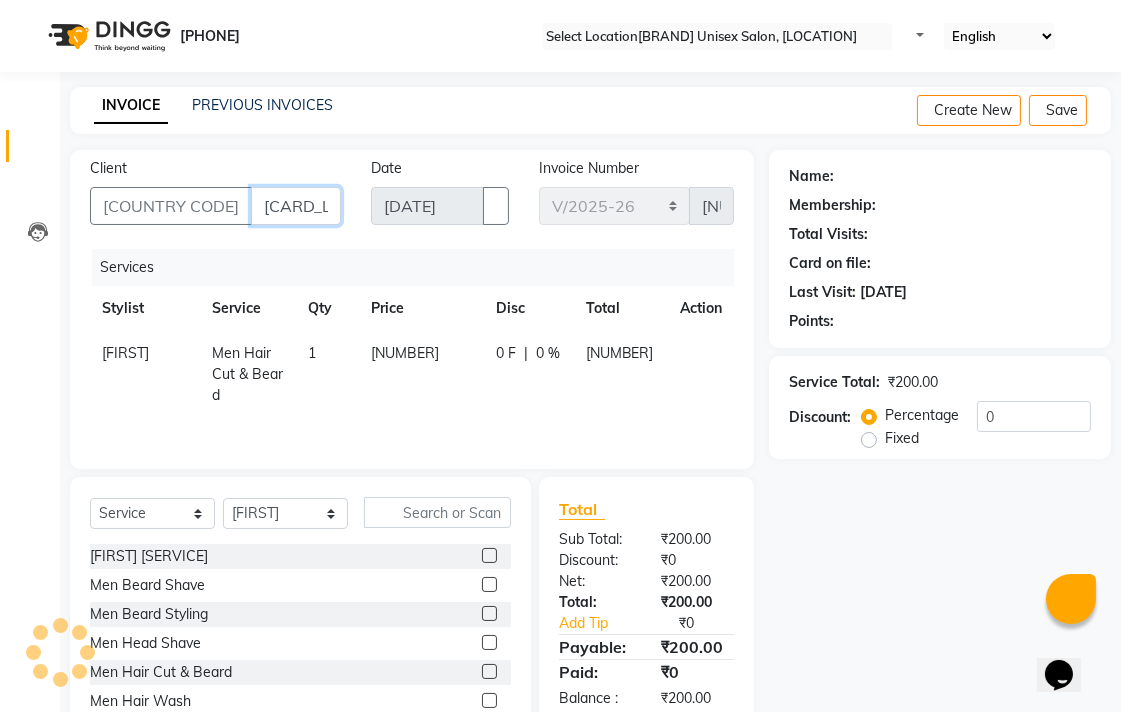 type on "[CARD_LAST_FOUR]" 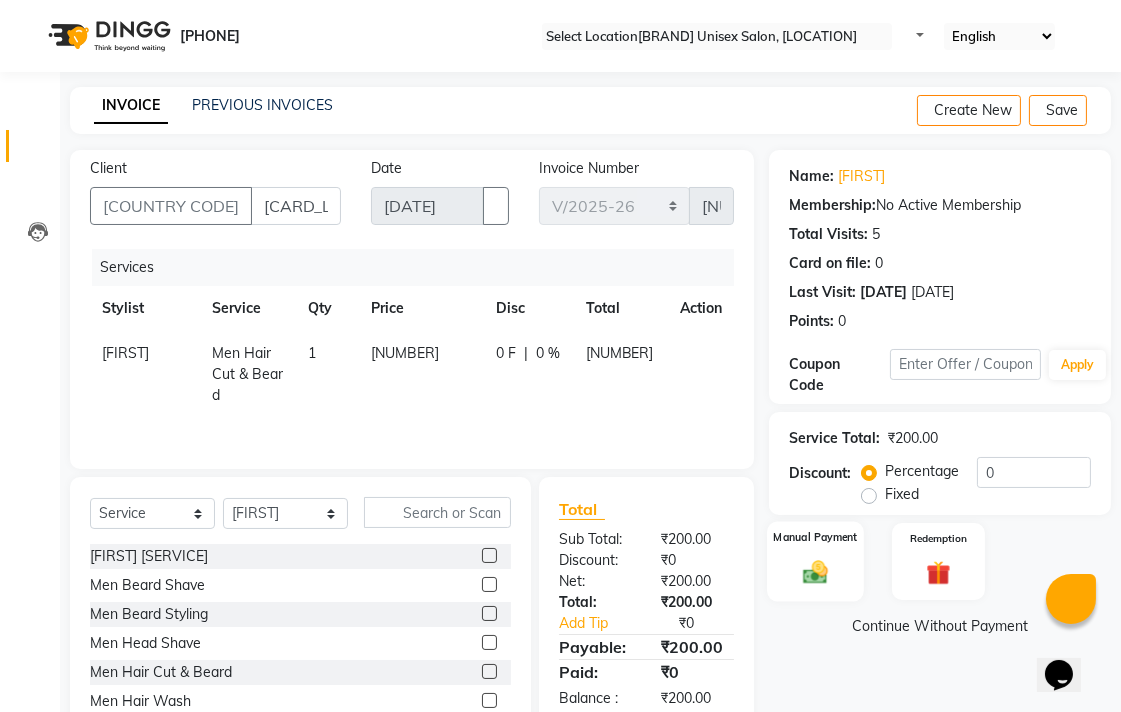 click on "Manual Payment" at bounding box center (815, 561) 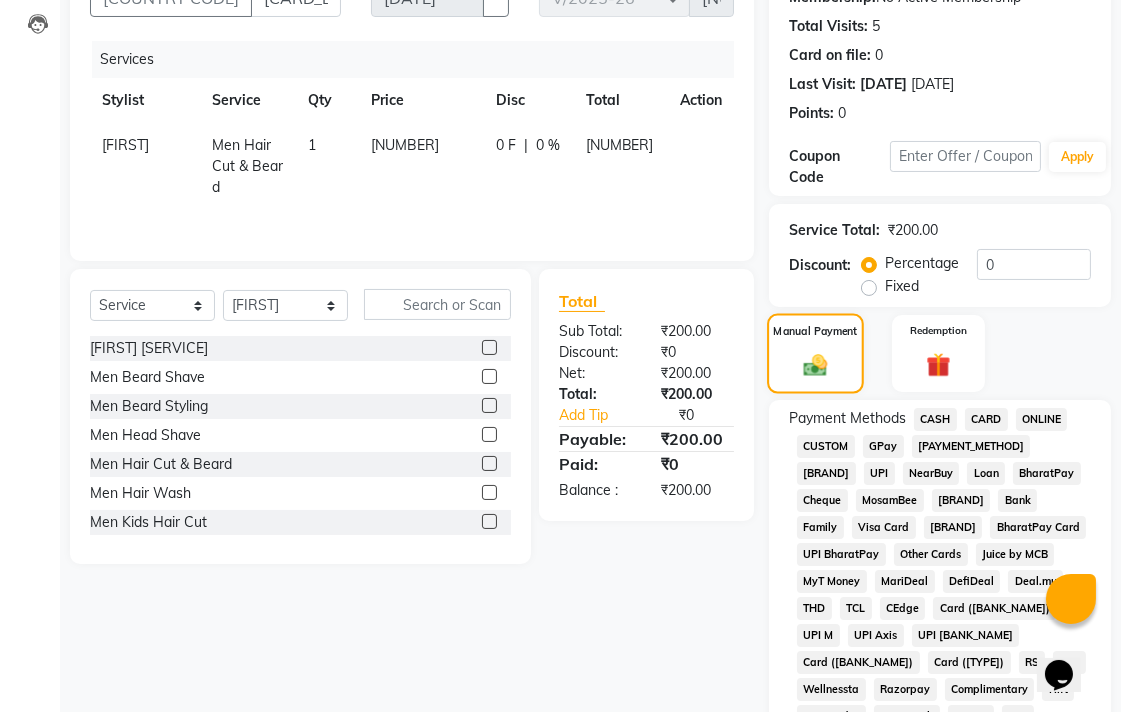 scroll, scrollTop: 444, scrollLeft: 0, axis: vertical 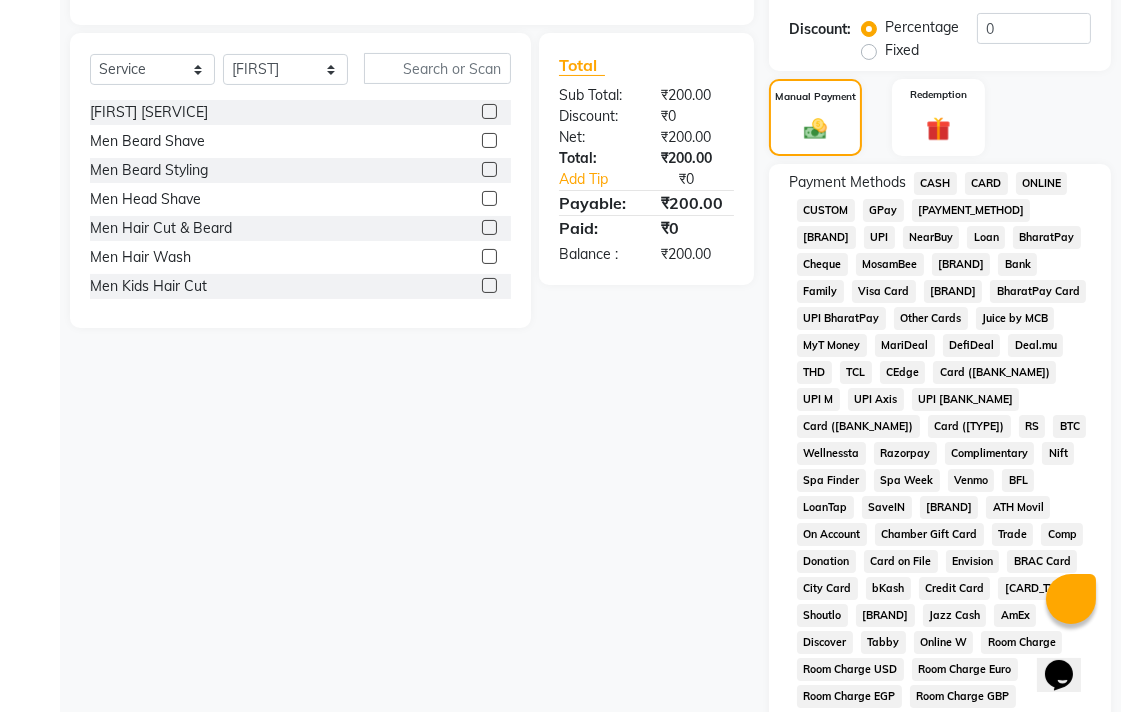 click on "CASH" at bounding box center (935, 183) 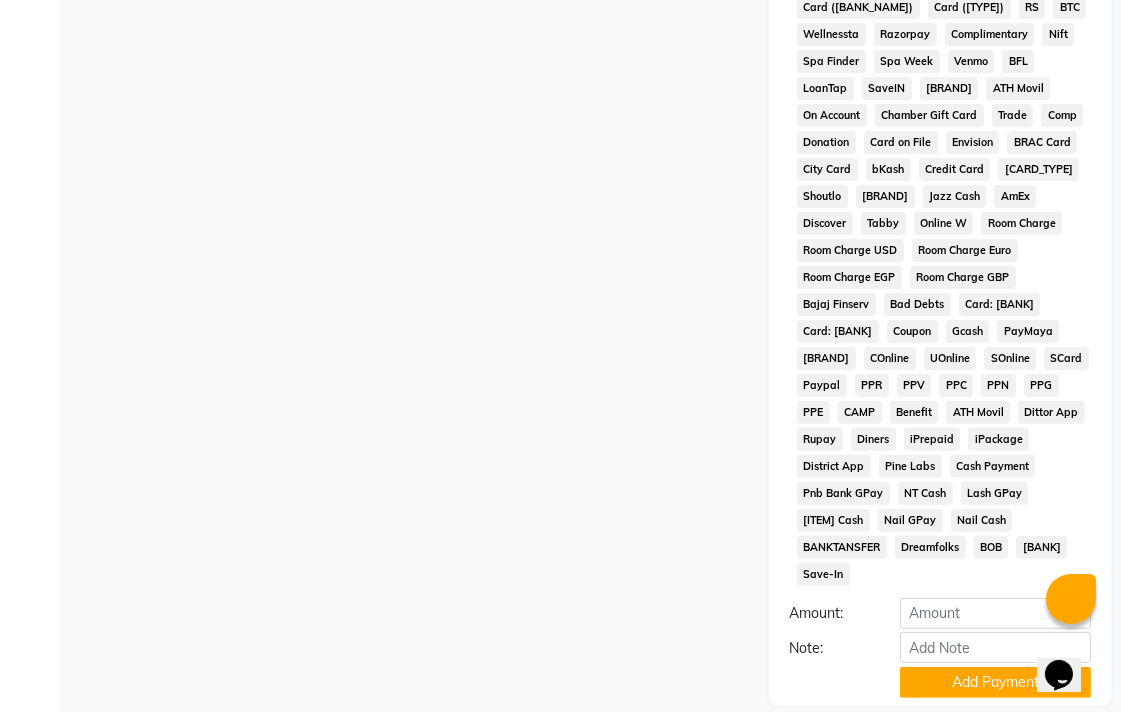 scroll, scrollTop: 444, scrollLeft: 0, axis: vertical 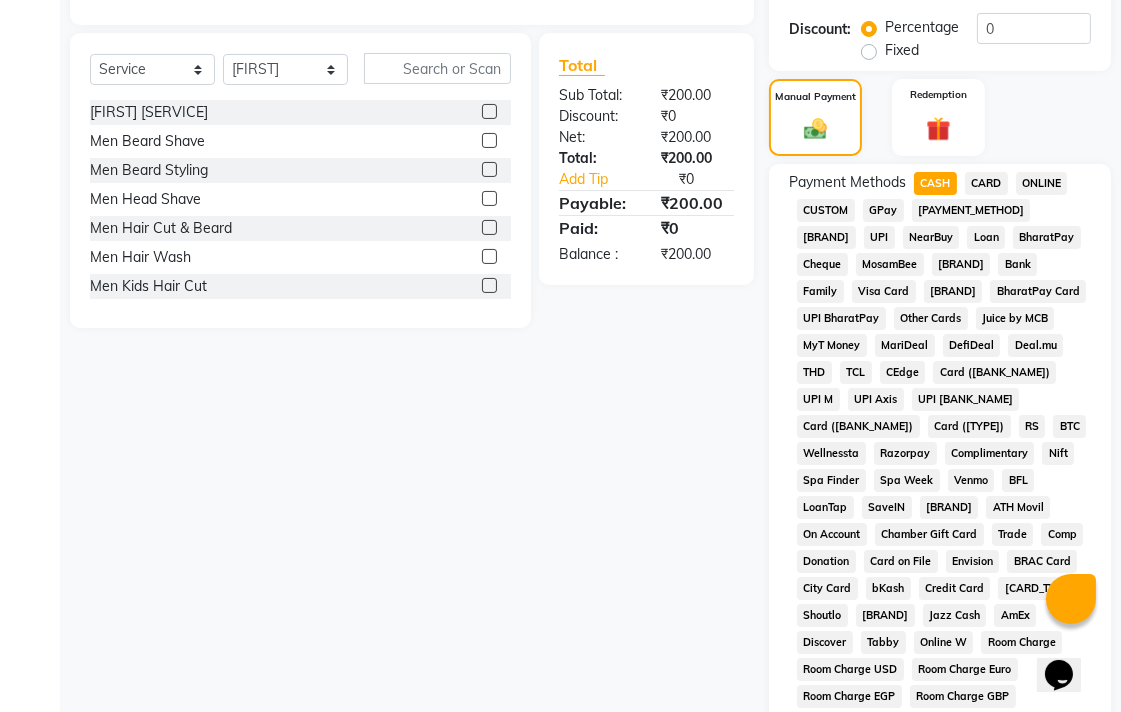 click on "ONLINE" at bounding box center (1038, 185) 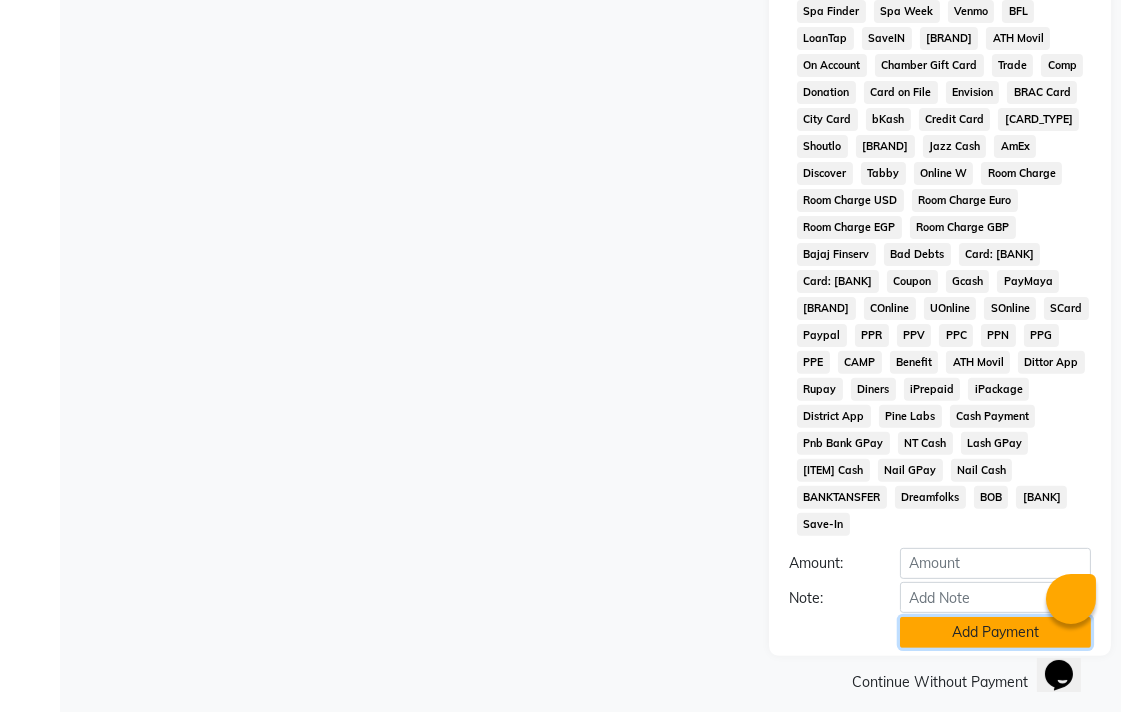 click on "Add Payment" at bounding box center [995, 632] 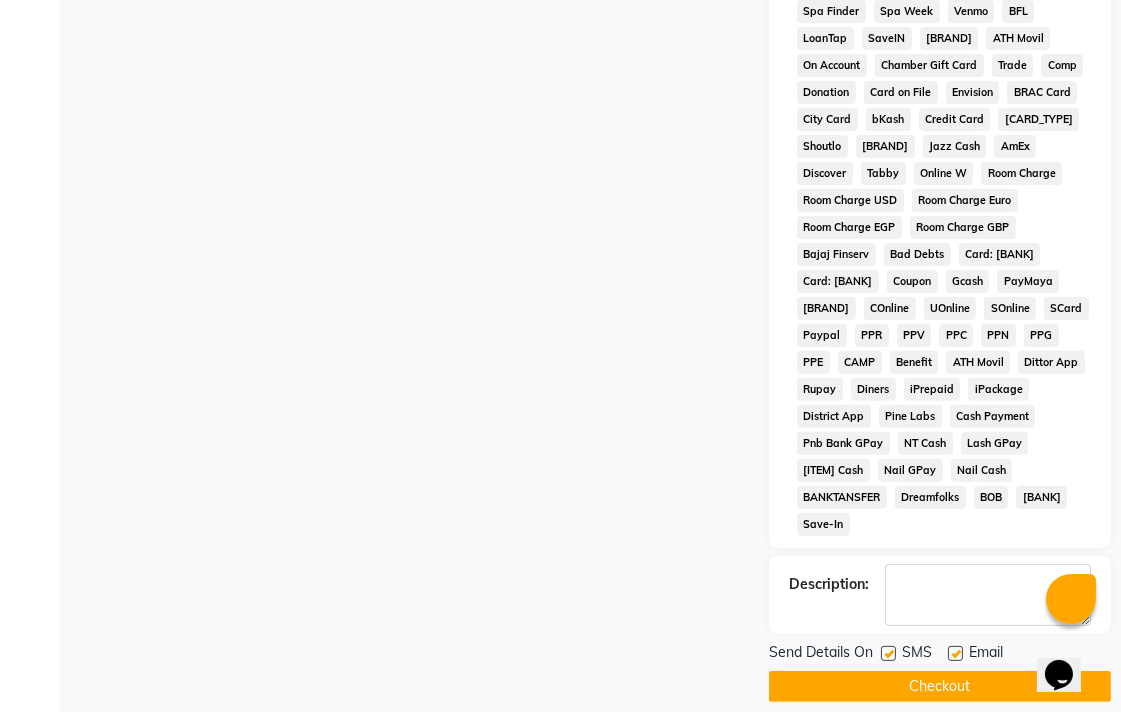 scroll, scrollTop: 921, scrollLeft: 0, axis: vertical 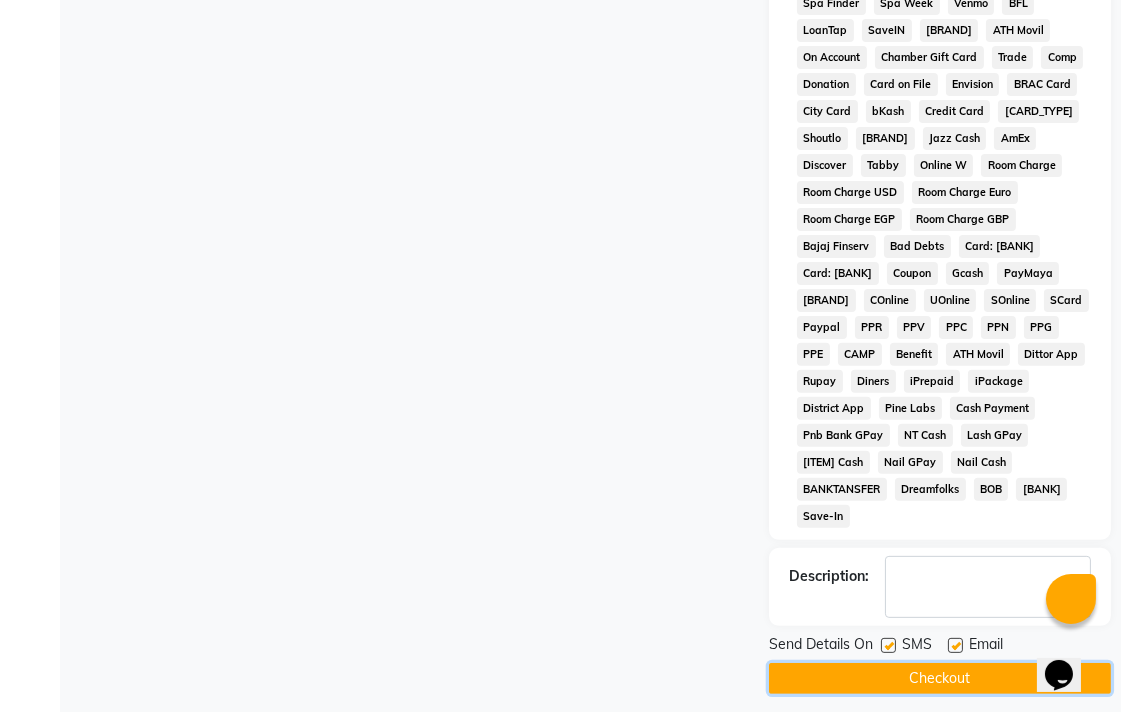 click on "Checkout" at bounding box center (940, 678) 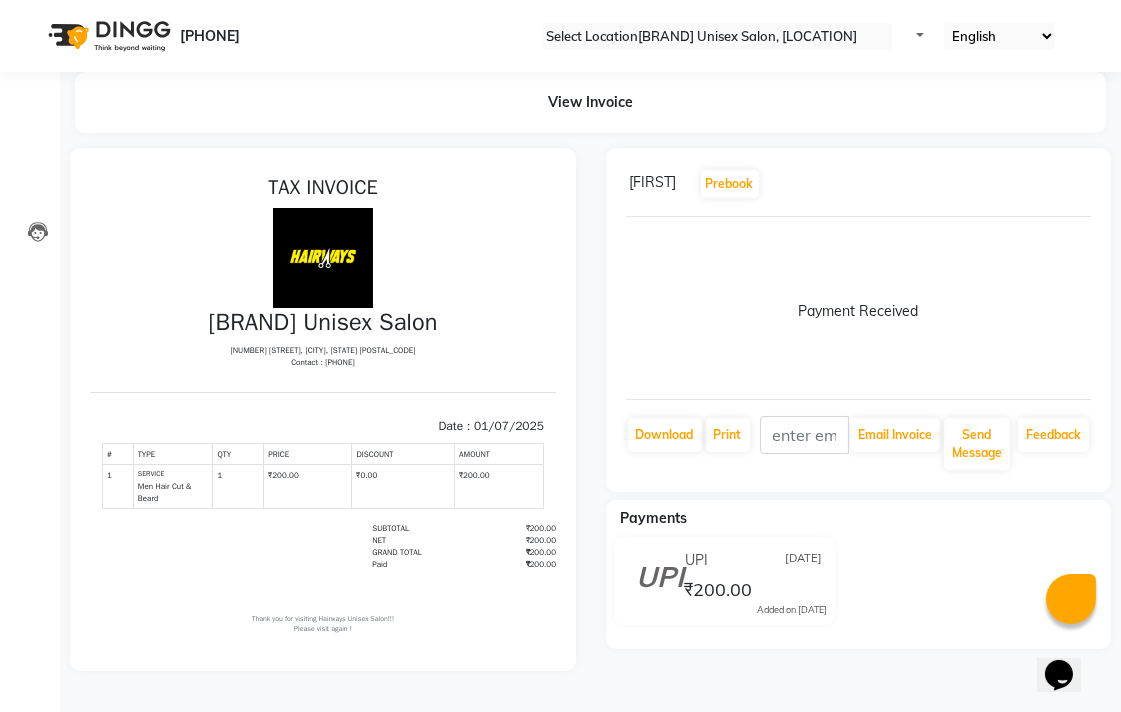 scroll, scrollTop: 0, scrollLeft: 0, axis: both 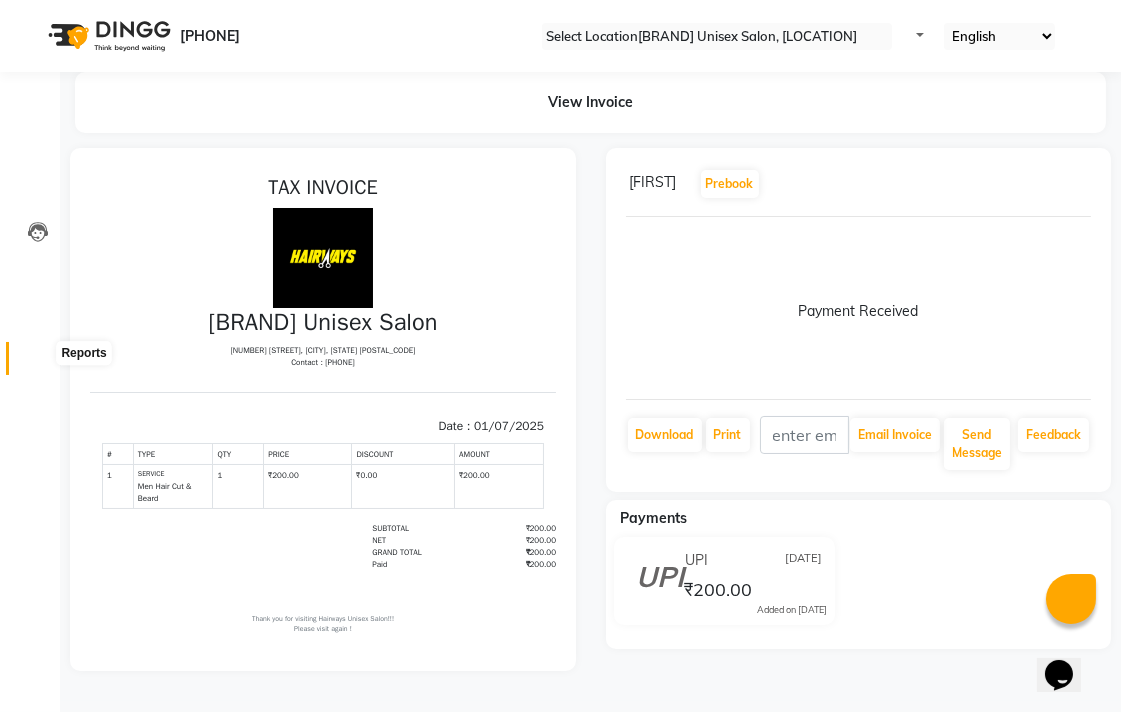 click at bounding box center [38, 363] 